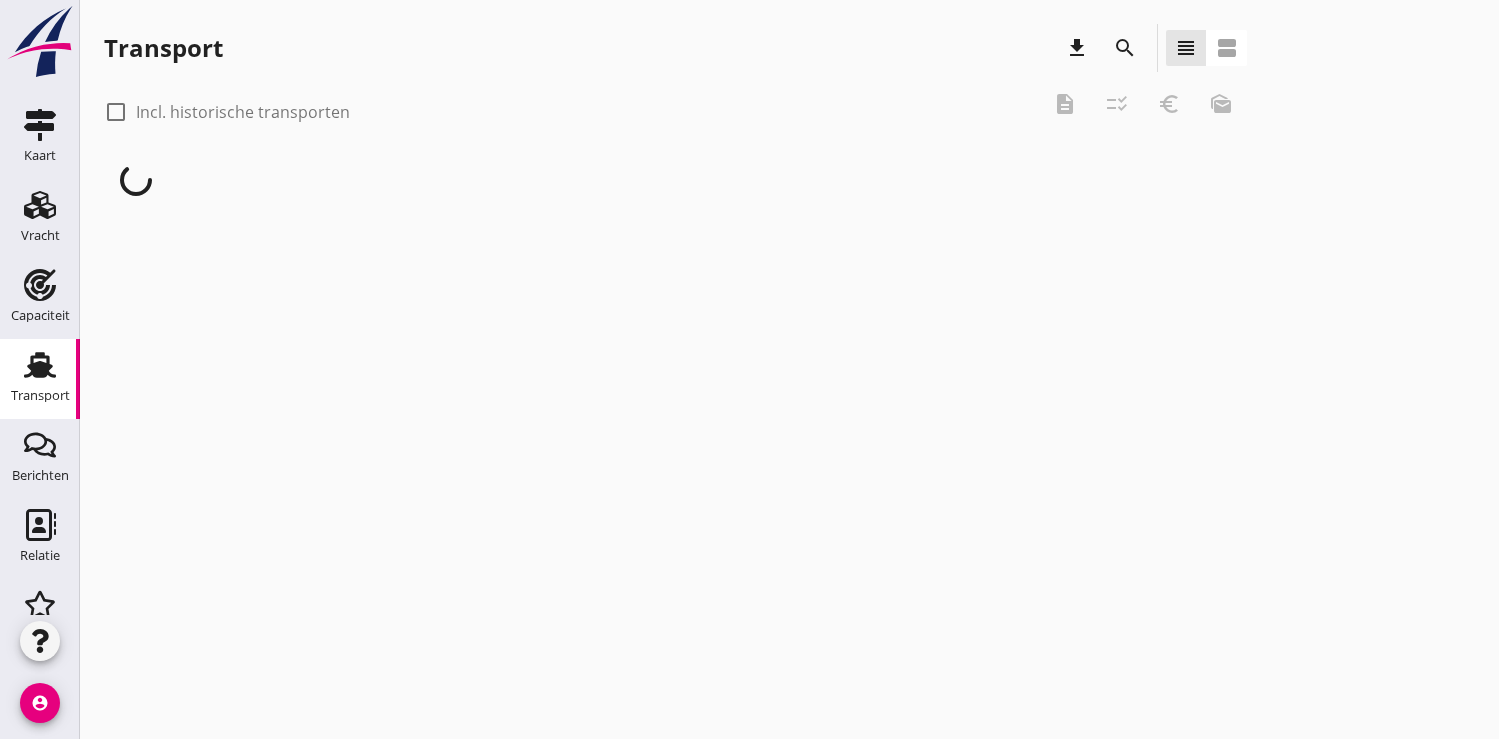 scroll, scrollTop: 0, scrollLeft: 0, axis: both 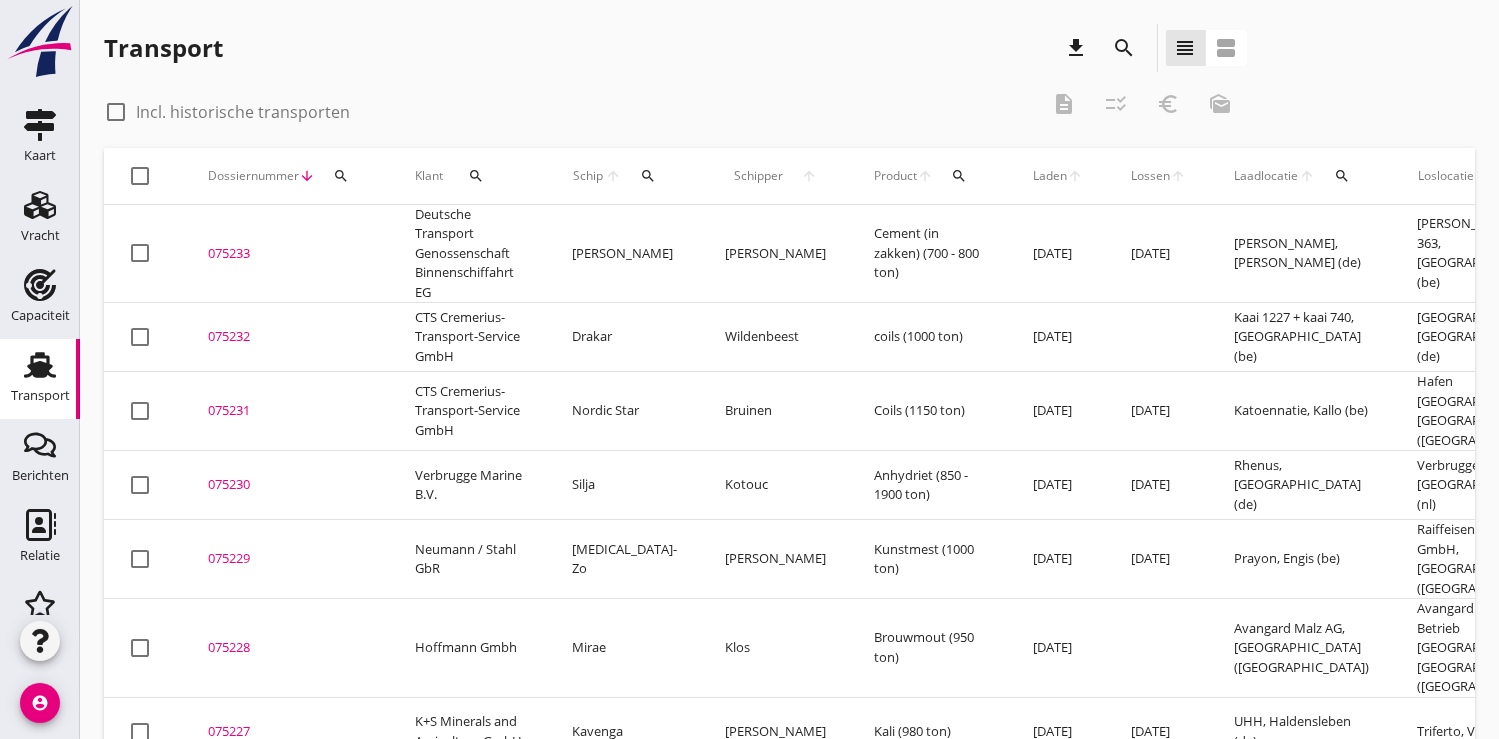 click on "search" at bounding box center (341, 176) 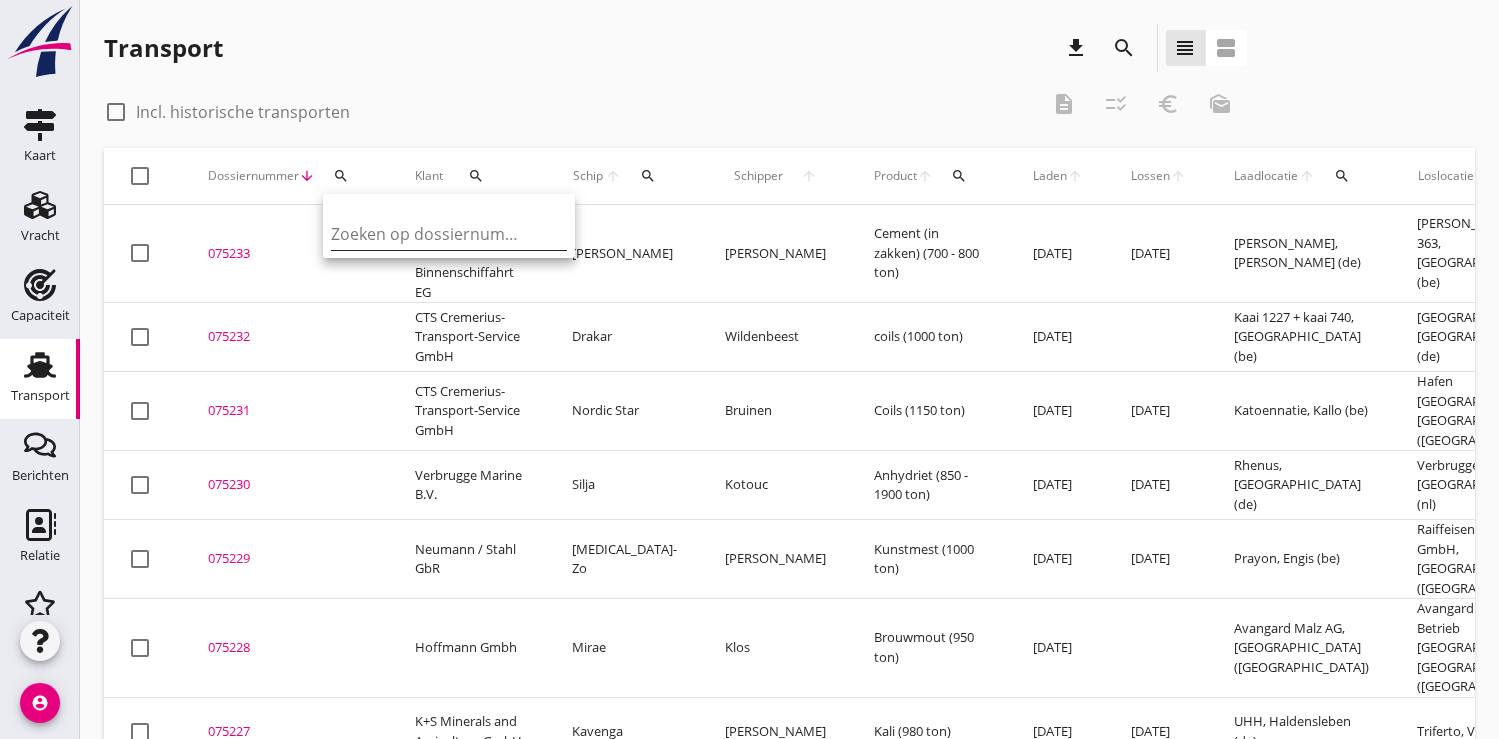 click at bounding box center (435, 234) 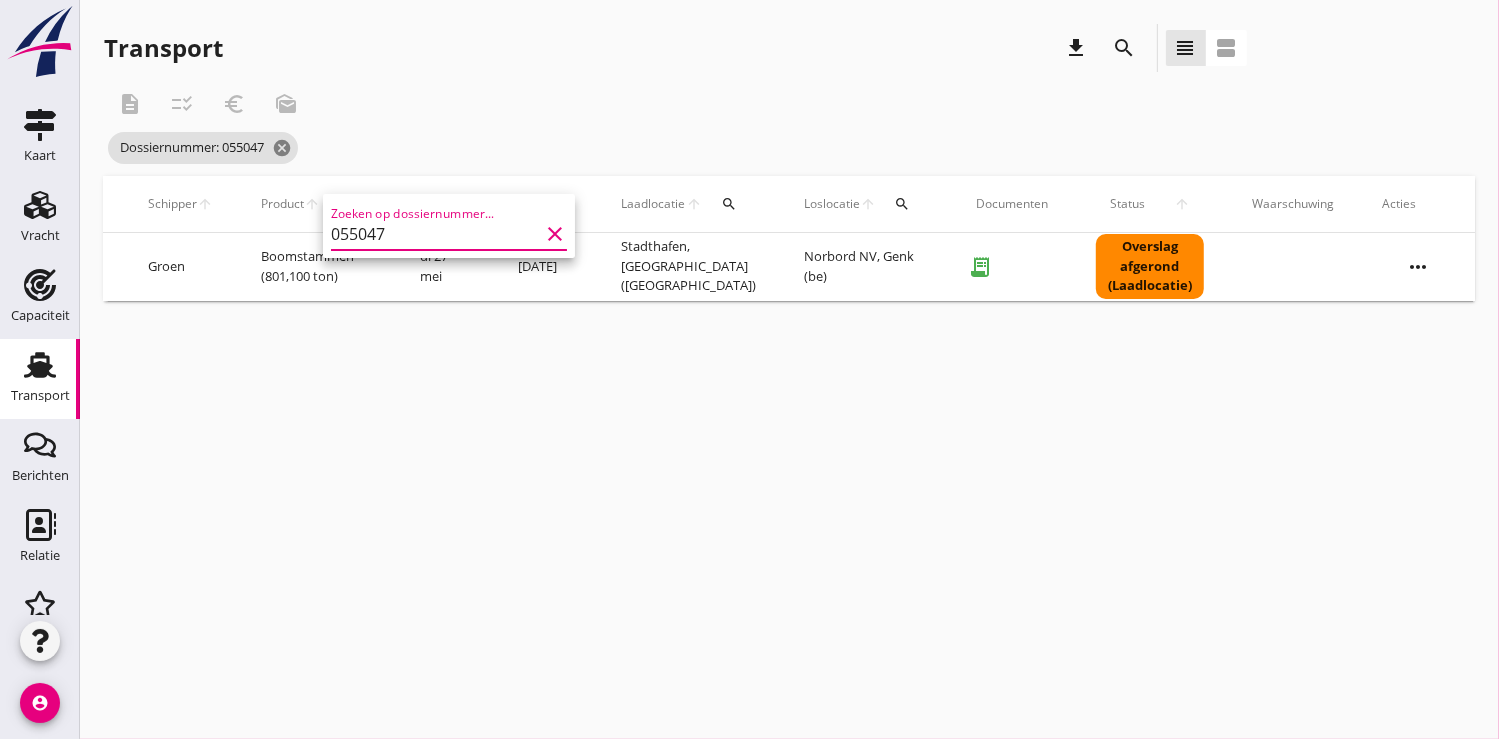 scroll, scrollTop: 0, scrollLeft: 573, axis: horizontal 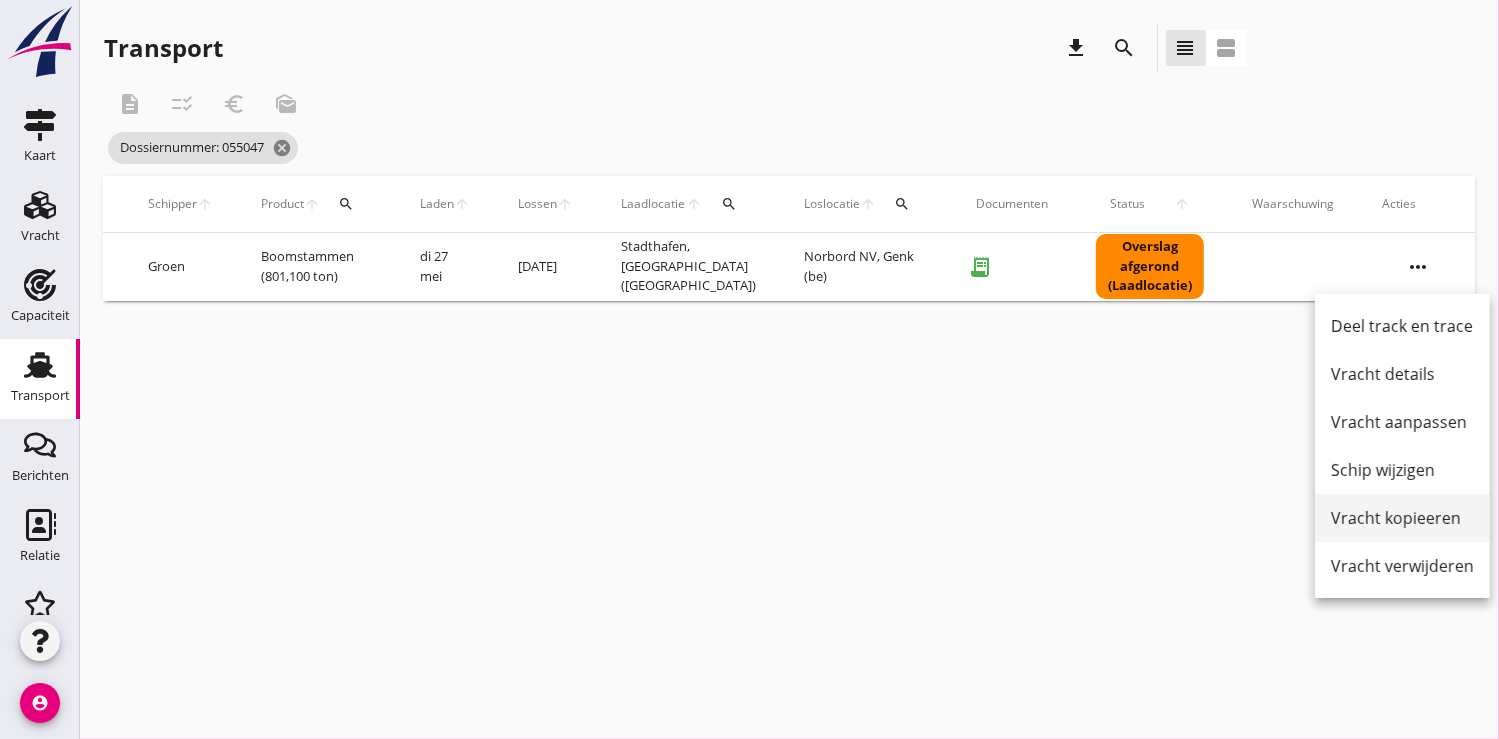click on "Vracht kopieeren" at bounding box center (1402, 518) 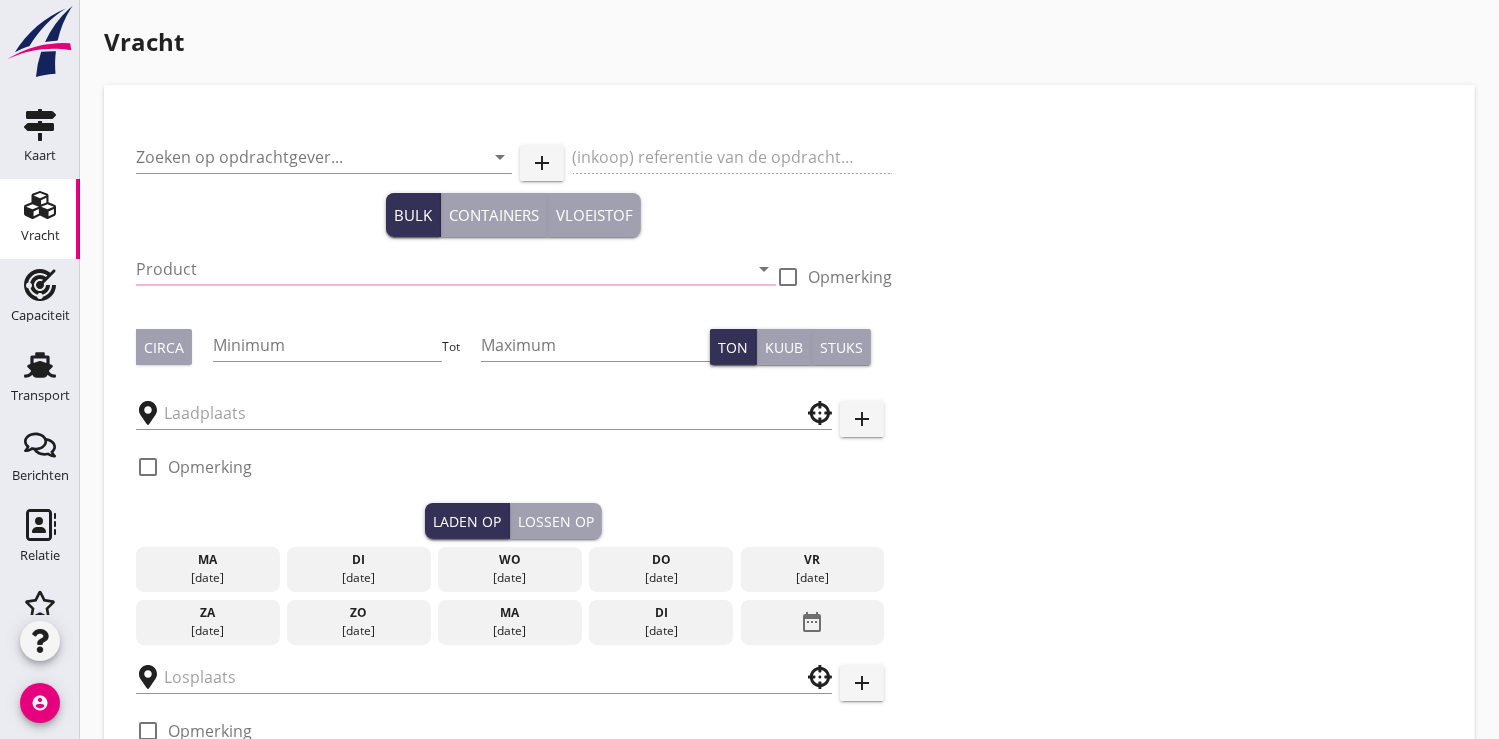 type on "Fluss Schifffahrtskontor GmbH" 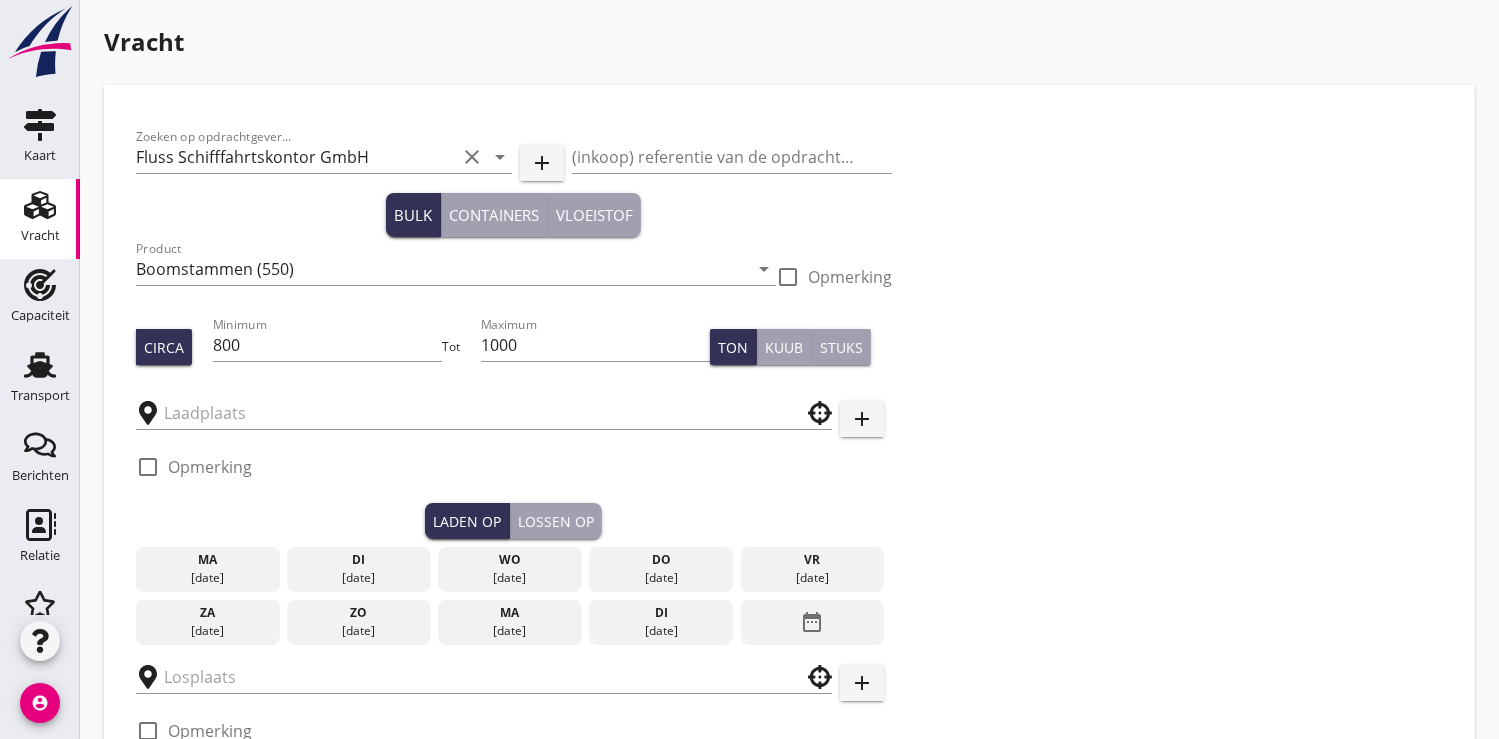 type on "Stadthafen" 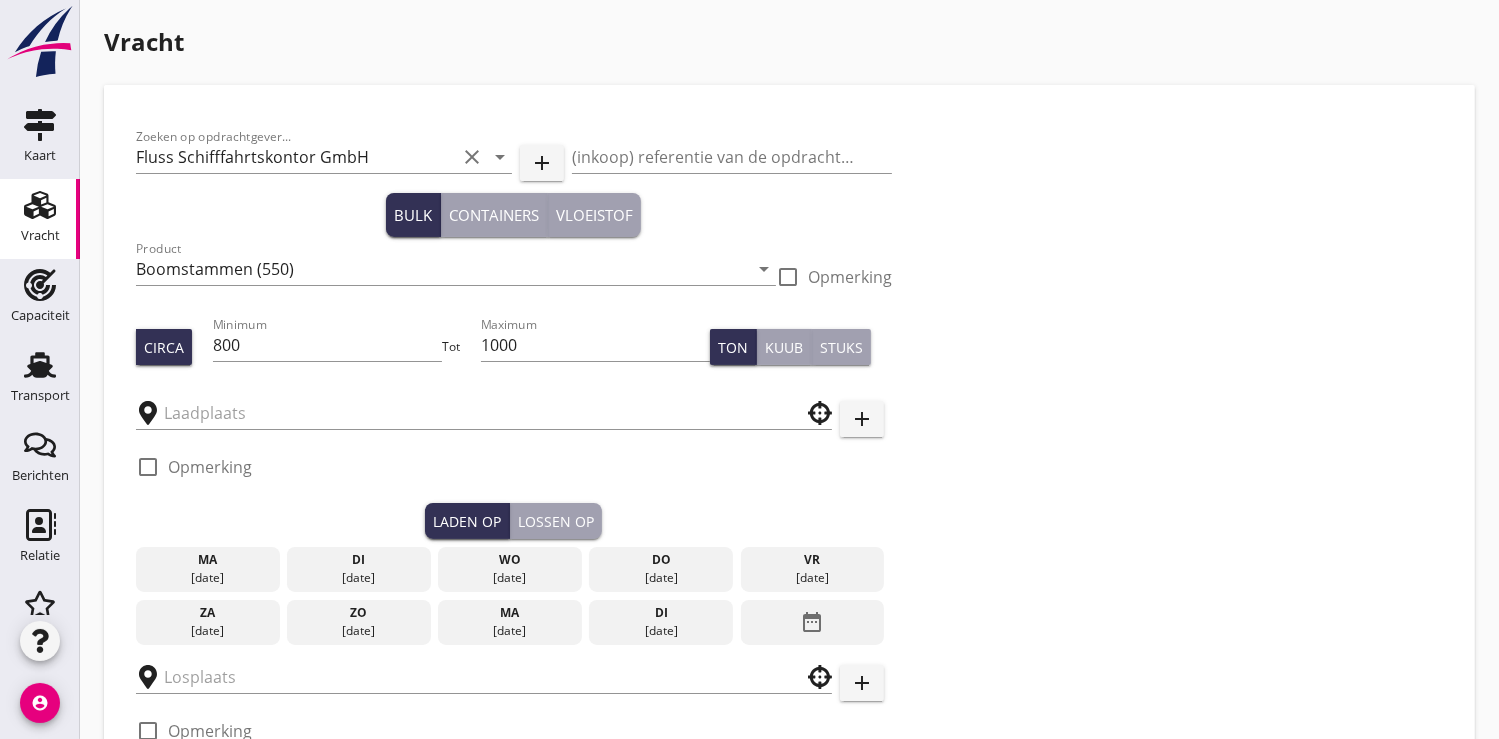 type on "Norbord NV" 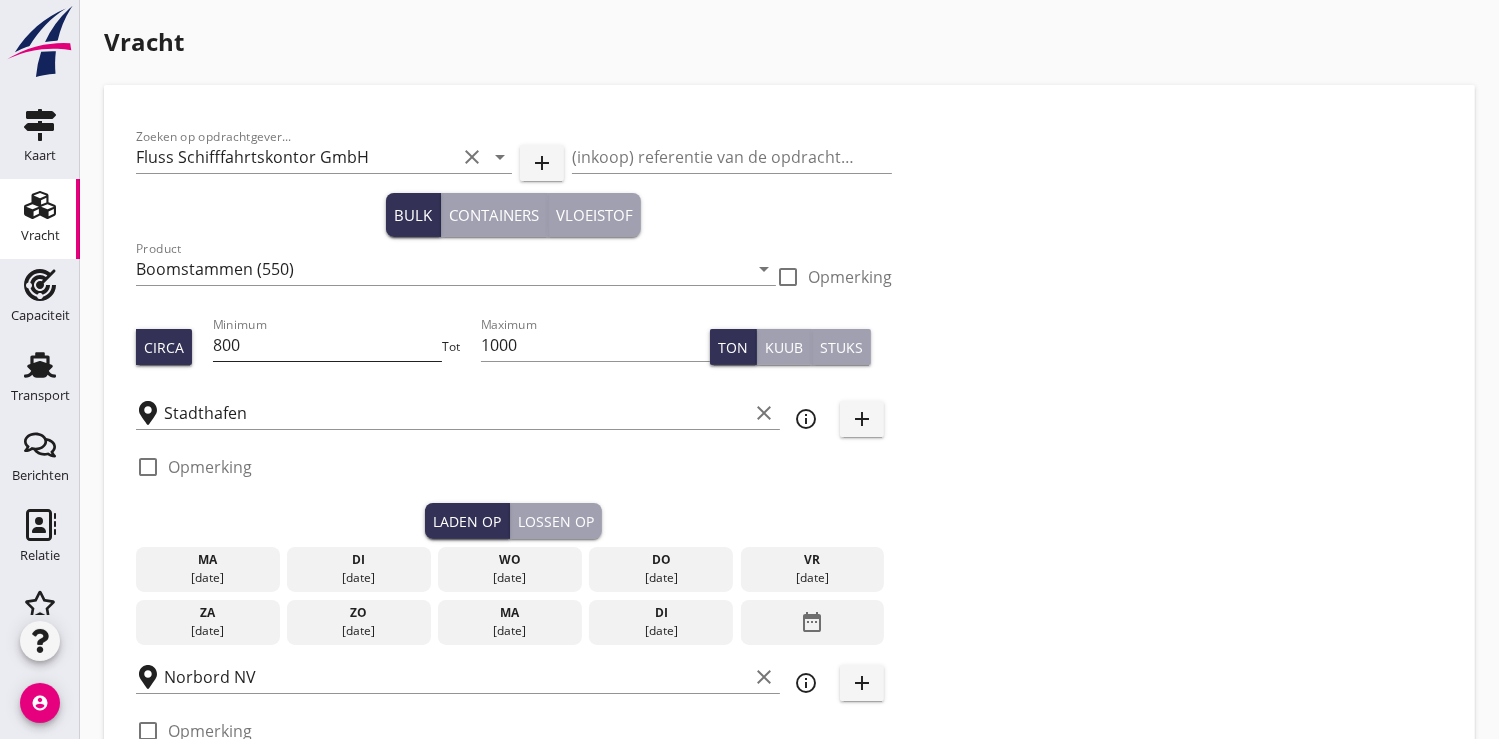 type on "19500" 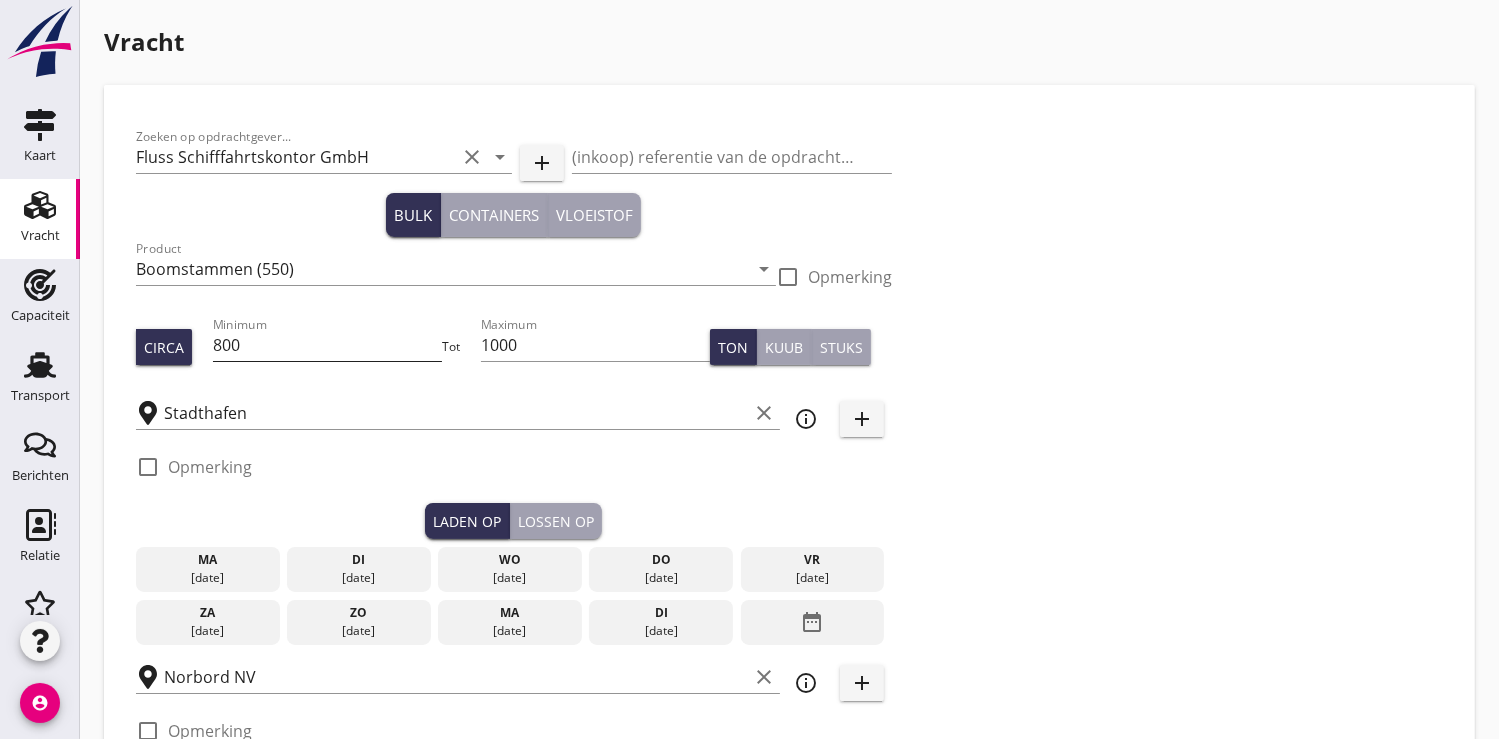 radio on "true" 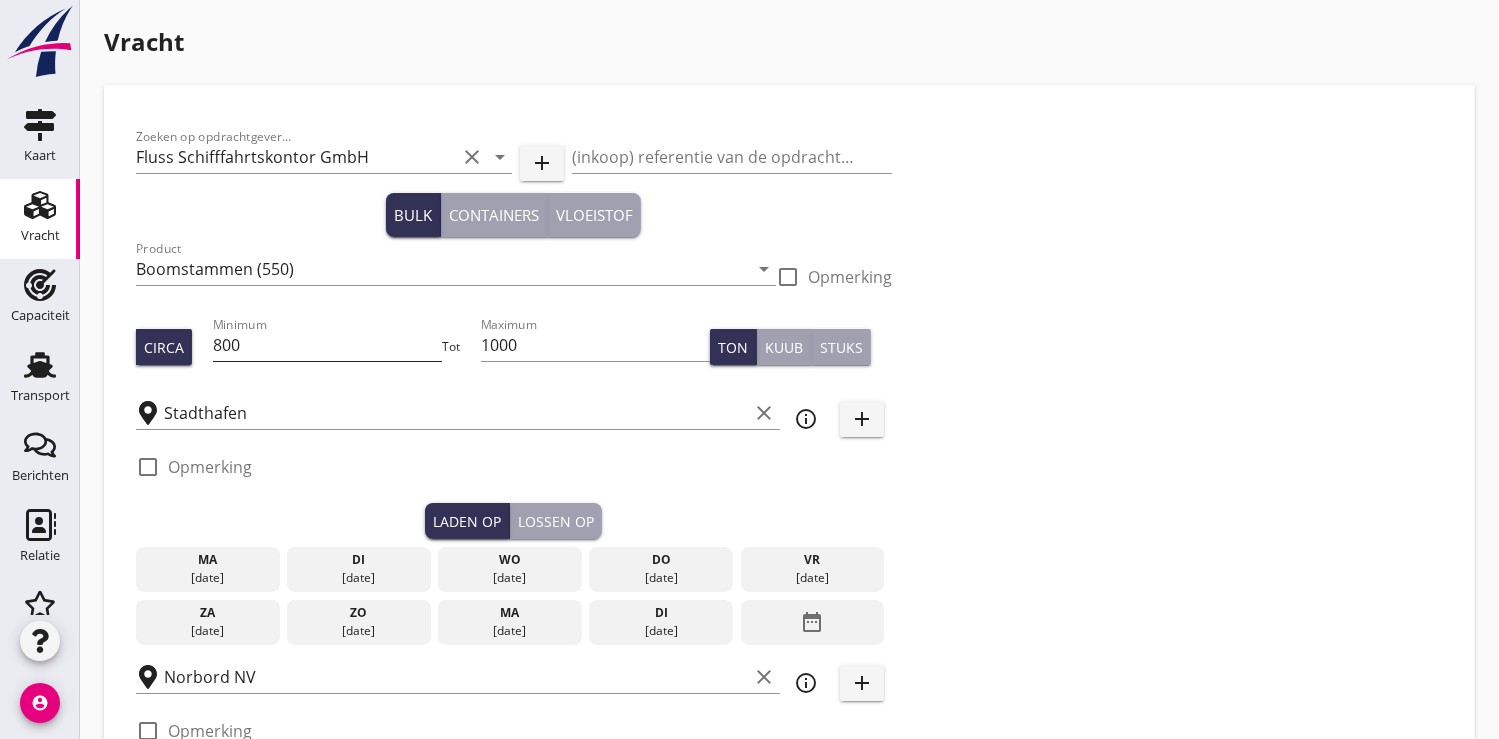 type on "48" 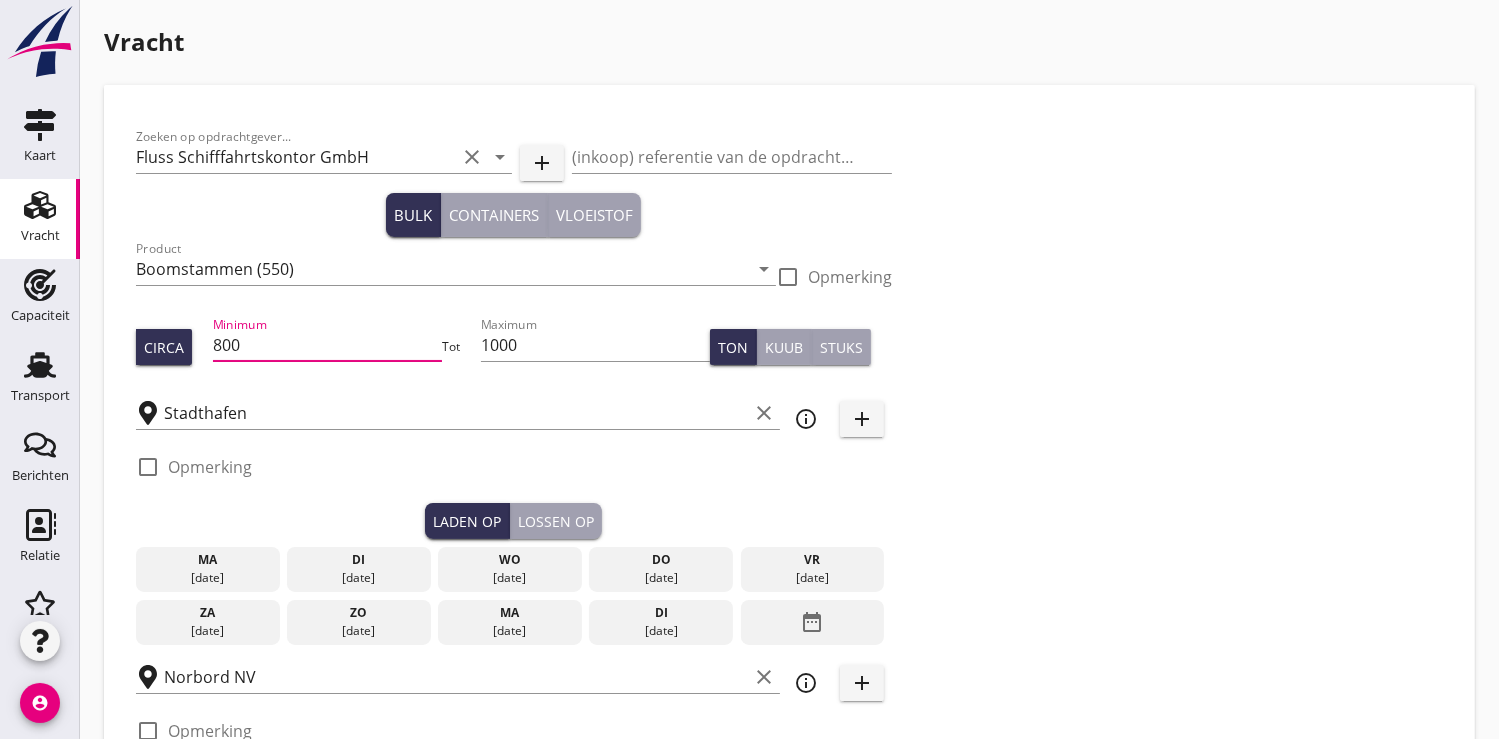 drag, startPoint x: 257, startPoint y: 343, endPoint x: 204, endPoint y: 344, distance: 53.009434 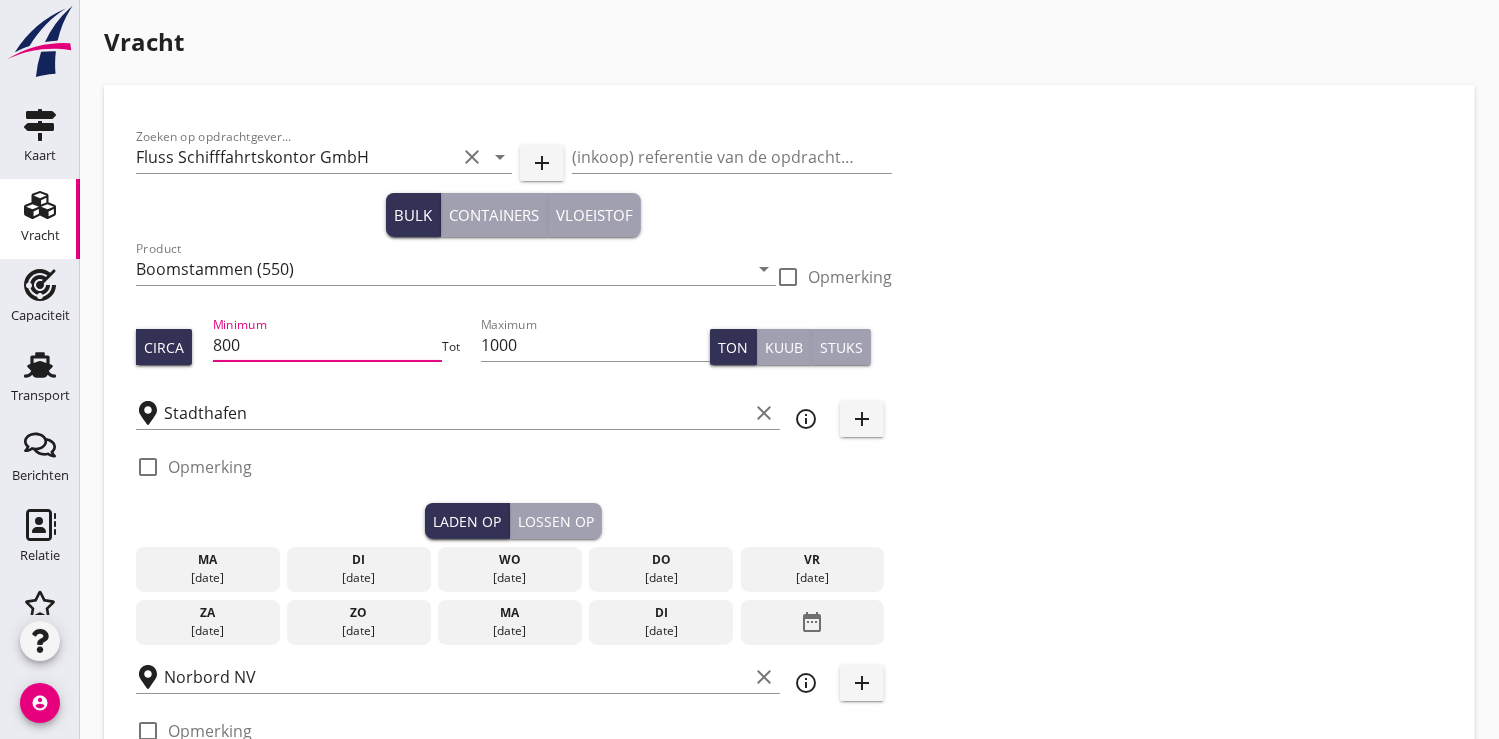 click on "Circa  Minimum 800  Tot  Maximum 1000  Ton   Kuub   Stuks" at bounding box center [514, 347] 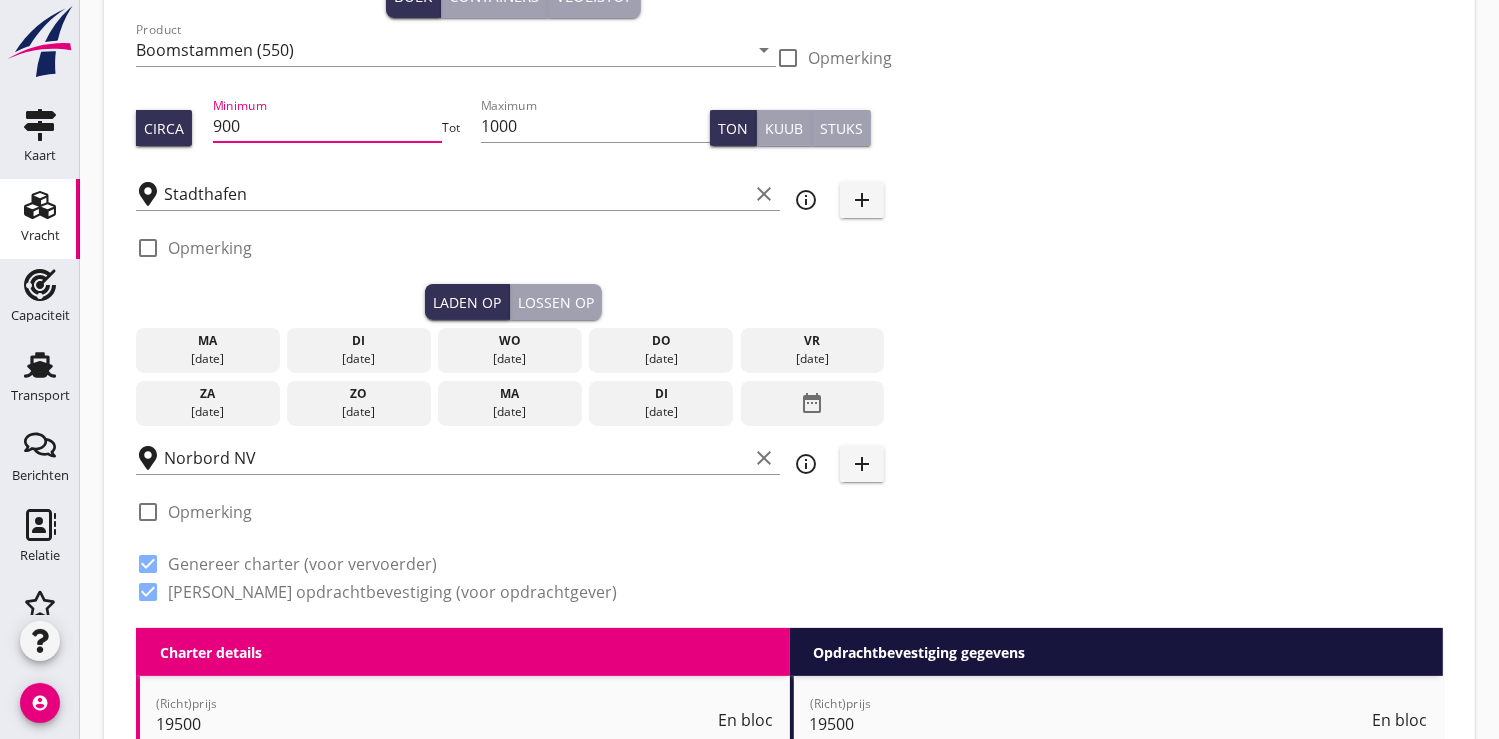scroll, scrollTop: 222, scrollLeft: 0, axis: vertical 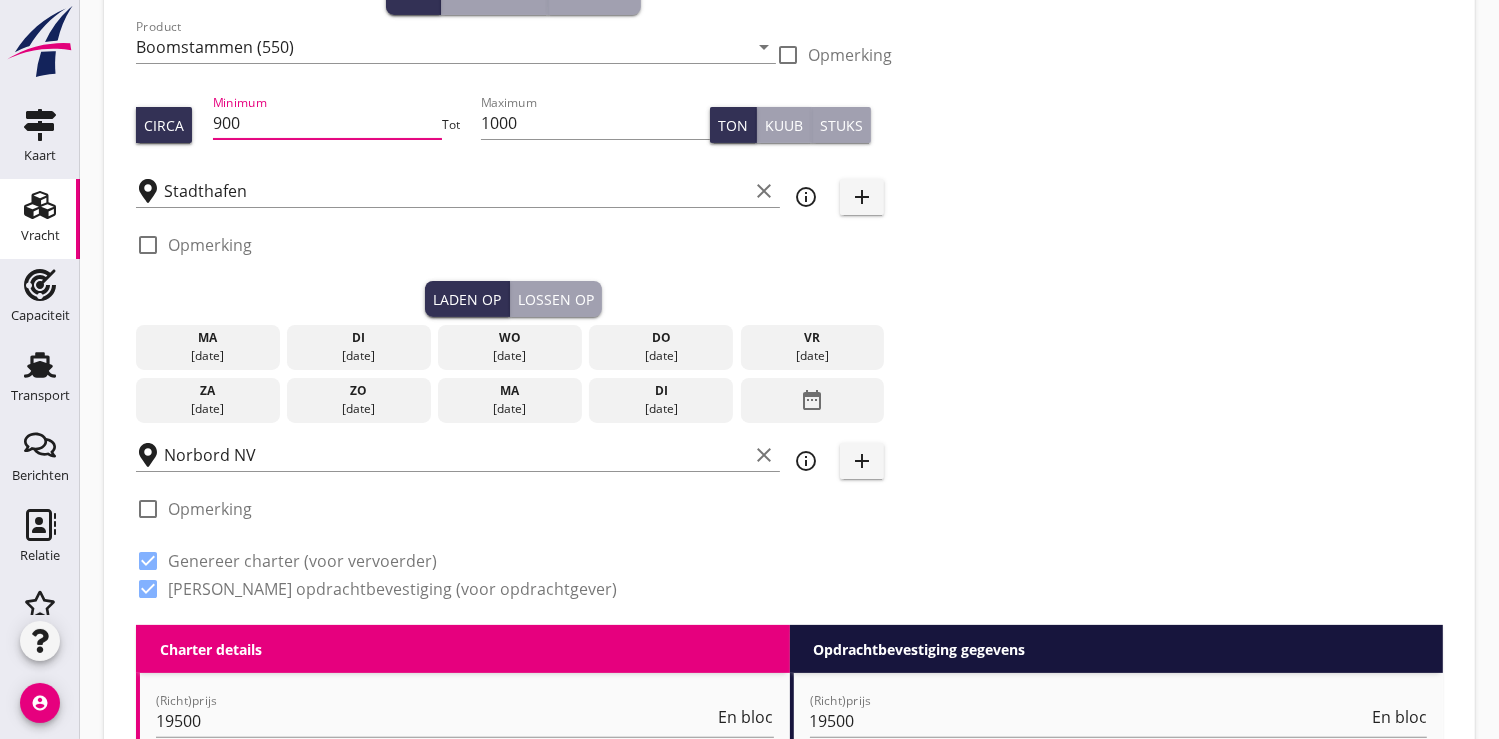 type on "900" 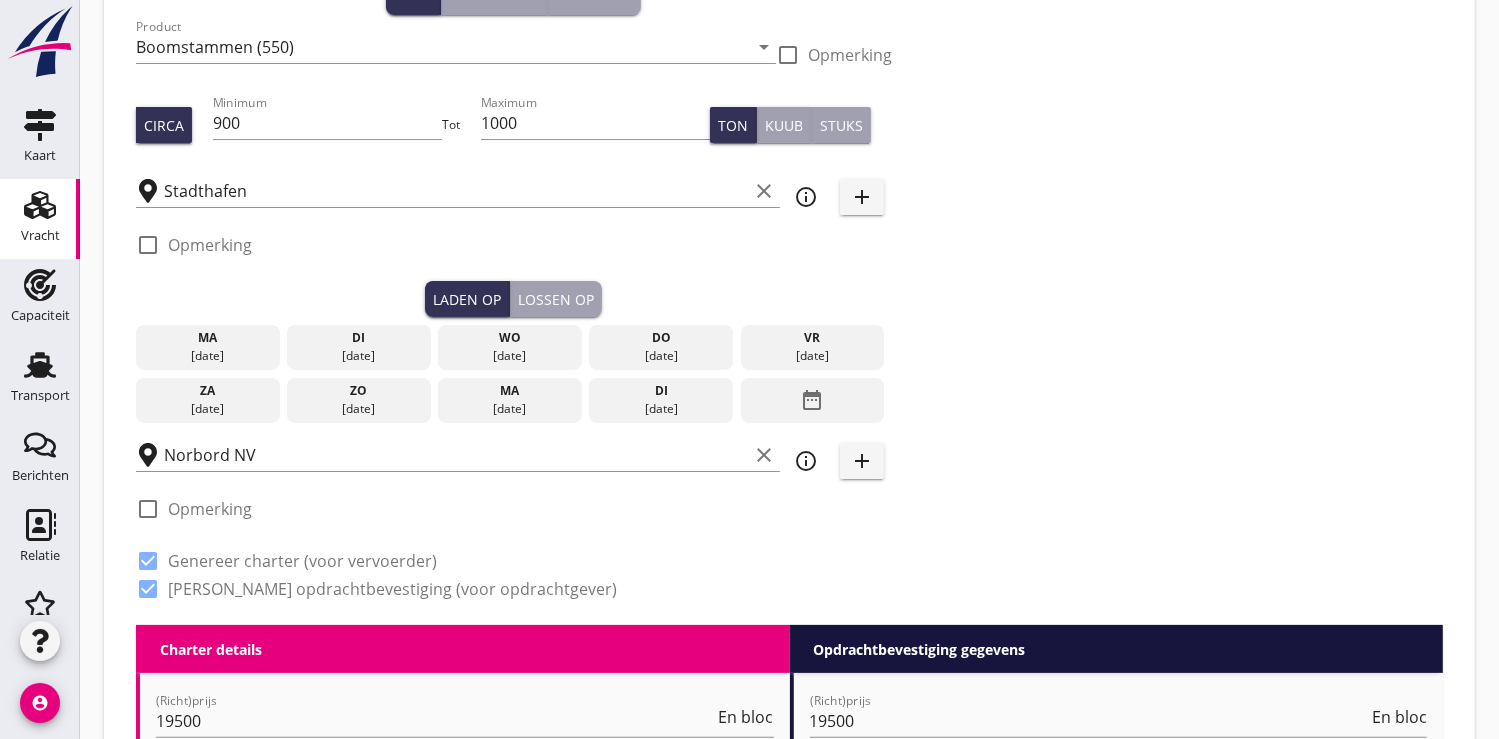 click on "ma" at bounding box center [510, 391] 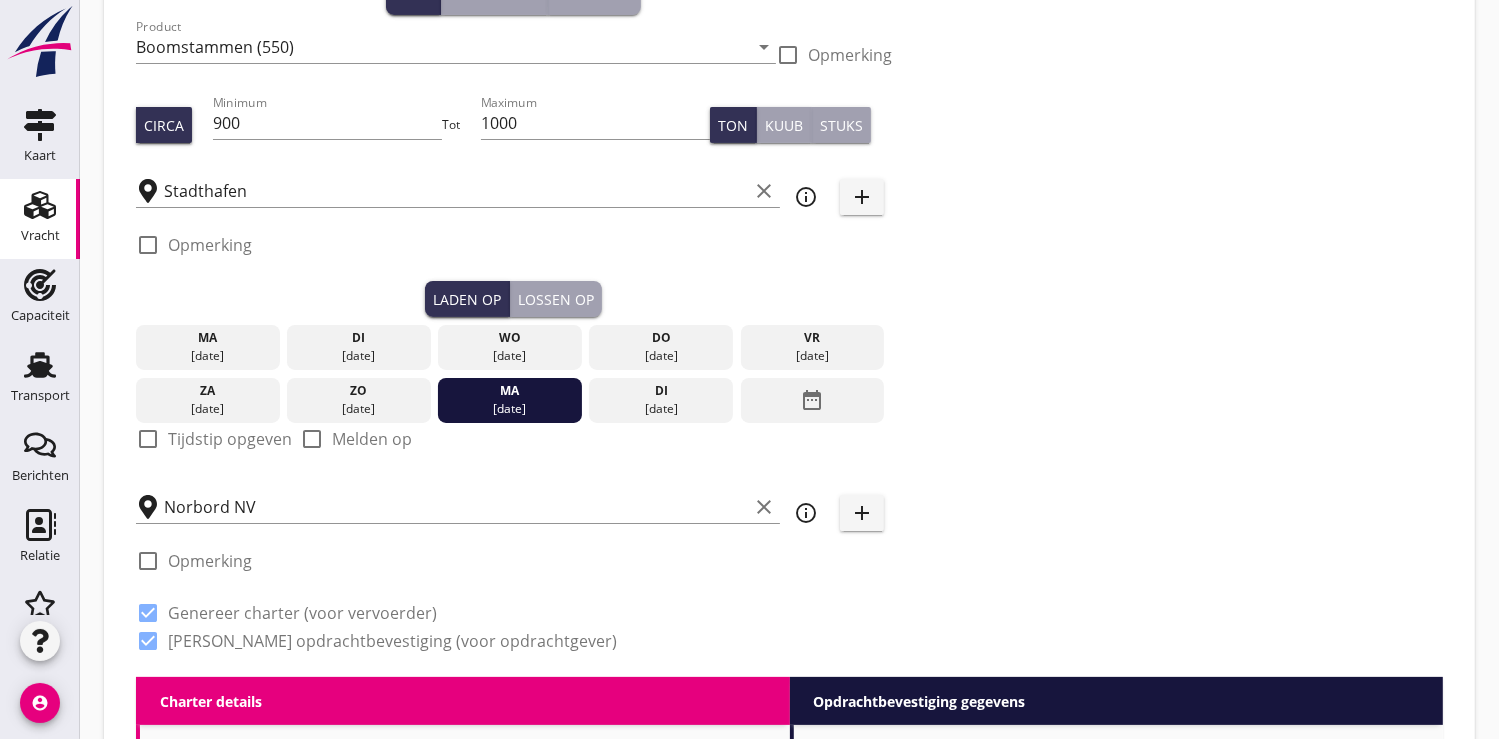 click at bounding box center (148, 439) 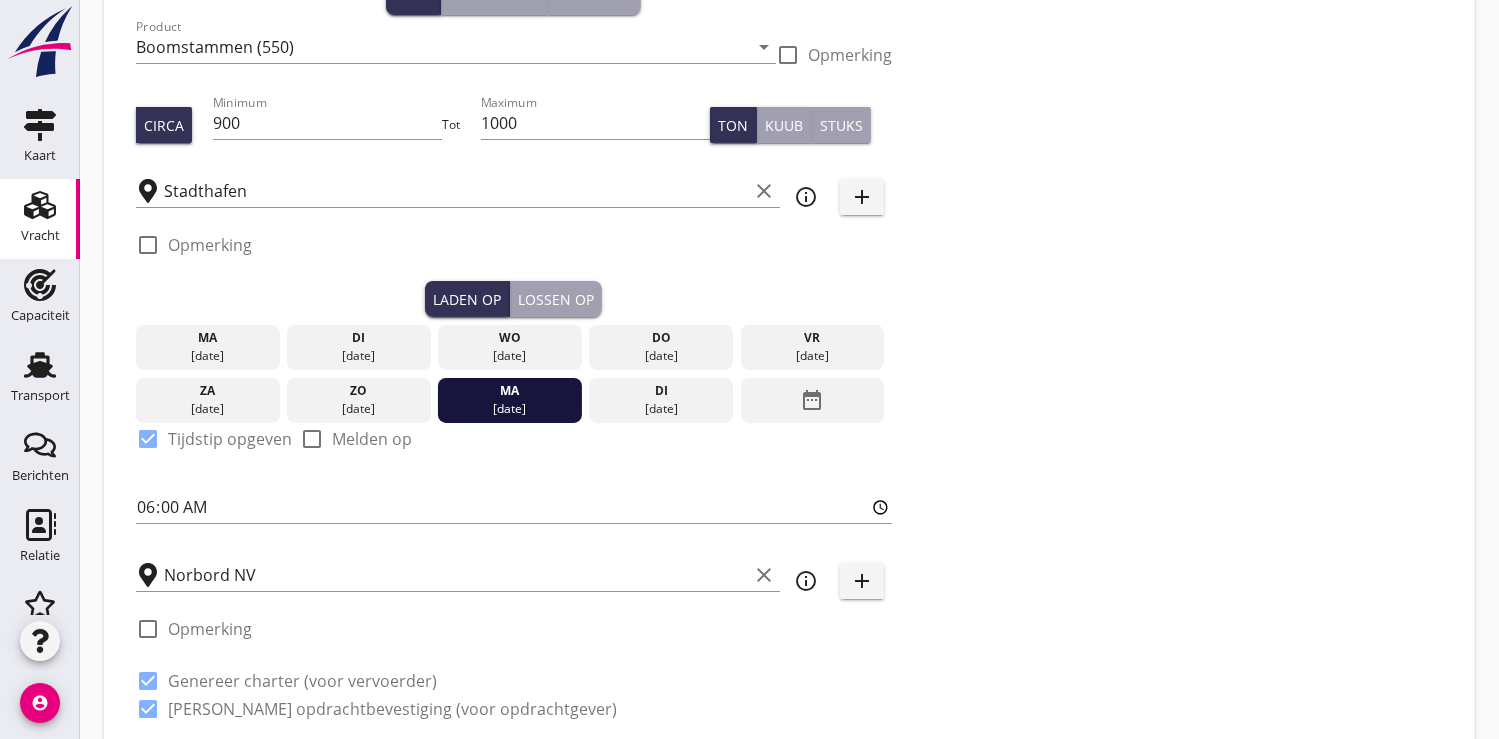 click on "Lossen op" at bounding box center [556, 299] 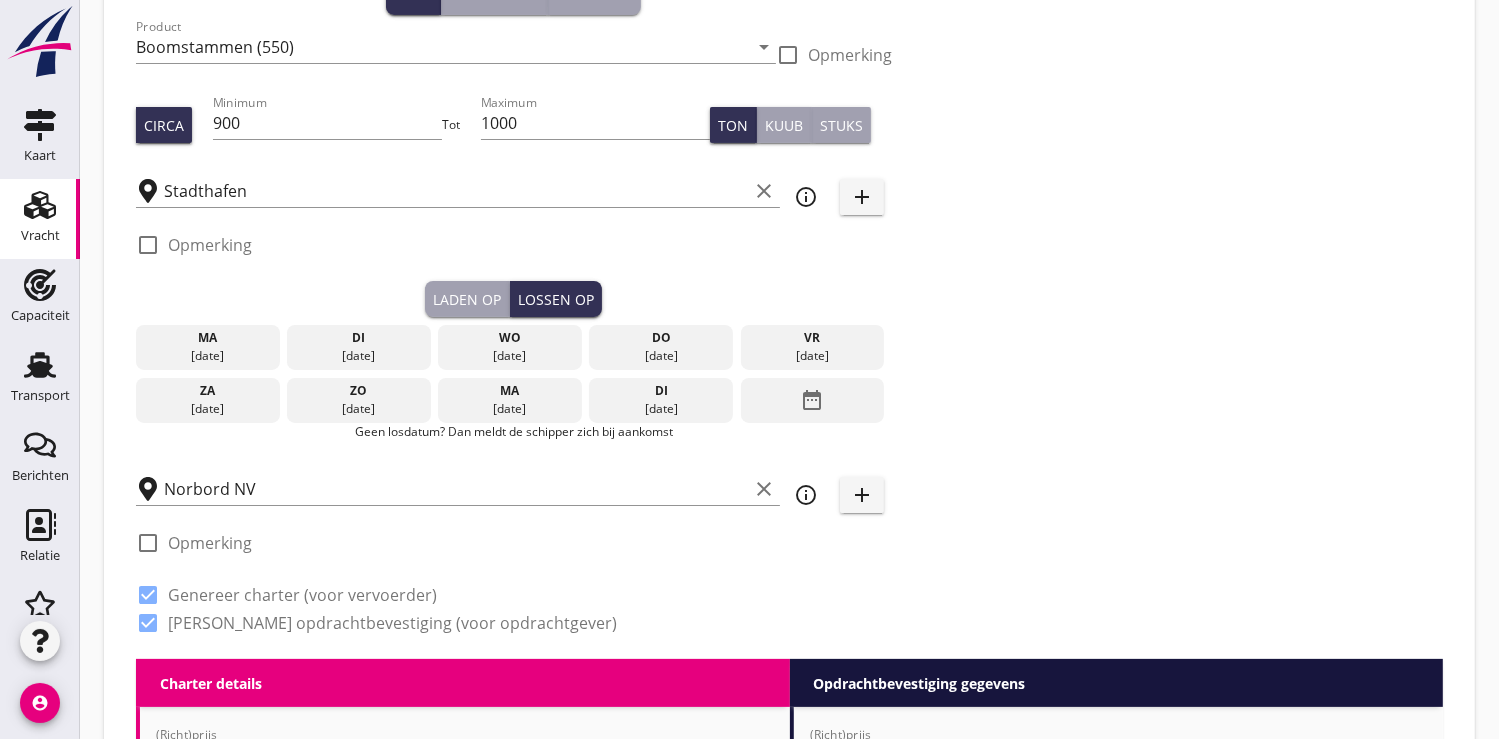 click on "date_range" at bounding box center [812, 400] 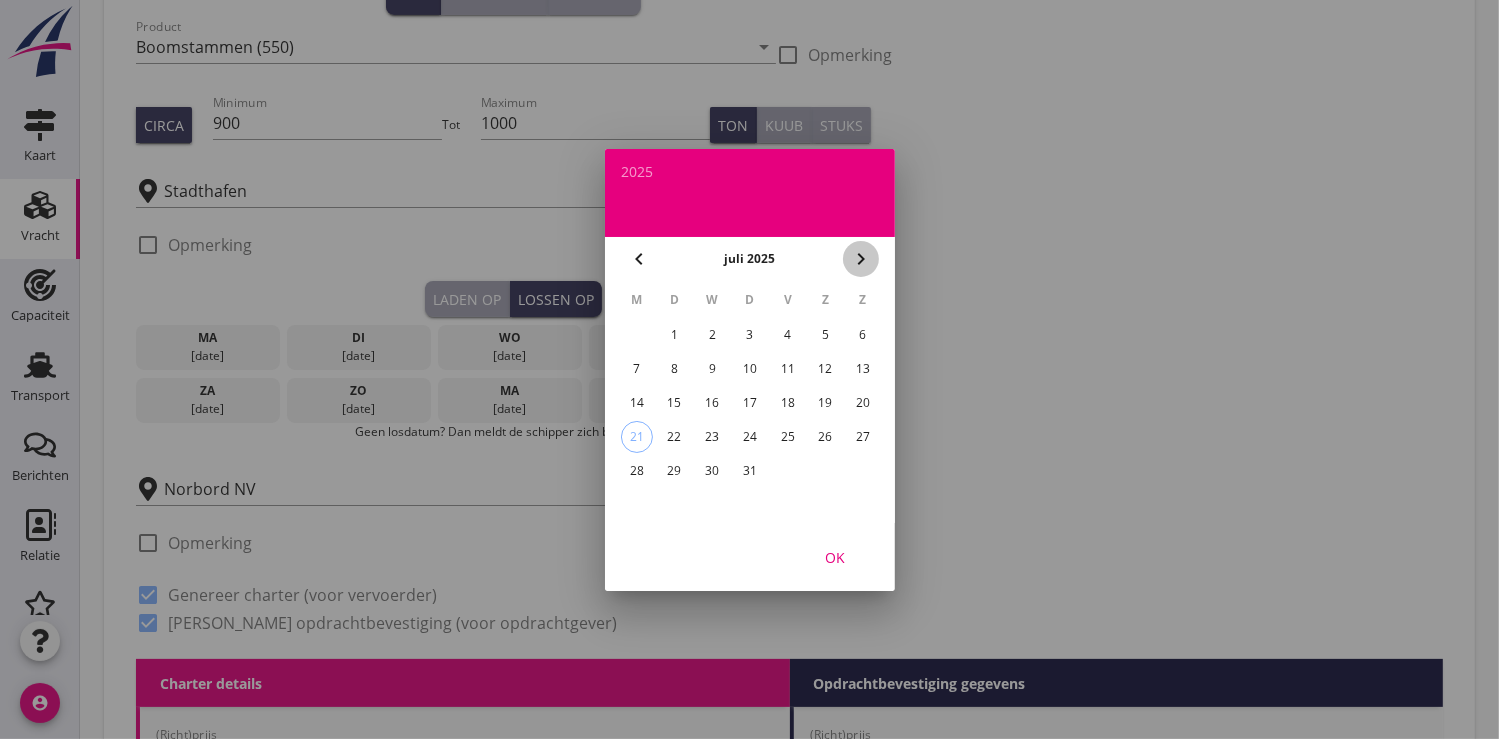 click on "chevron_right" at bounding box center (861, 259) 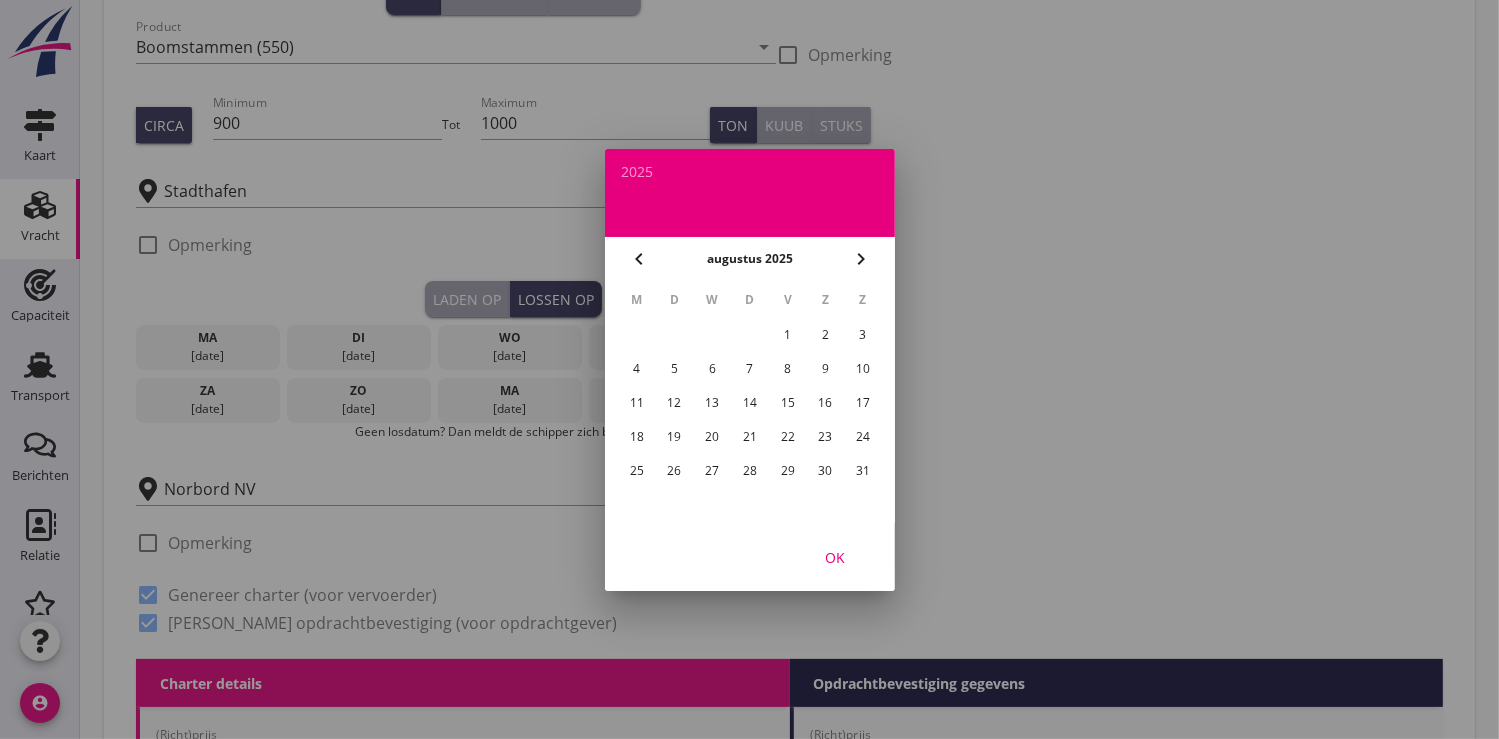 click on "5" at bounding box center [674, 369] 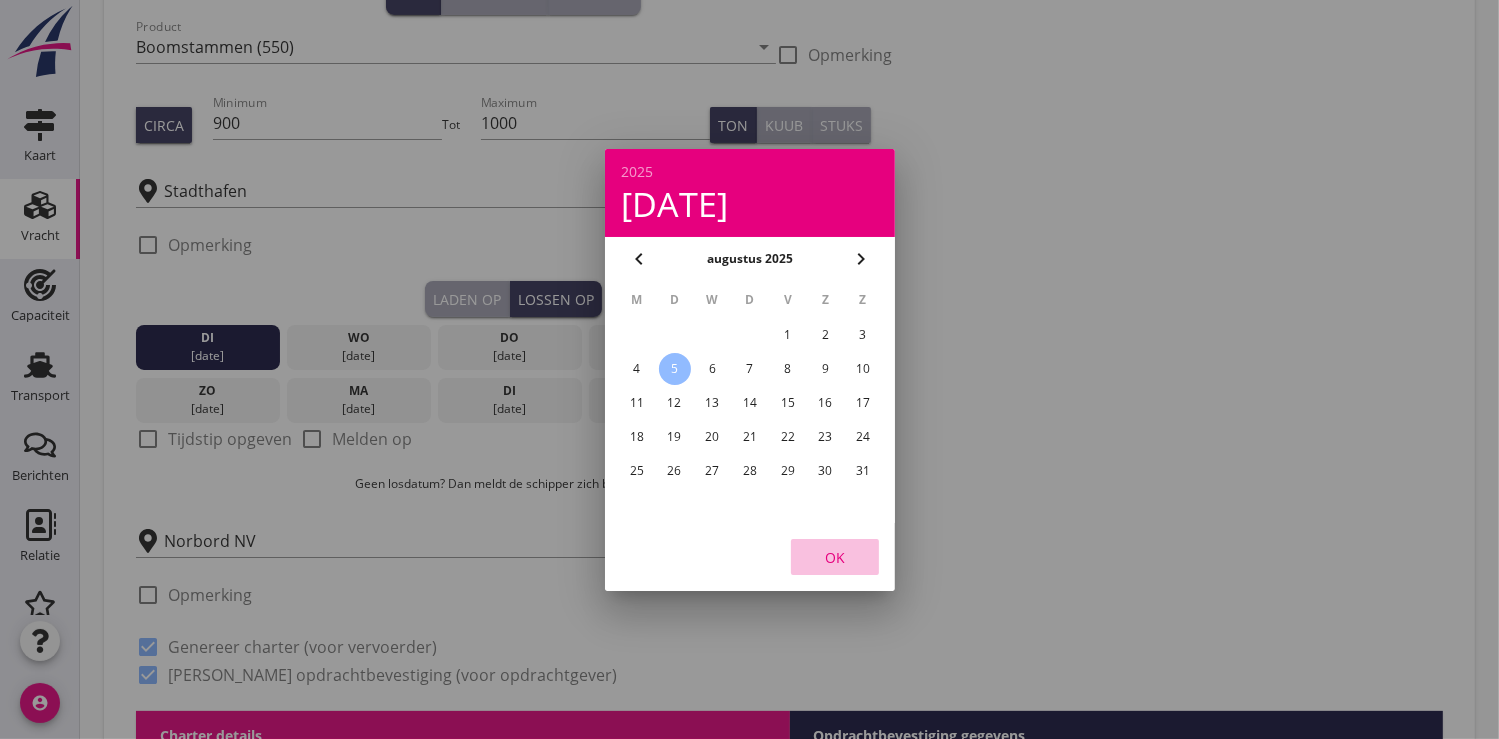 click on "OK" at bounding box center (835, 556) 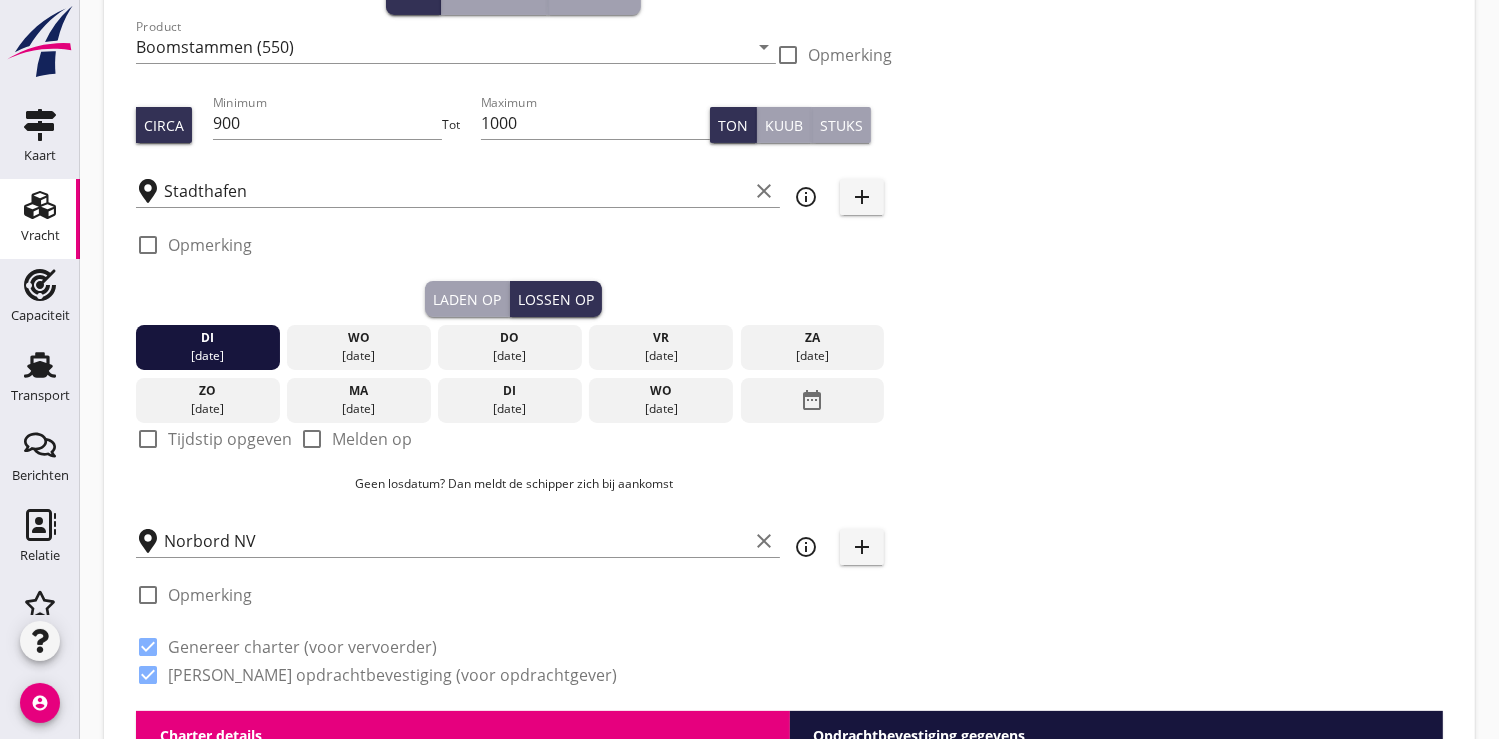 click at bounding box center [148, 439] 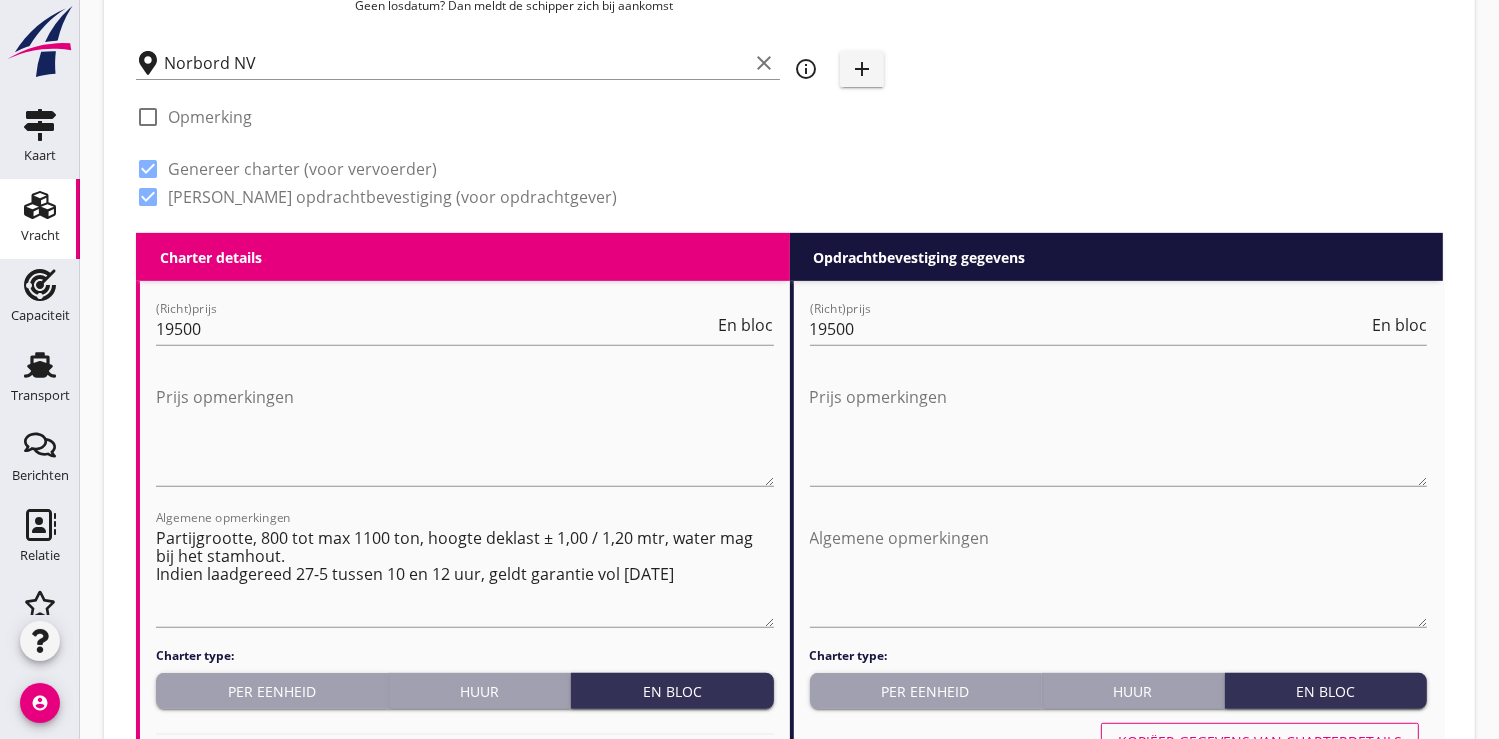 scroll, scrollTop: 777, scrollLeft: 0, axis: vertical 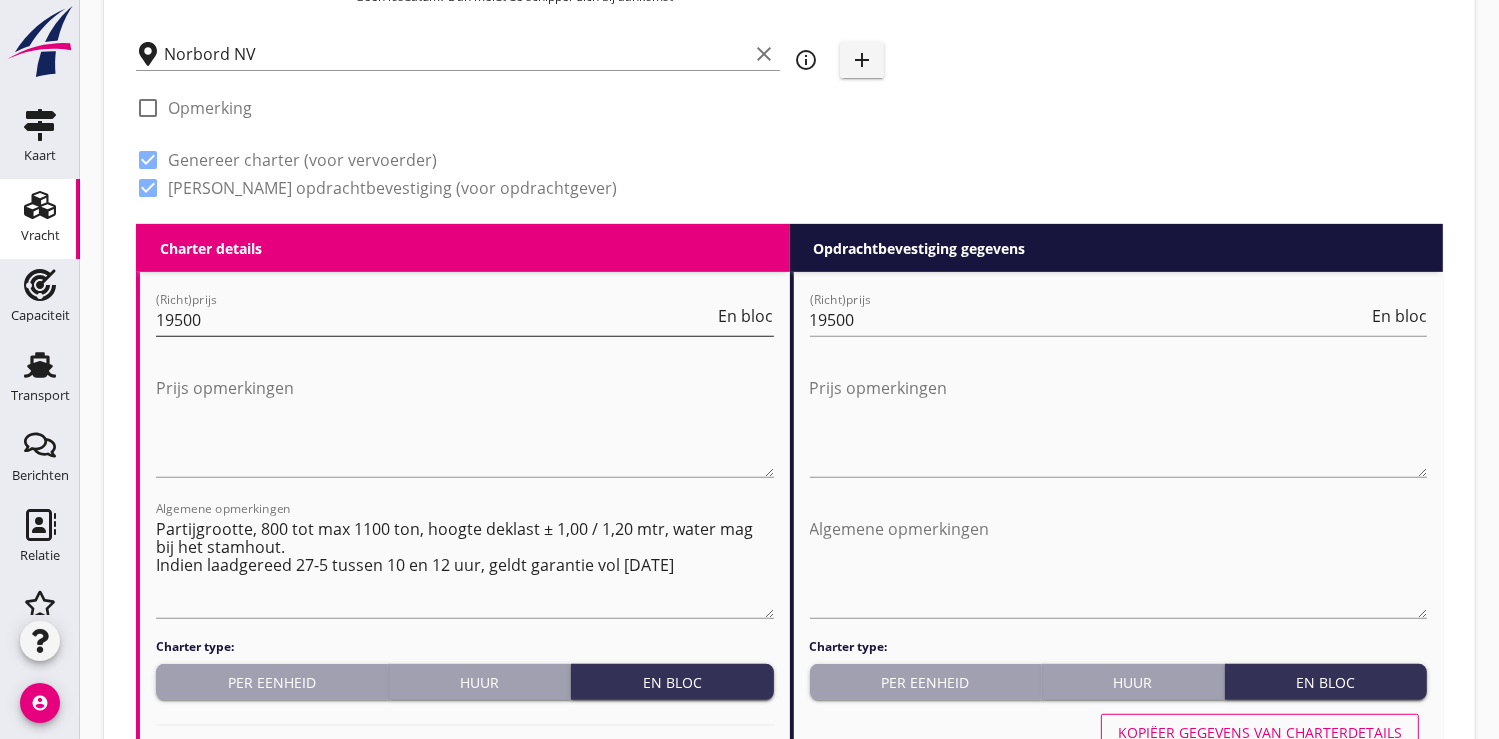 click on "19500" at bounding box center (435, 320) 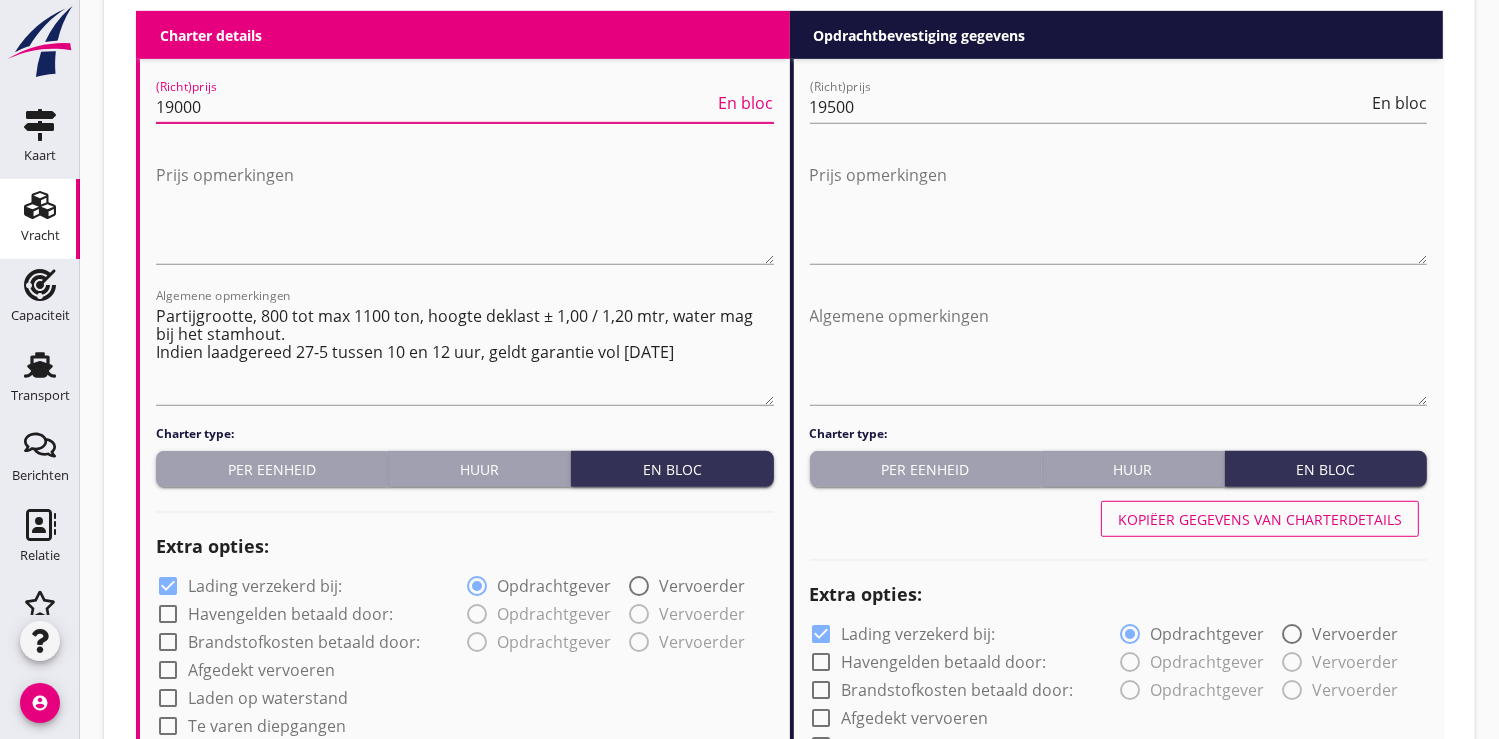 scroll, scrollTop: 1000, scrollLeft: 0, axis: vertical 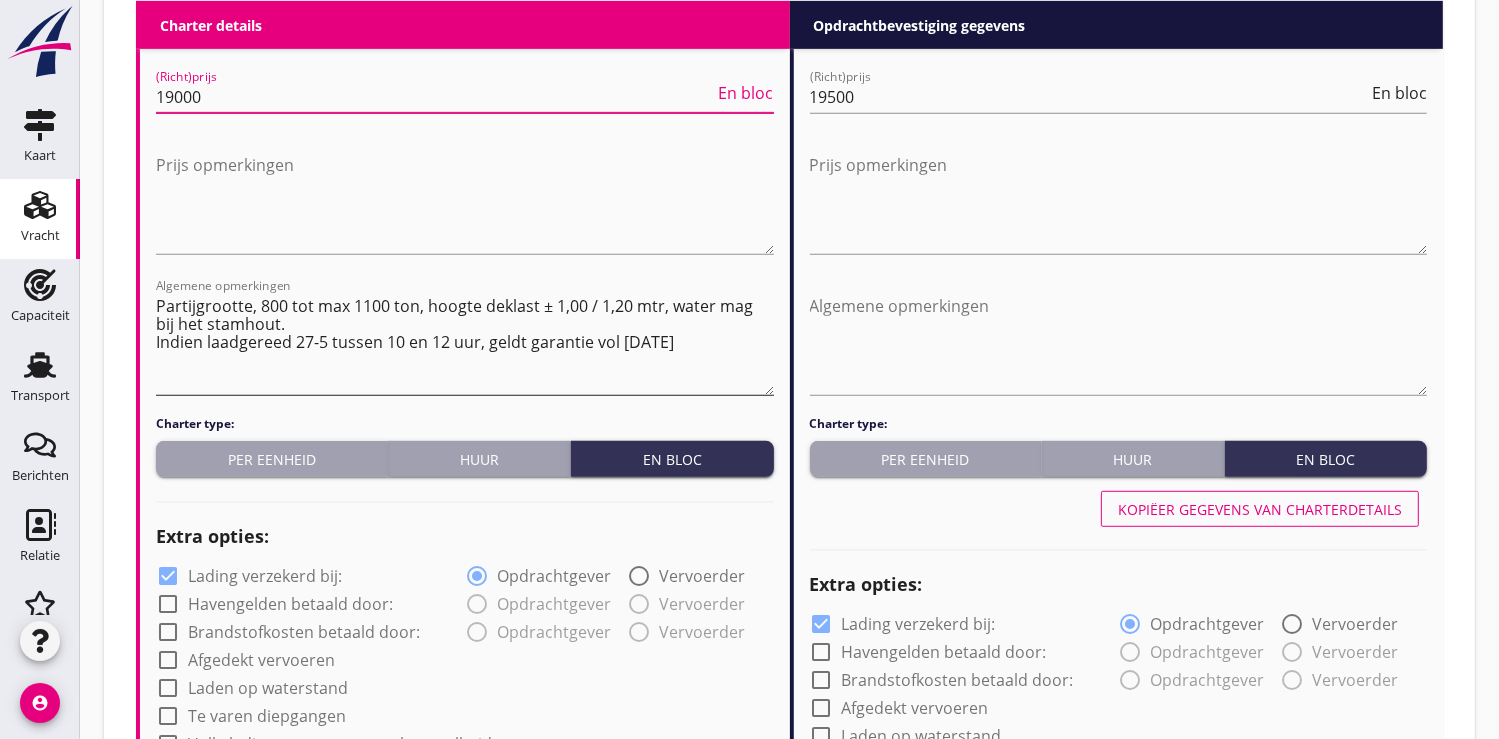 type on "19000" 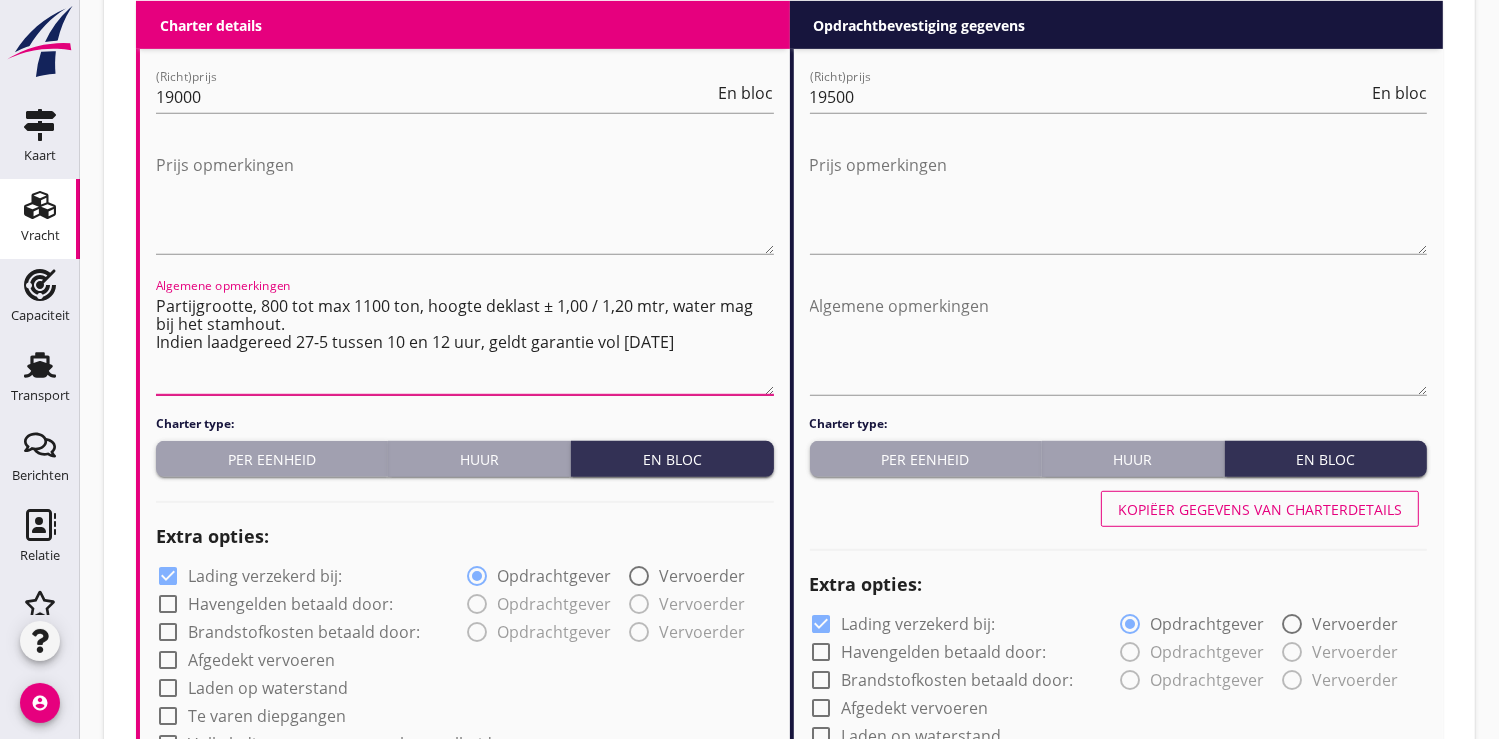 drag, startPoint x: 699, startPoint y: 343, endPoint x: 132, endPoint y: 332, distance: 567.1067 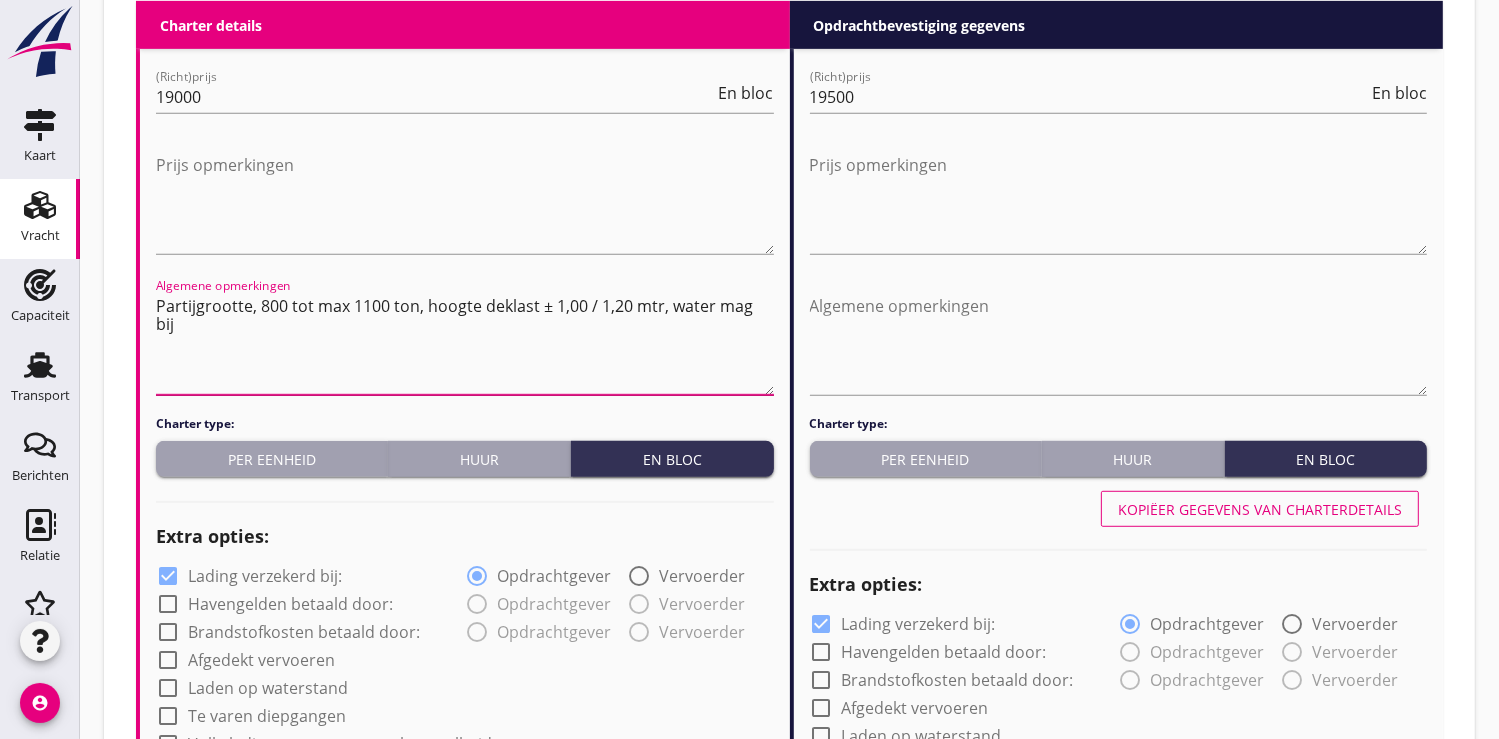drag, startPoint x: 695, startPoint y: 304, endPoint x: 338, endPoint y: 320, distance: 357.35837 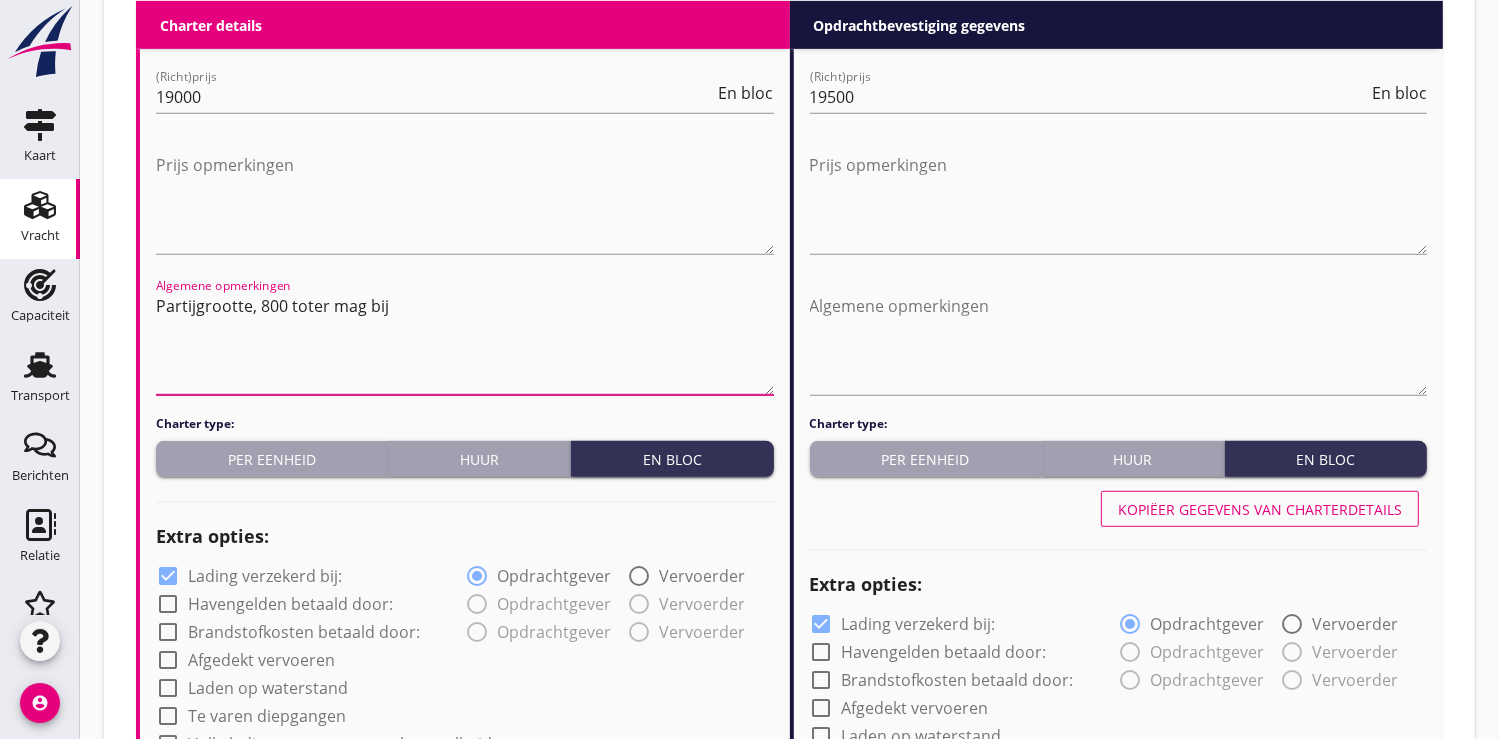 drag, startPoint x: 451, startPoint y: 312, endPoint x: 116, endPoint y: 324, distance: 335.21484 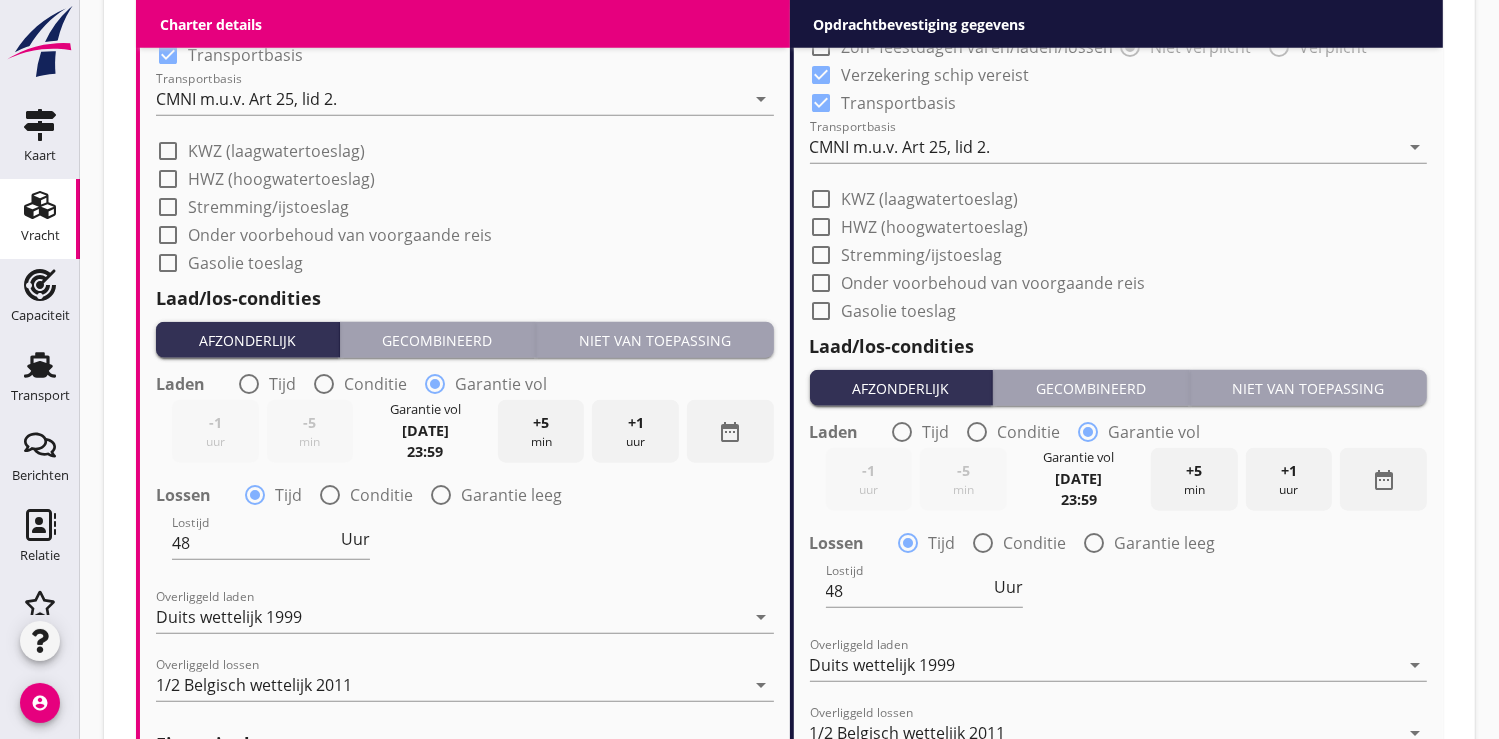 scroll, scrollTop: 2000, scrollLeft: 0, axis: vertical 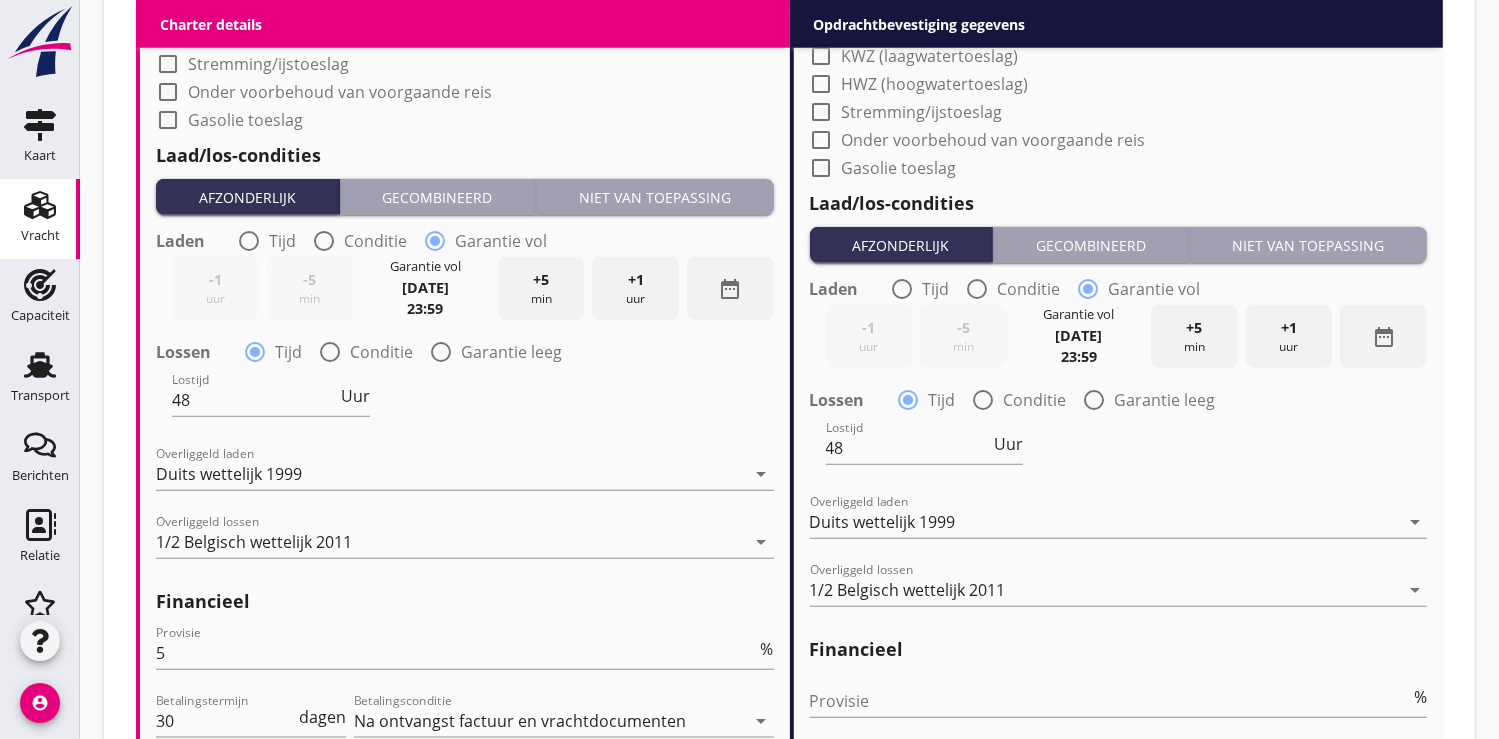 type 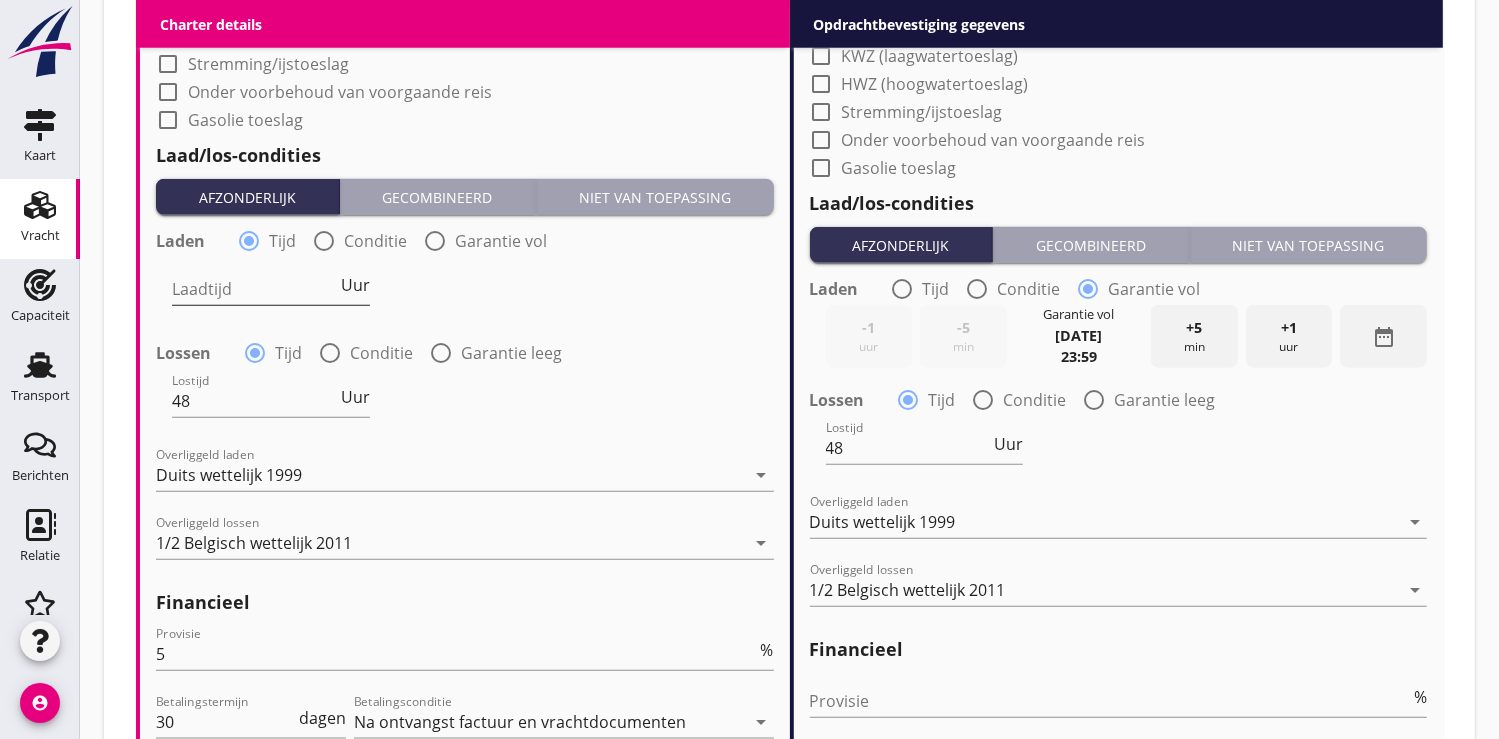 click at bounding box center (254, 289) 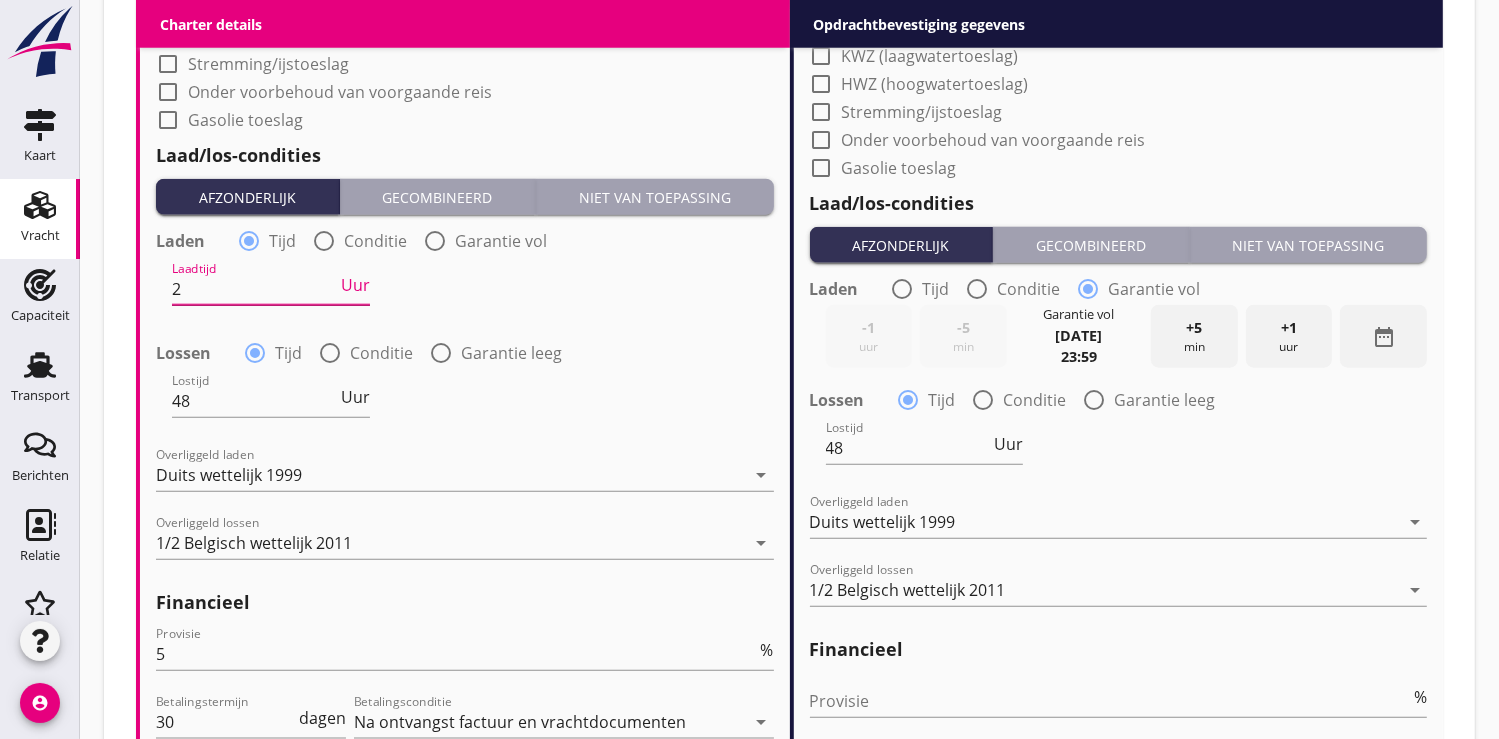 click on "Uur" at bounding box center (355, 285) 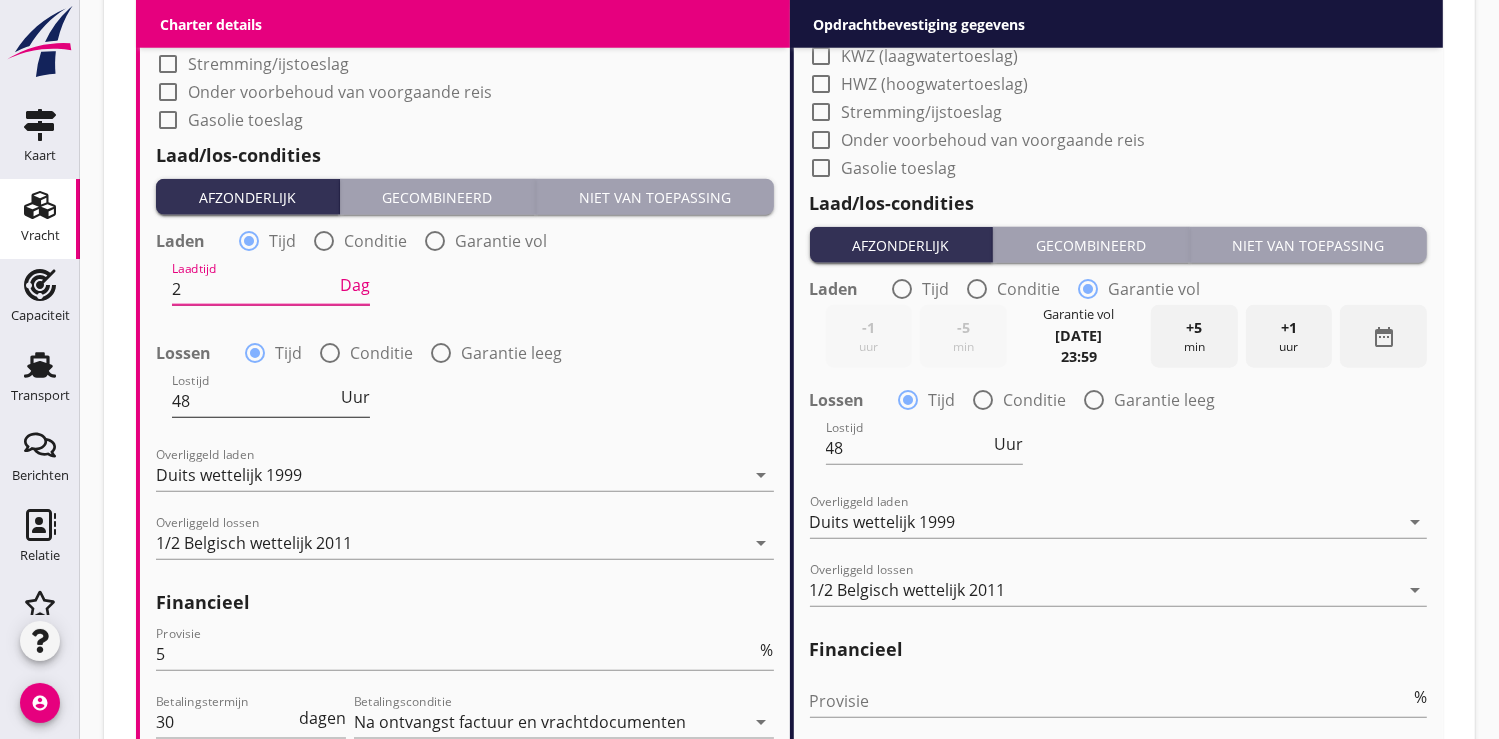 type on "2" 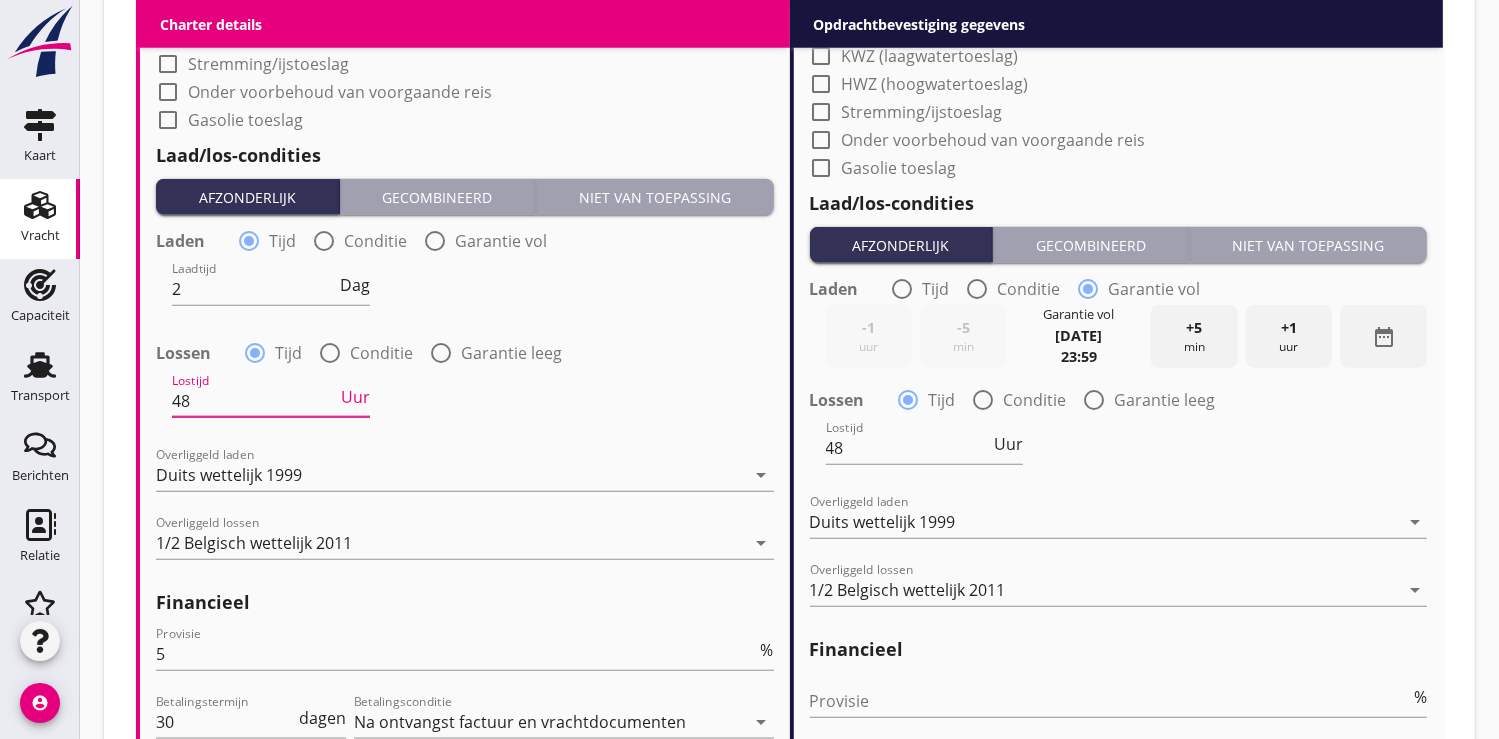 drag, startPoint x: 215, startPoint y: 403, endPoint x: 163, endPoint y: 403, distance: 52 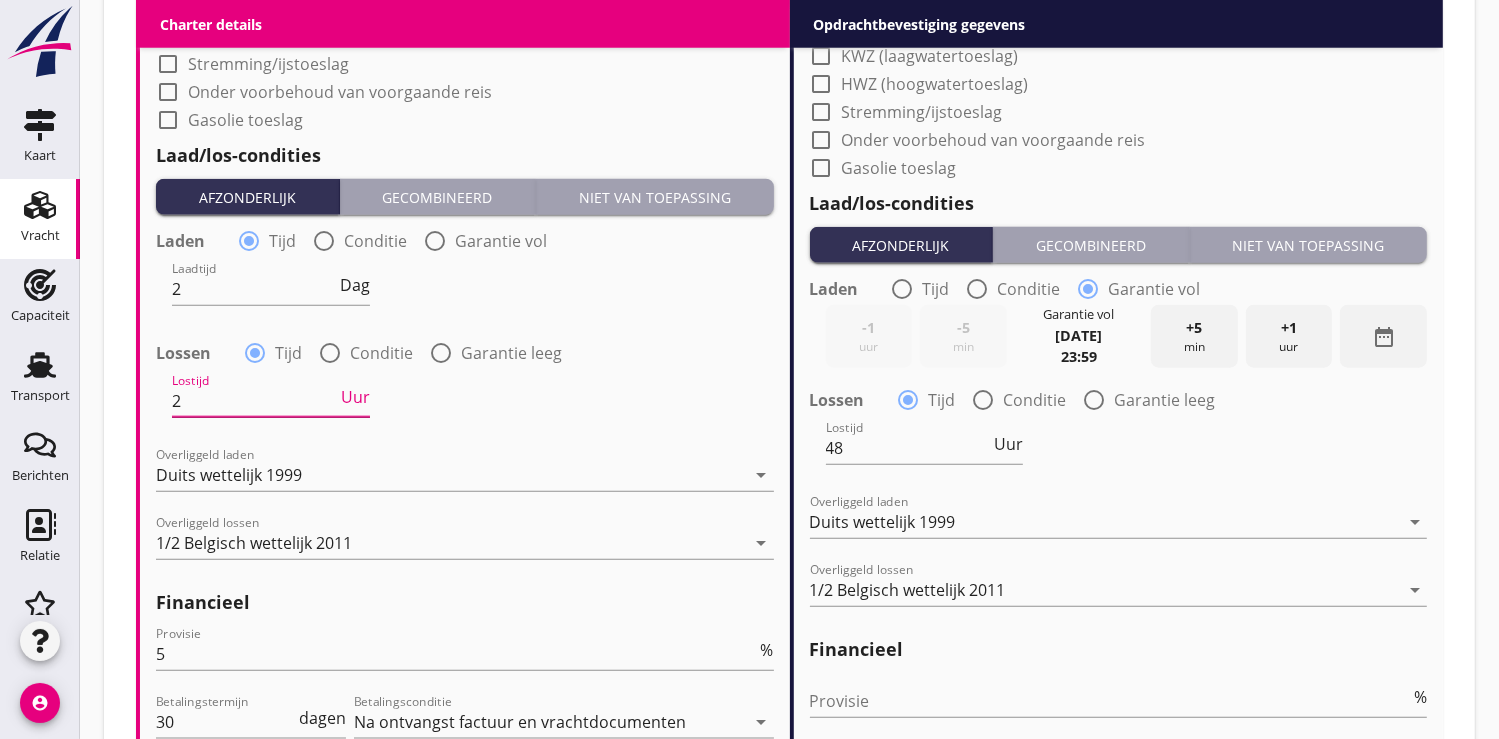 click on "Uur" at bounding box center (355, 397) 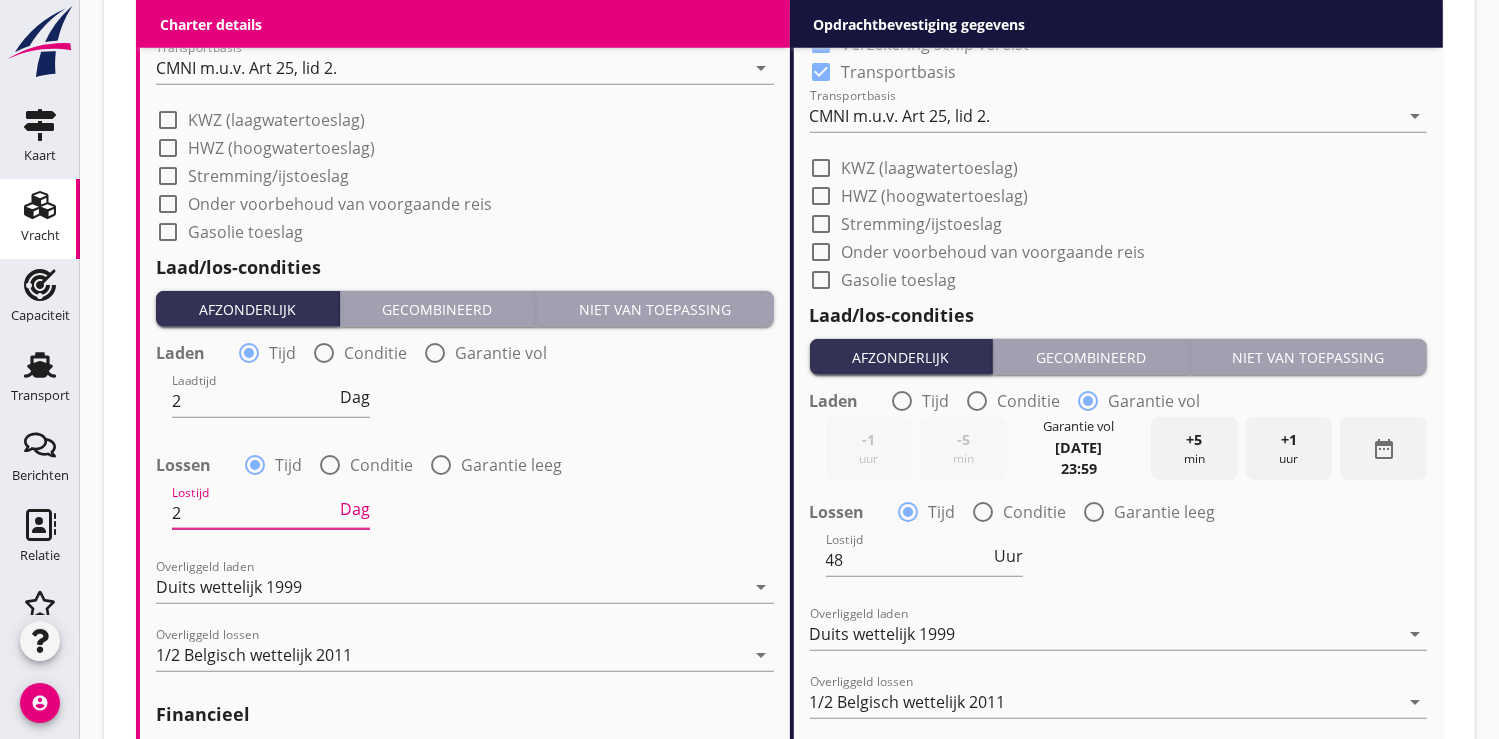 scroll, scrollTop: 1888, scrollLeft: 0, axis: vertical 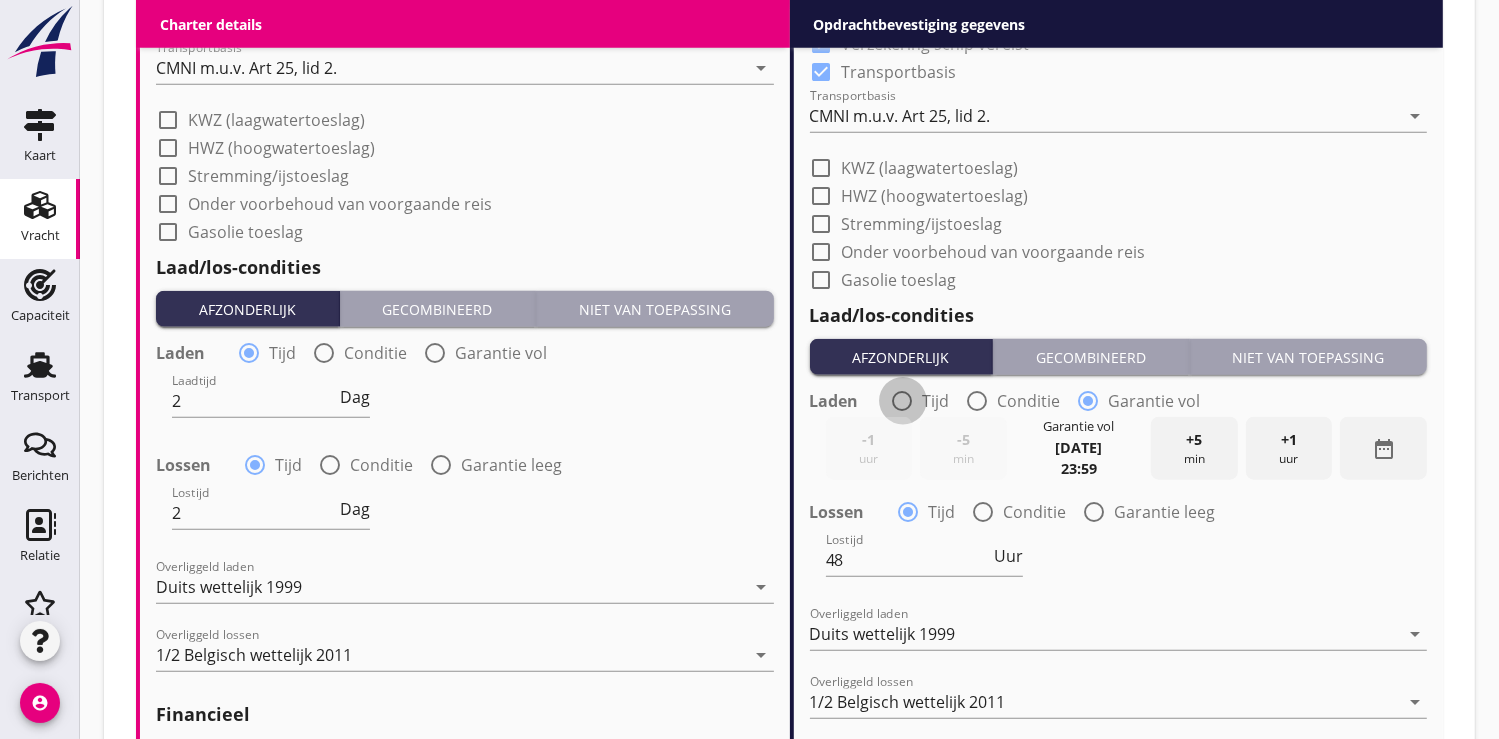 click at bounding box center (903, 401) 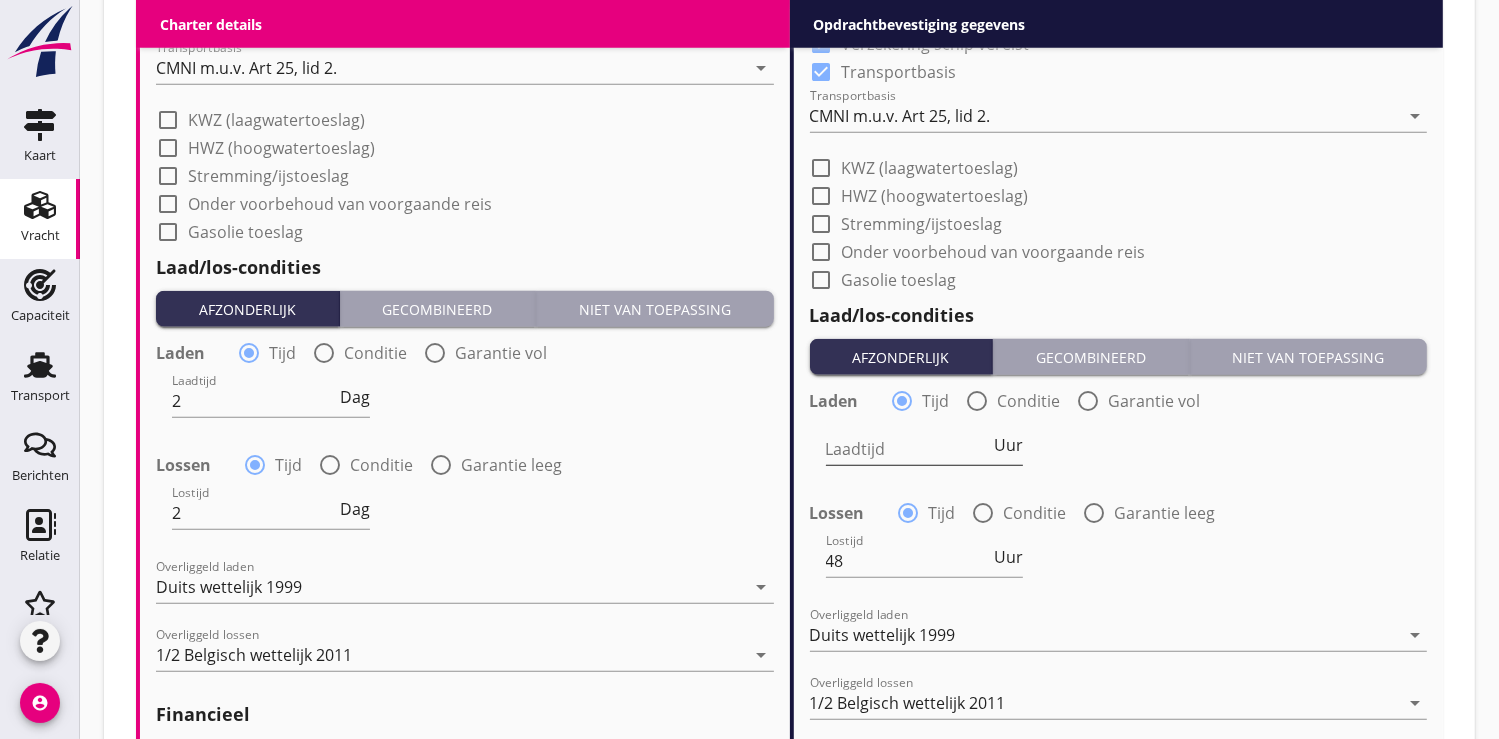 click at bounding box center [908, 449] 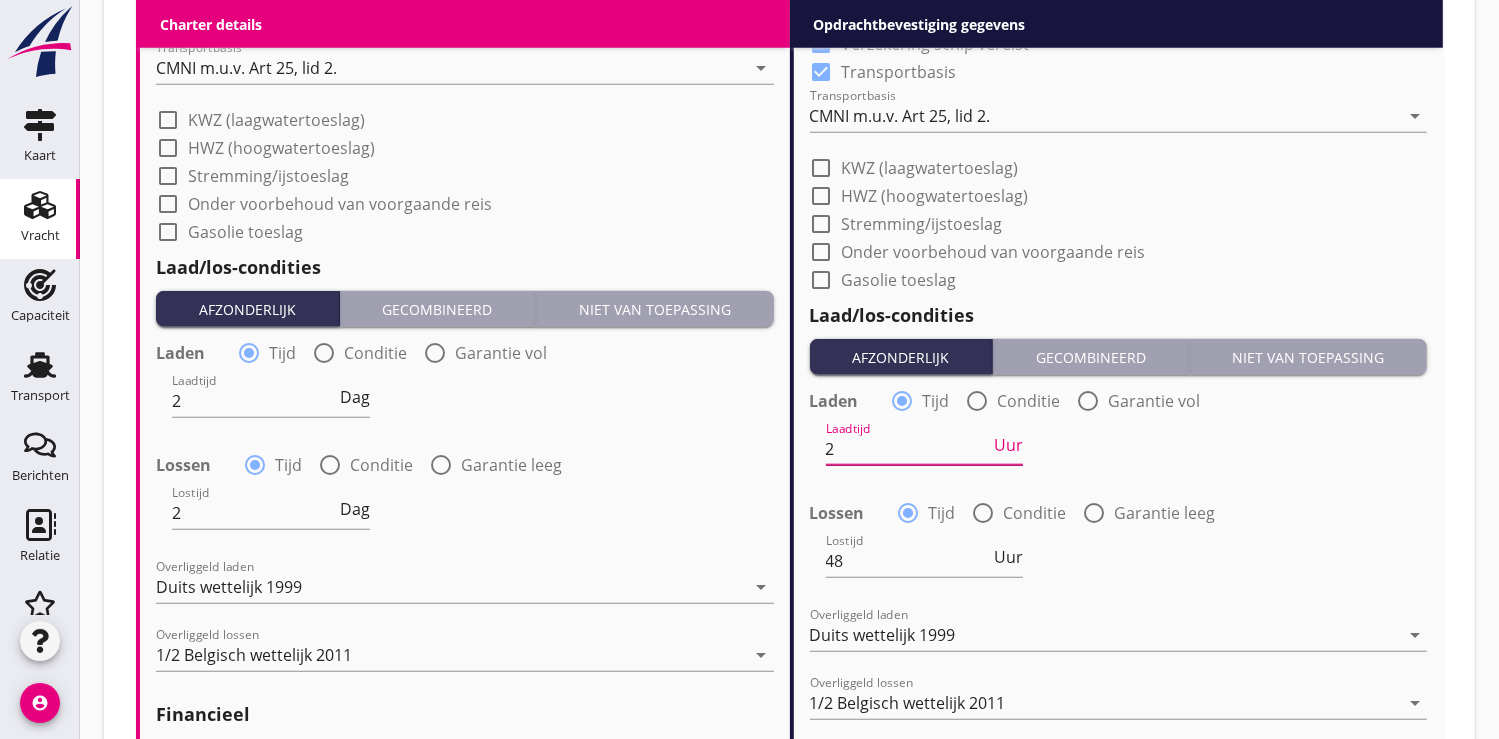 click on "Uur" at bounding box center [1008, 445] 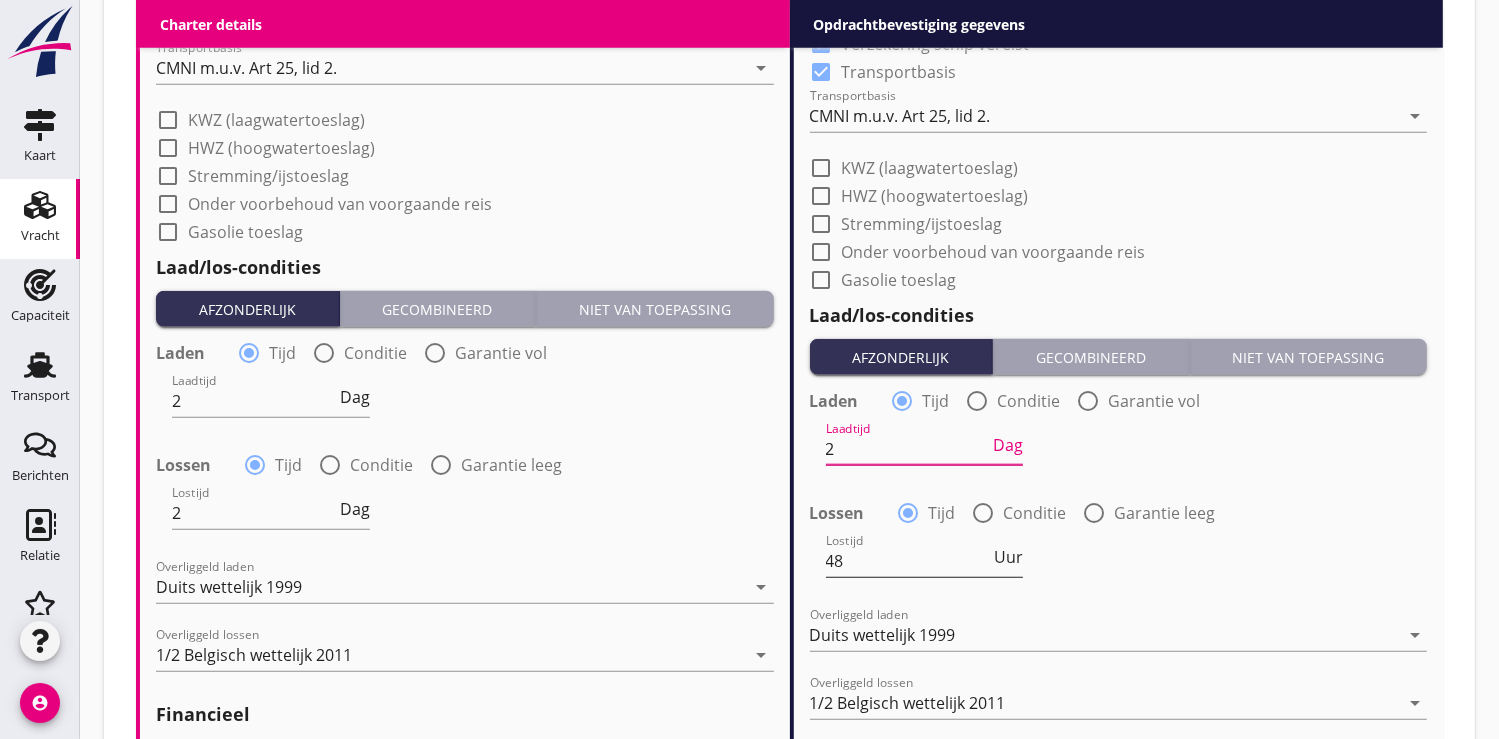type on "2" 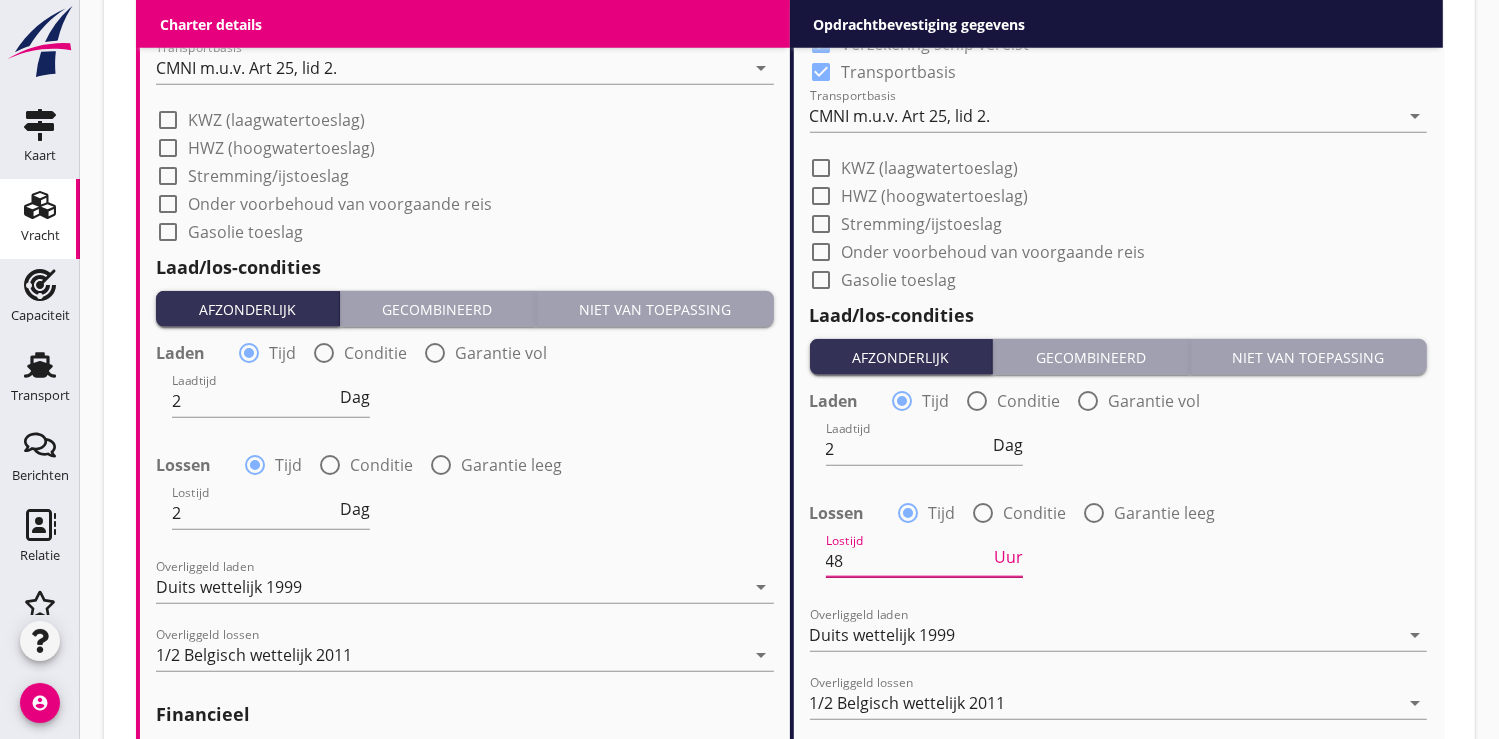 click on "48" at bounding box center [908, 561] 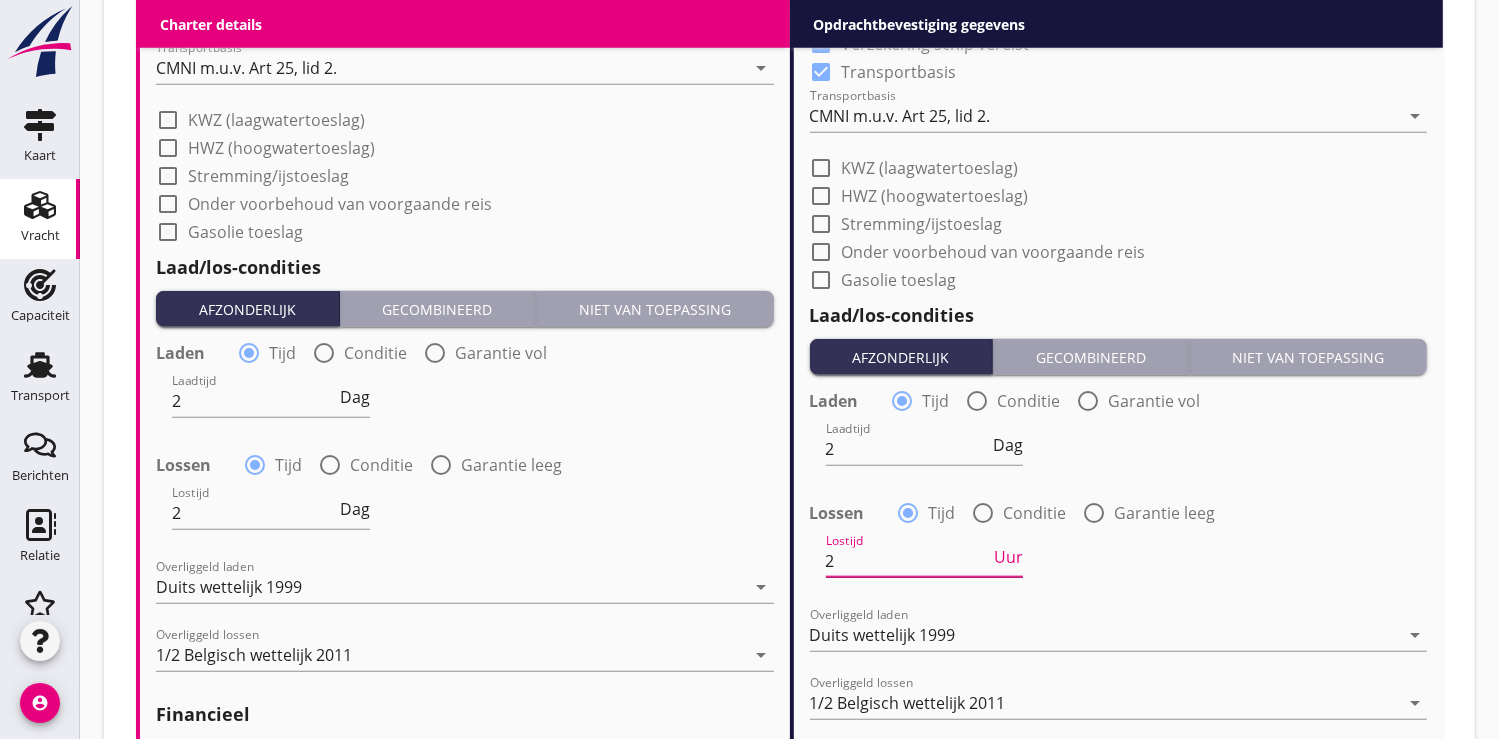 click on "Uur" at bounding box center [1008, 557] 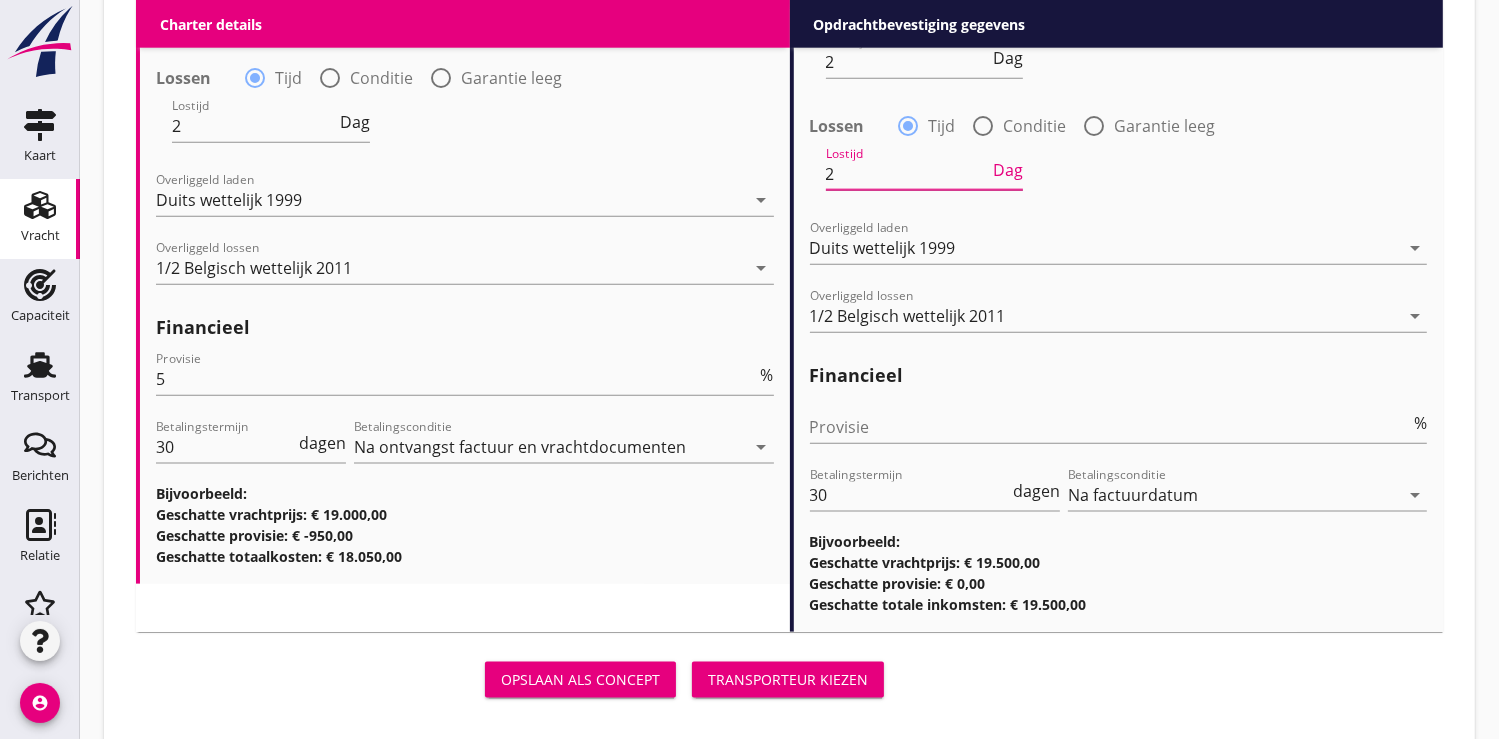 scroll, scrollTop: 2302, scrollLeft: 0, axis: vertical 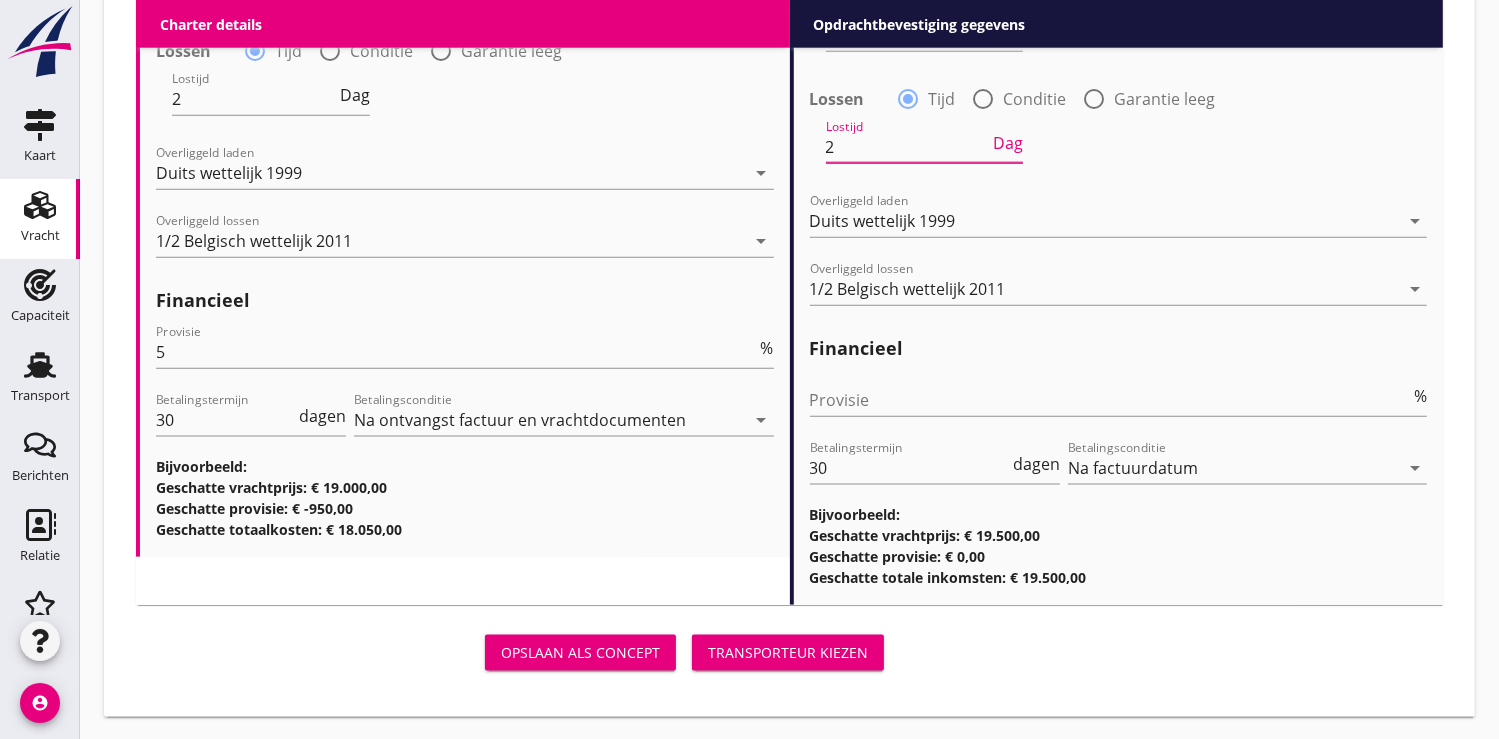 type on "2" 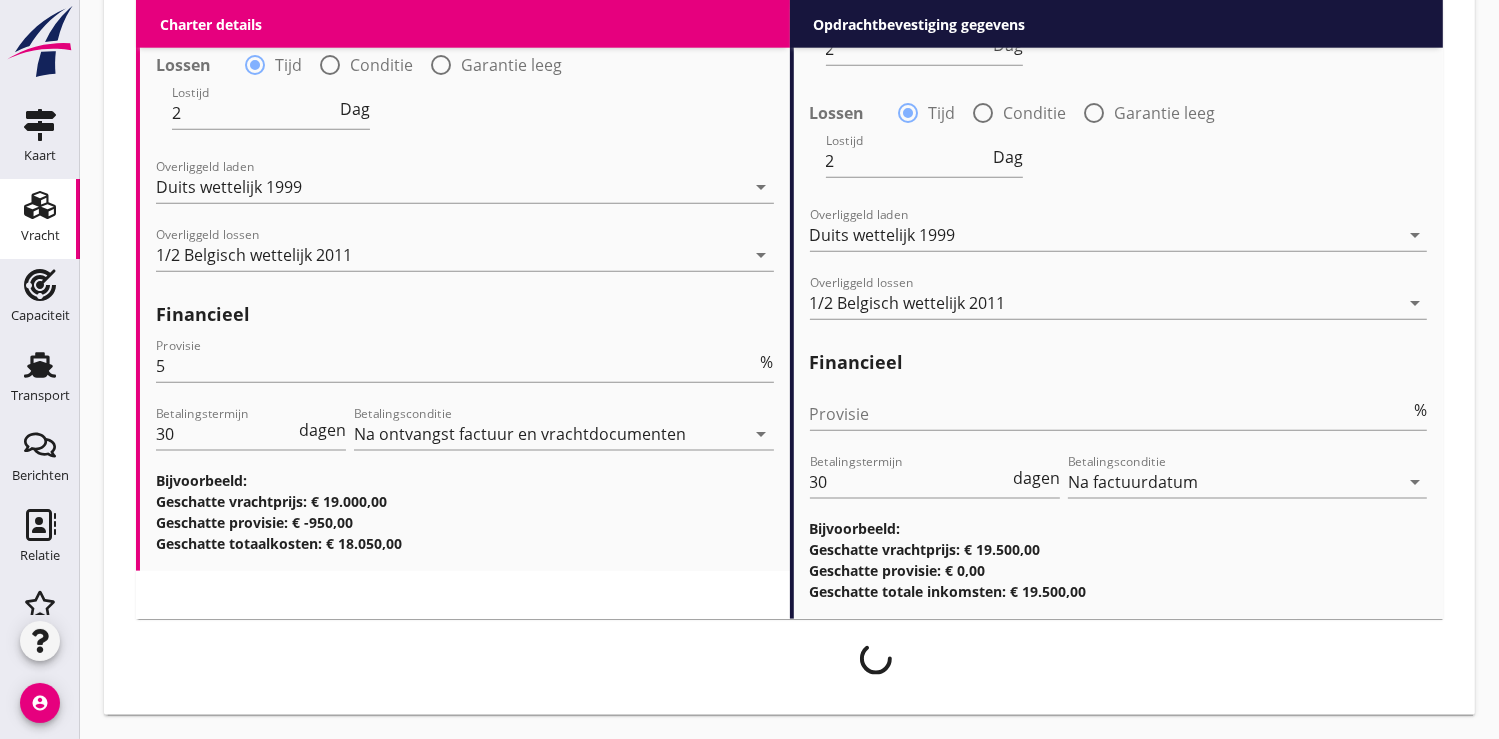 scroll, scrollTop: 2286, scrollLeft: 0, axis: vertical 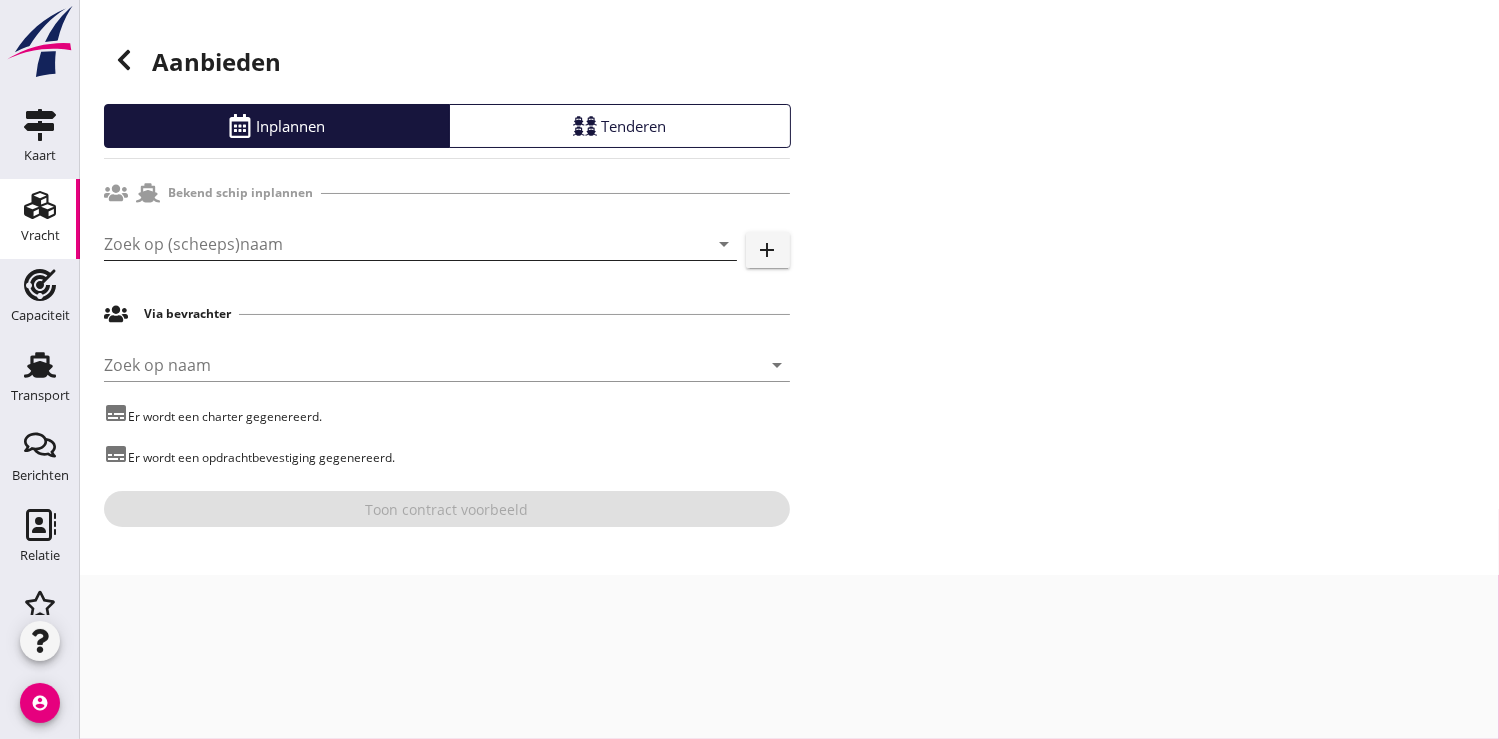 click at bounding box center (392, 244) 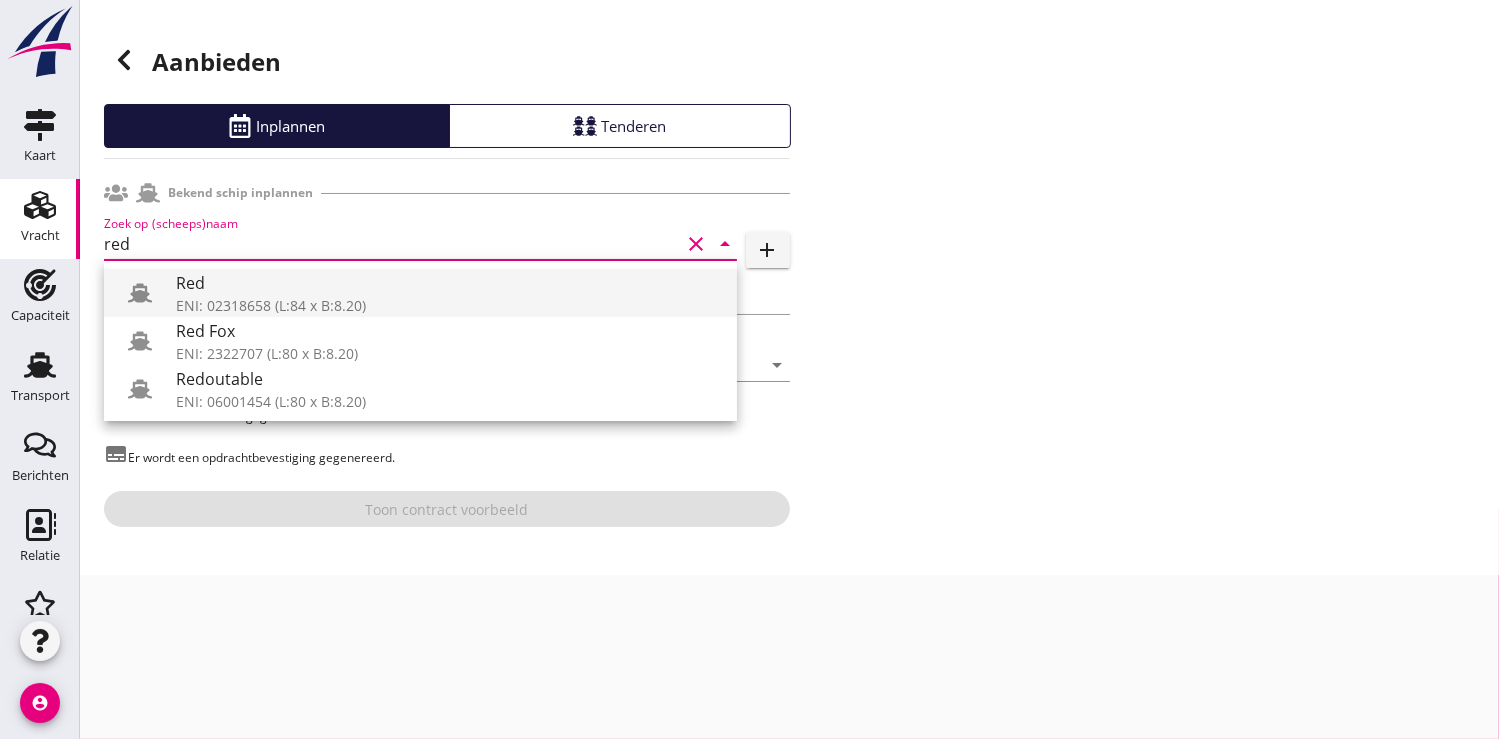 click on "Red" at bounding box center [448, 283] 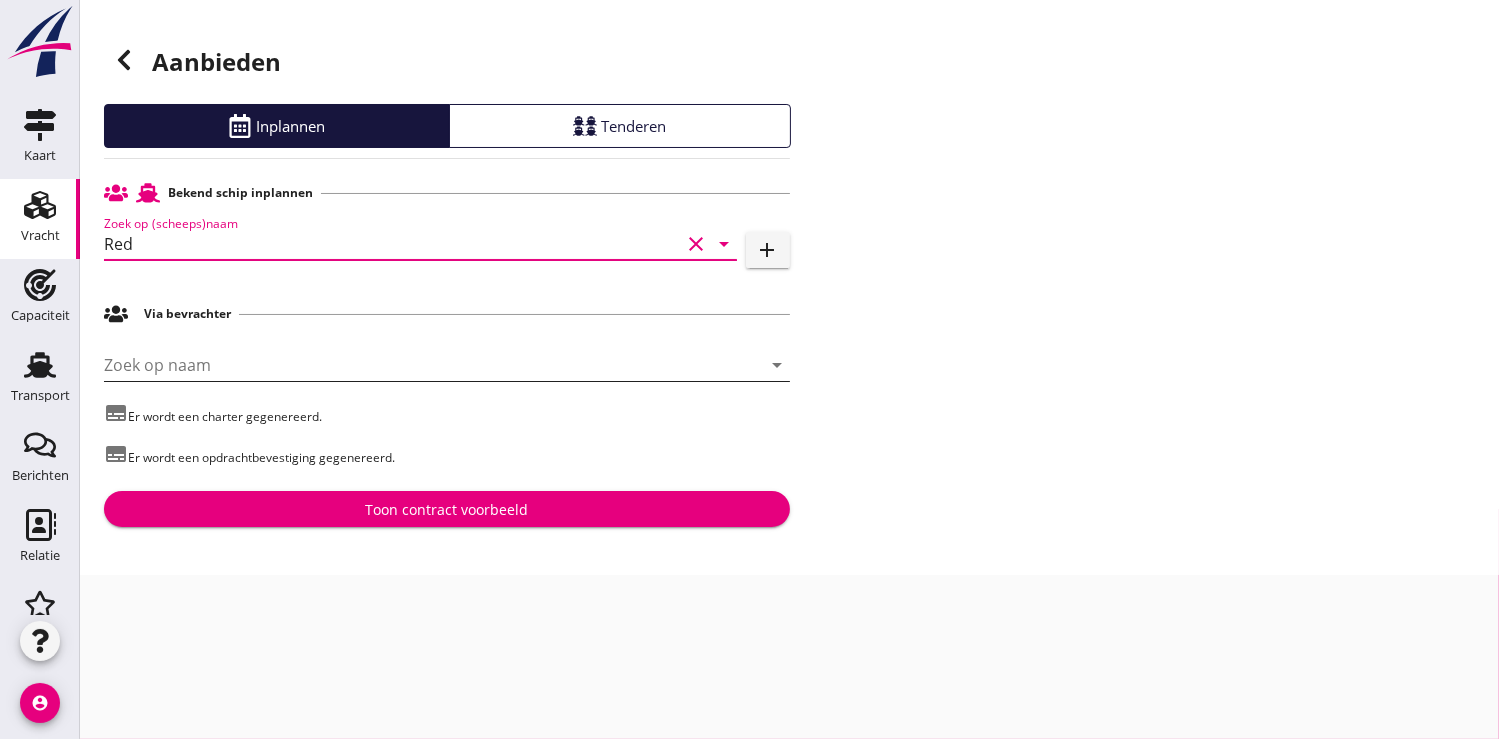 type on "Red" 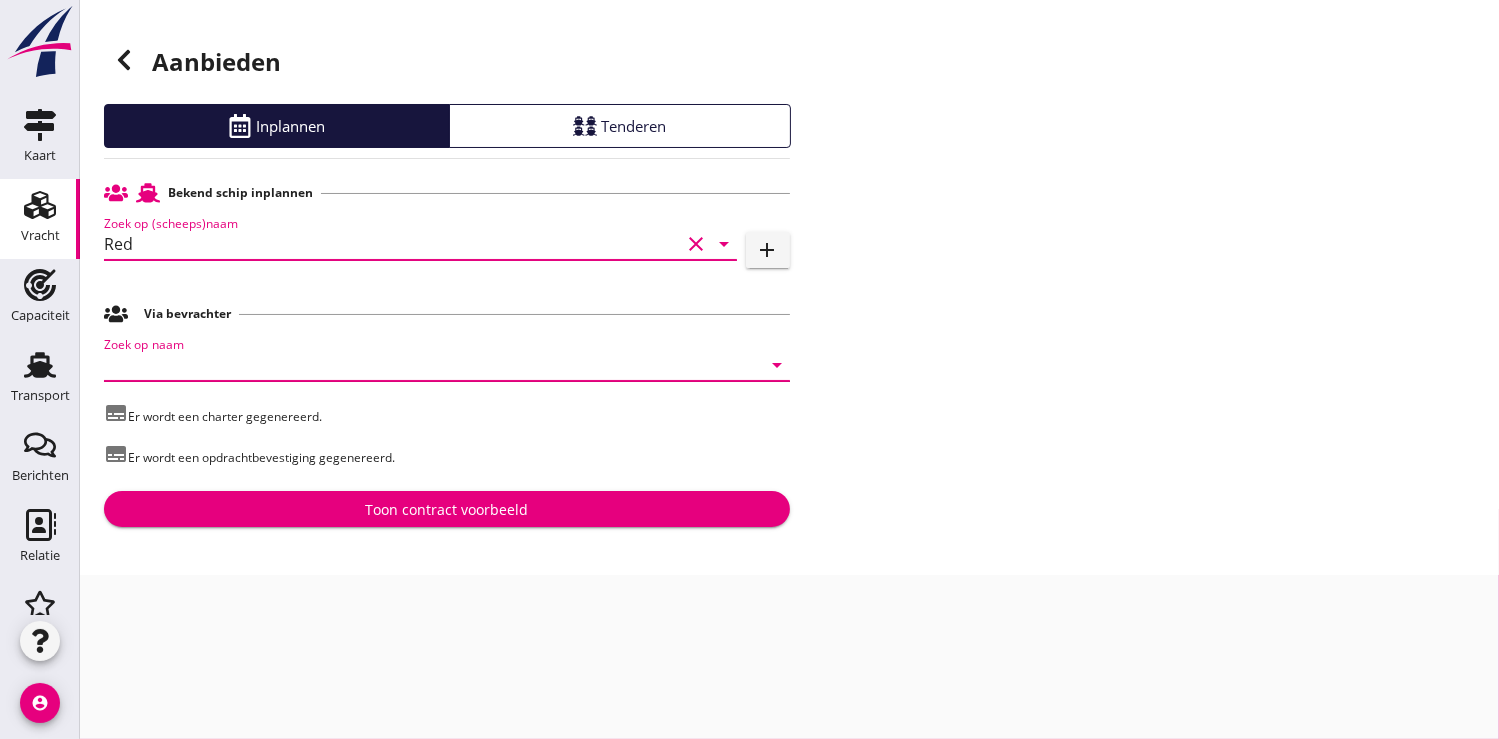 click at bounding box center (419, 365) 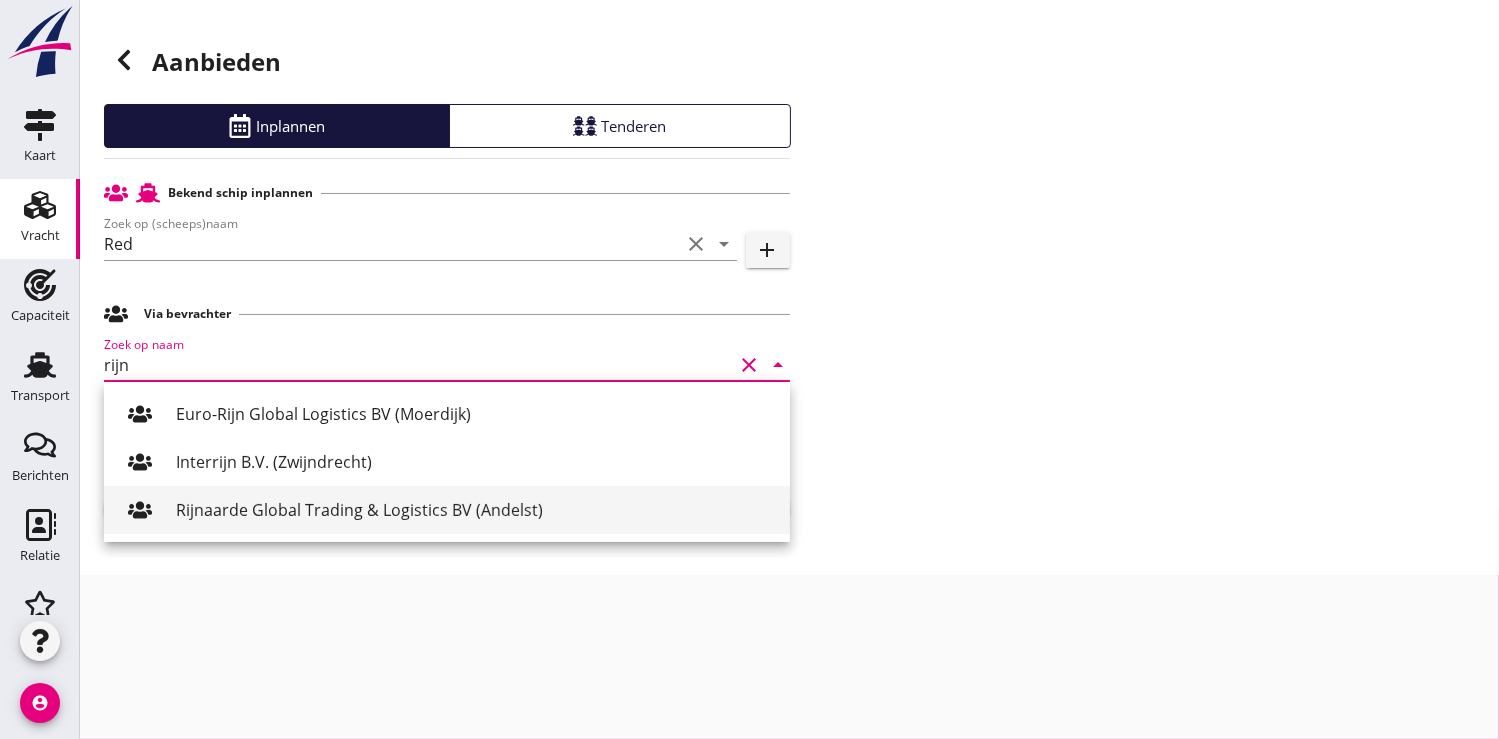 click on "Rijnaarde Global Trading & Logistics BV (Andelst)" at bounding box center [475, 510] 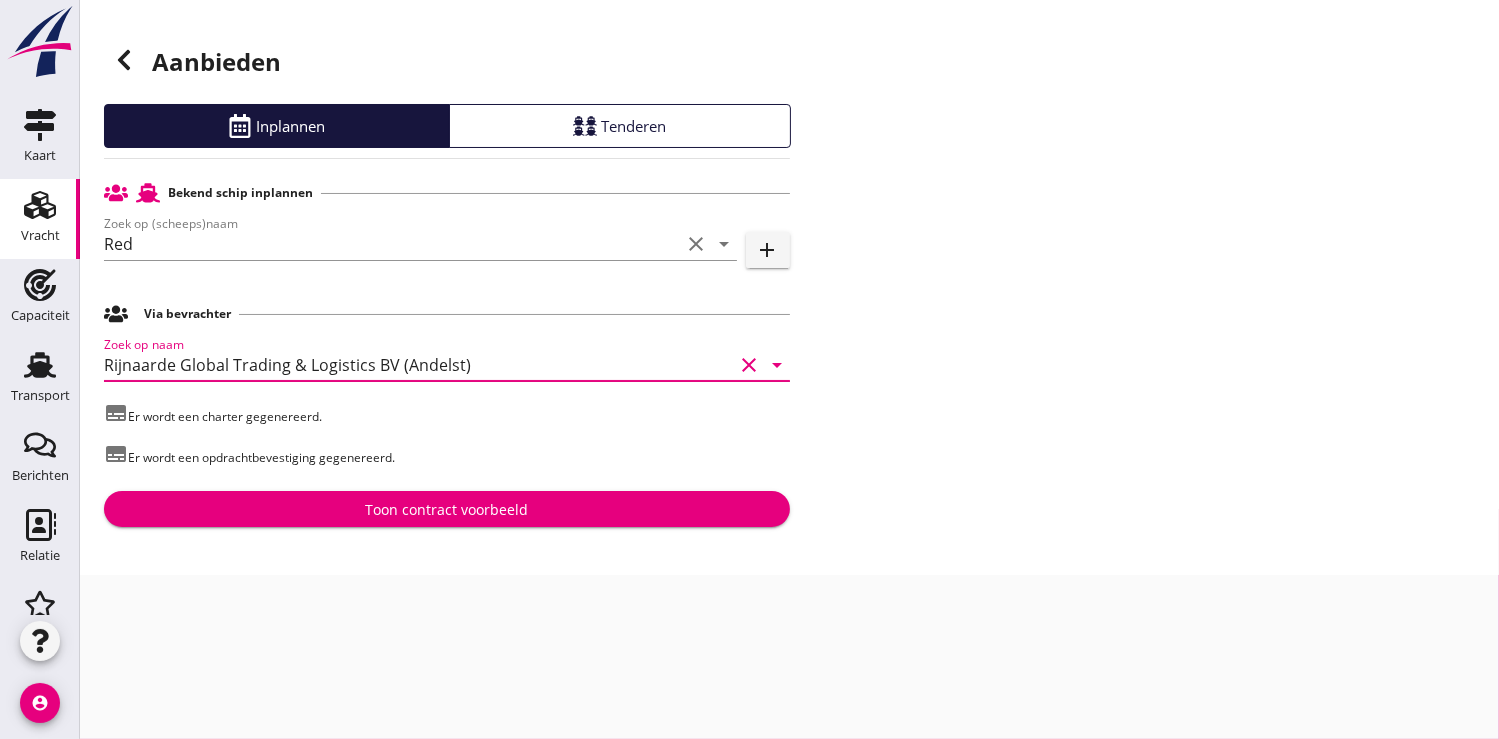 type on "Rijnaarde Global Trading & Logistics BV (Andelst)" 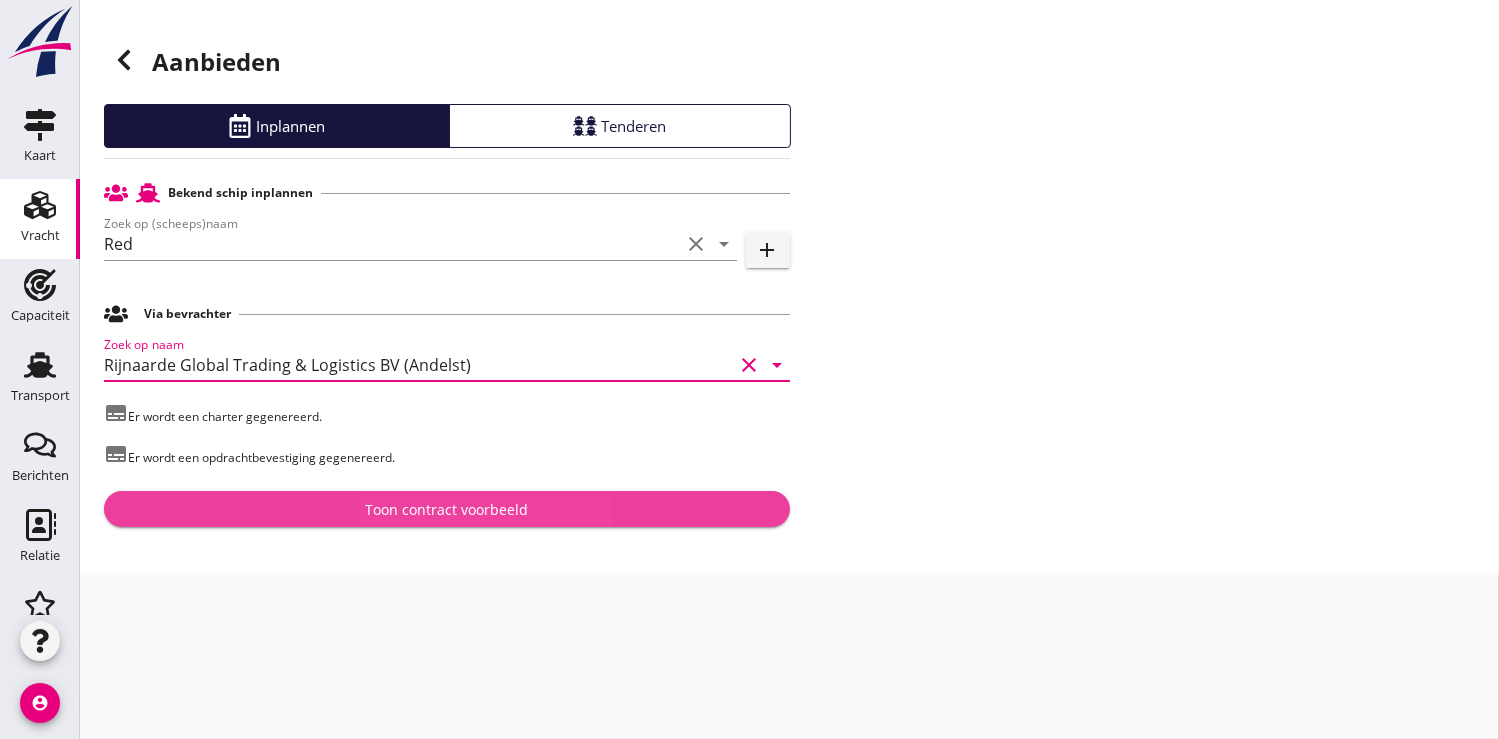 click on "Toon contract voorbeeld" at bounding box center (446, 509) 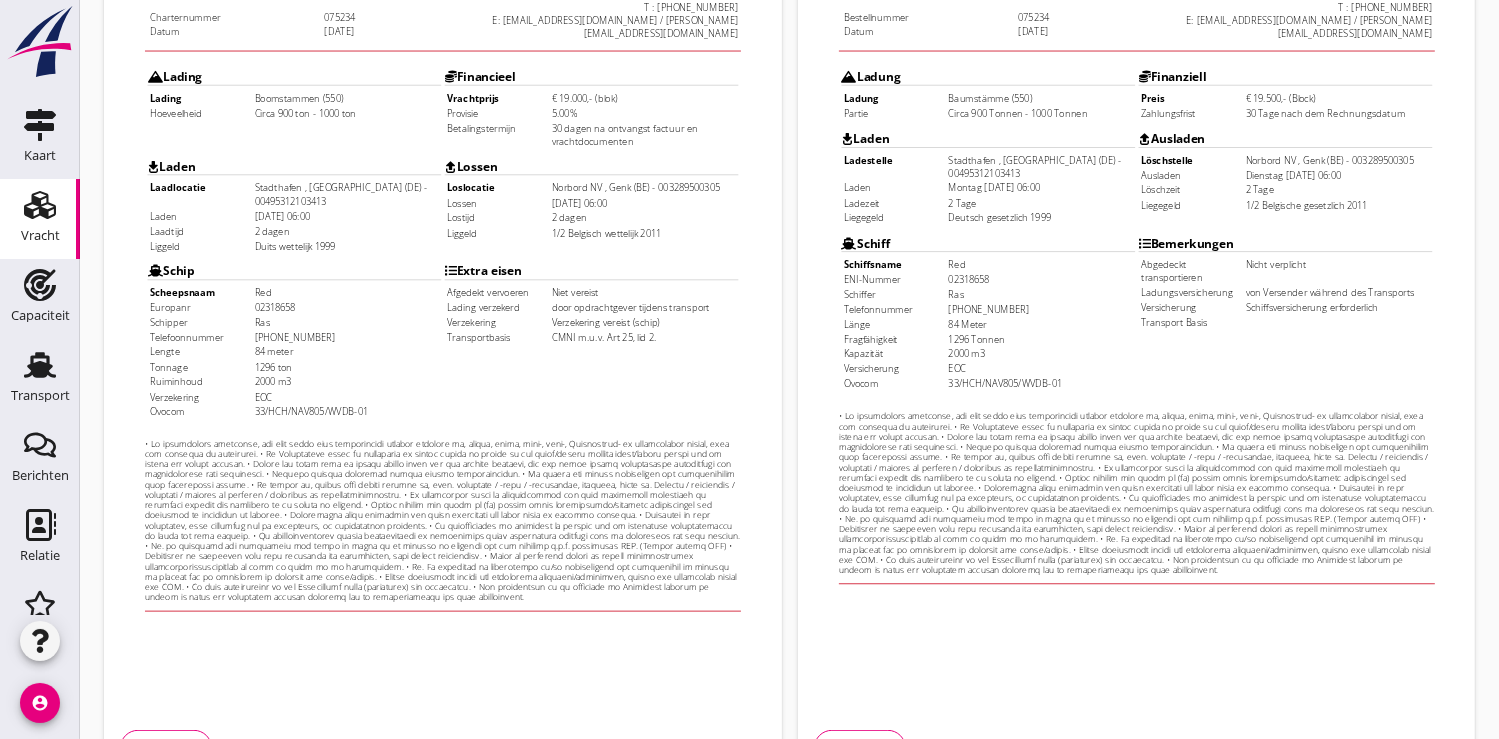 scroll, scrollTop: 576, scrollLeft: 0, axis: vertical 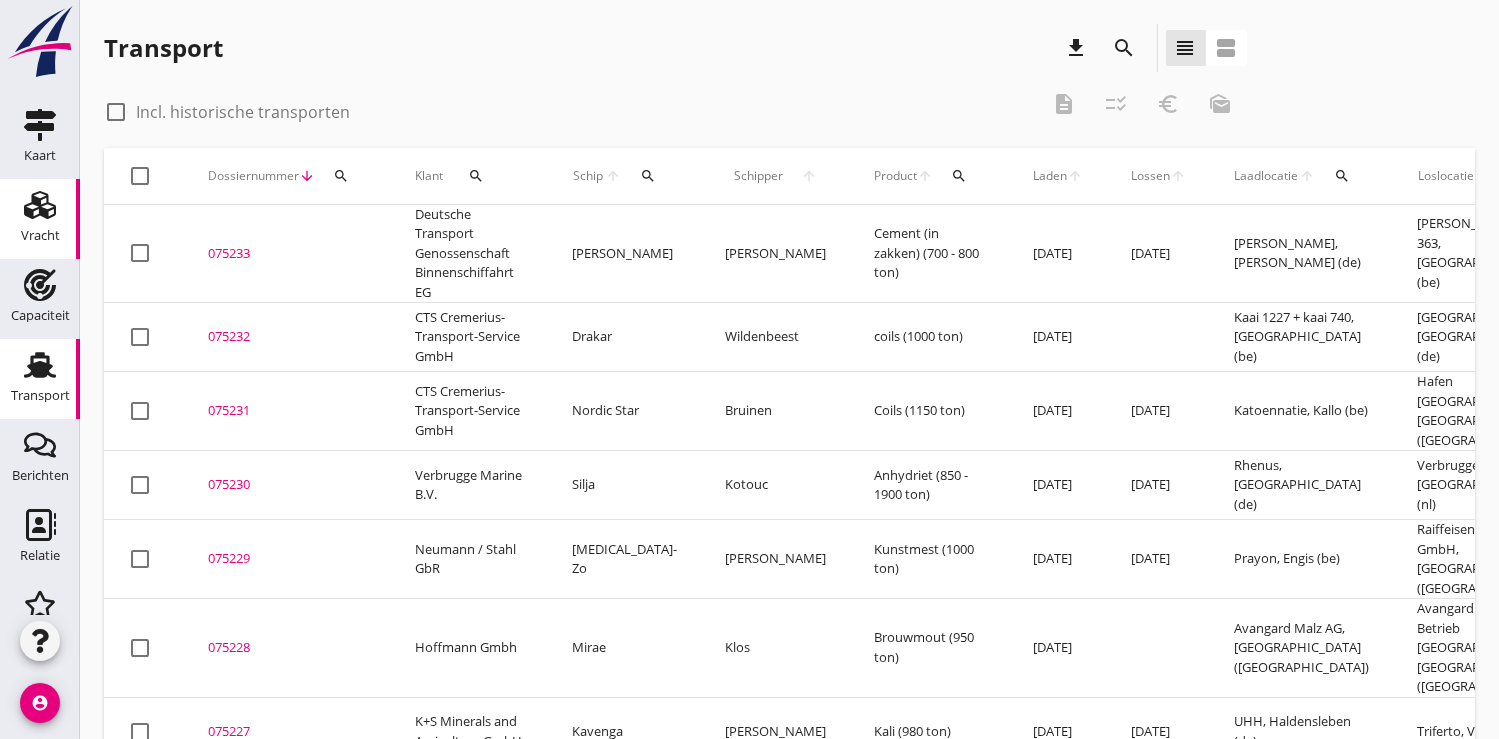 click on "Vracht" 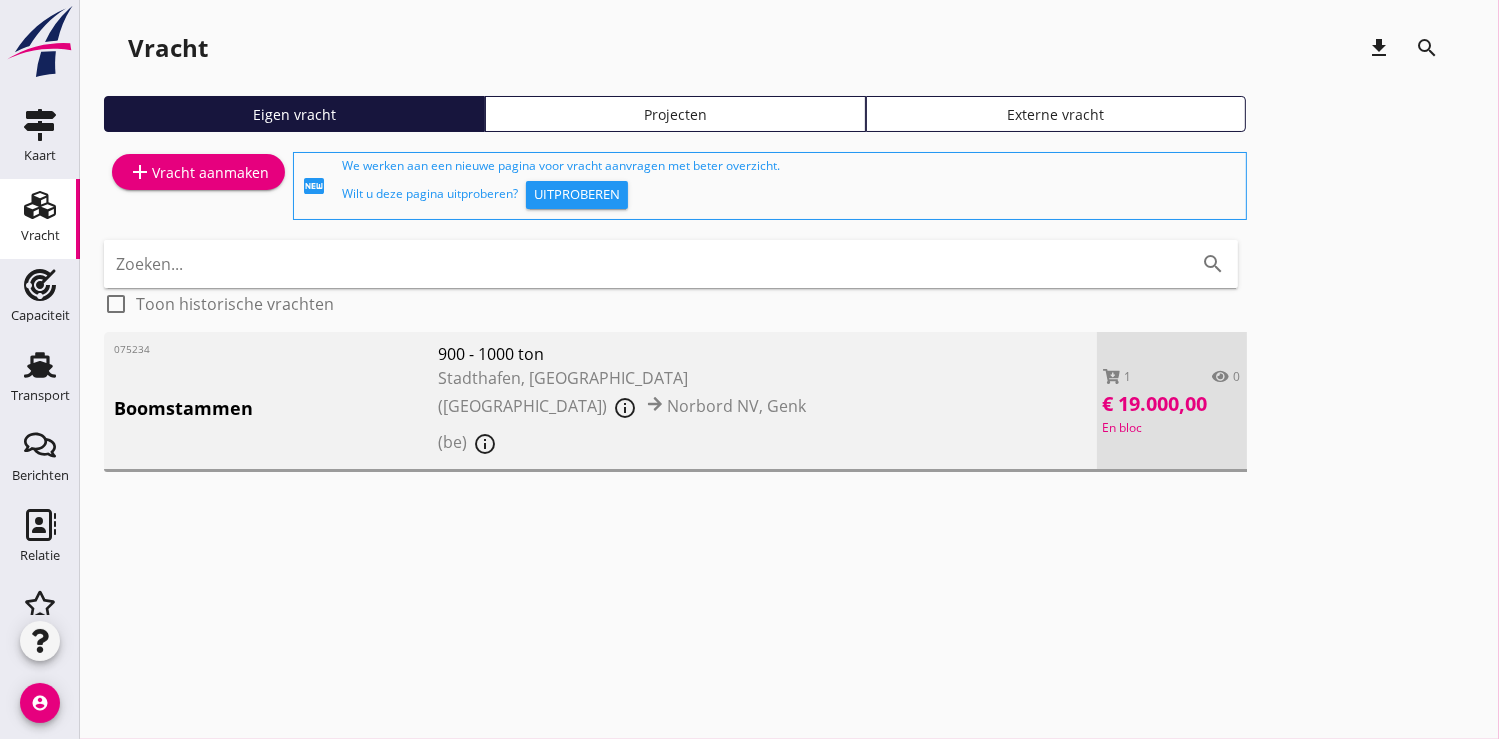 click on "075234  Boomstammen   900 - 1000 ton   Stadthafen, Braunschweig (de)  info_outline  Norbord NV, Genk (be)  info_outline" at bounding box center [600, 402] 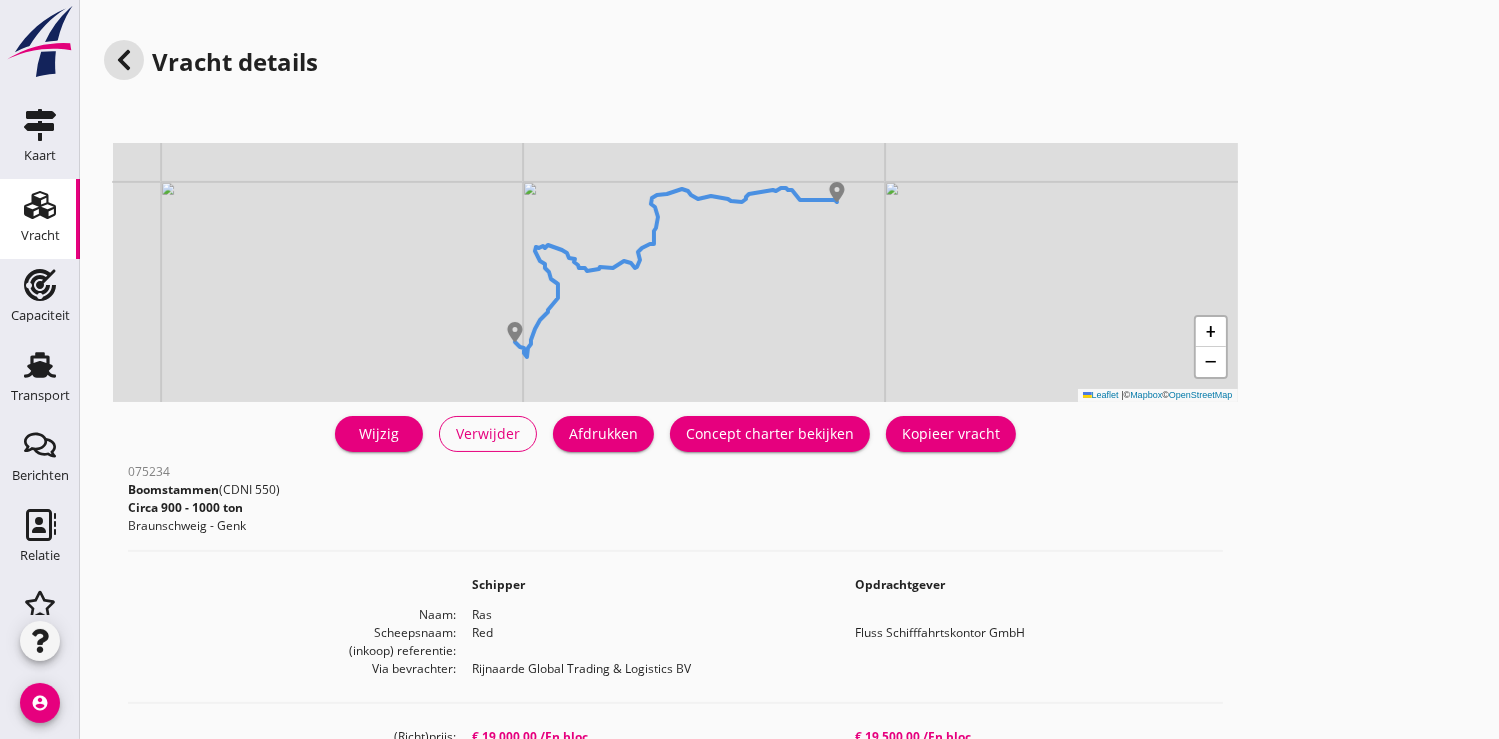 click on "Wijzig" at bounding box center [379, 433] 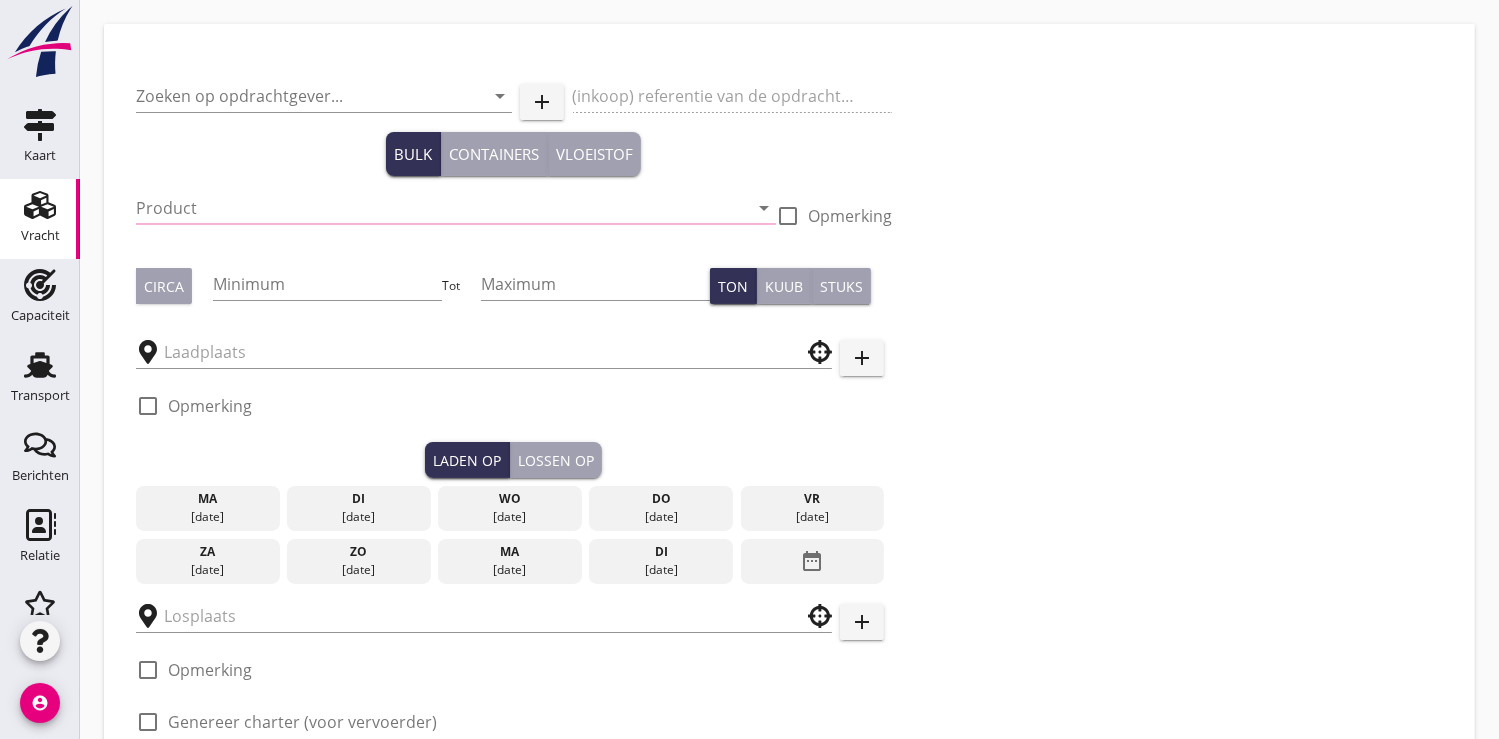 type on "Fluss Schifffahrtskontor GmbH" 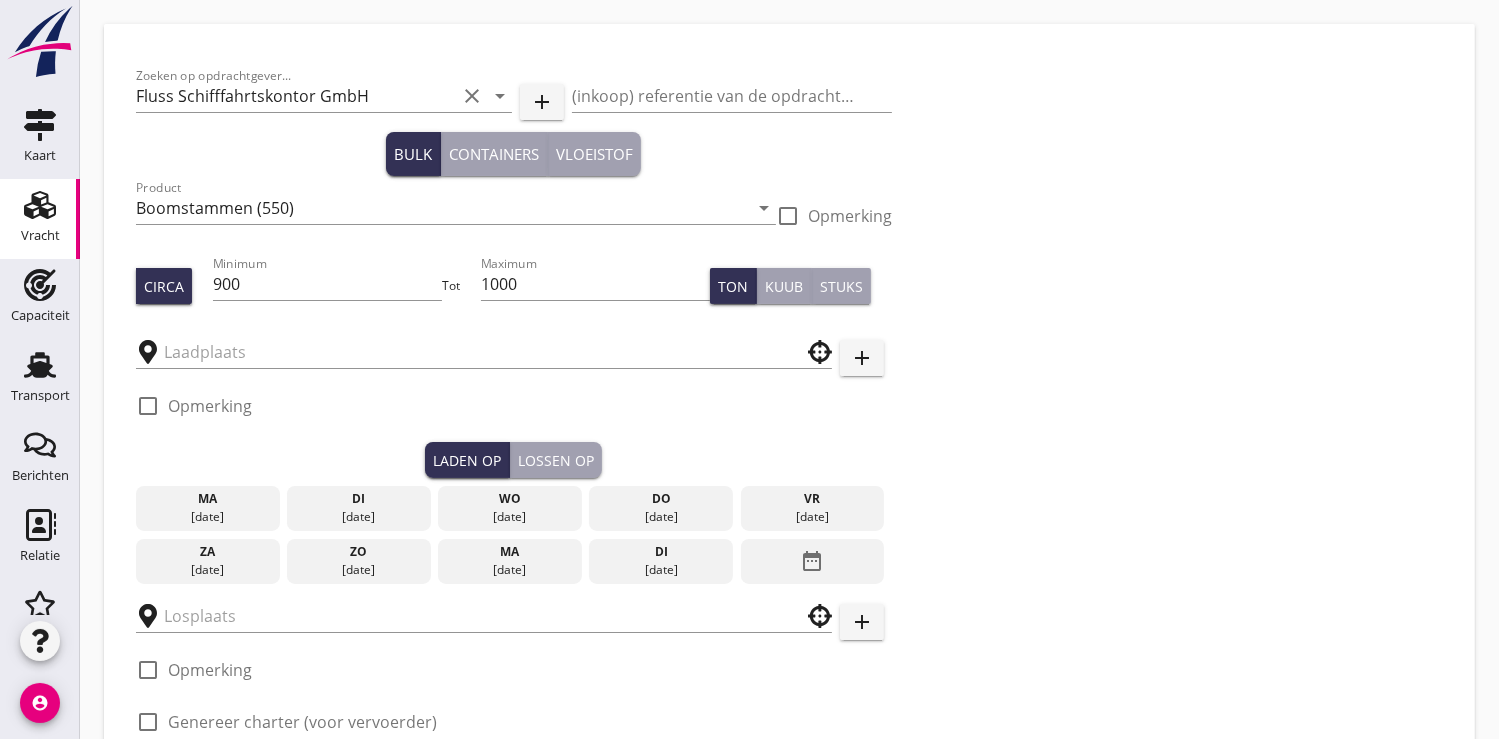 type on "Stadthafen" 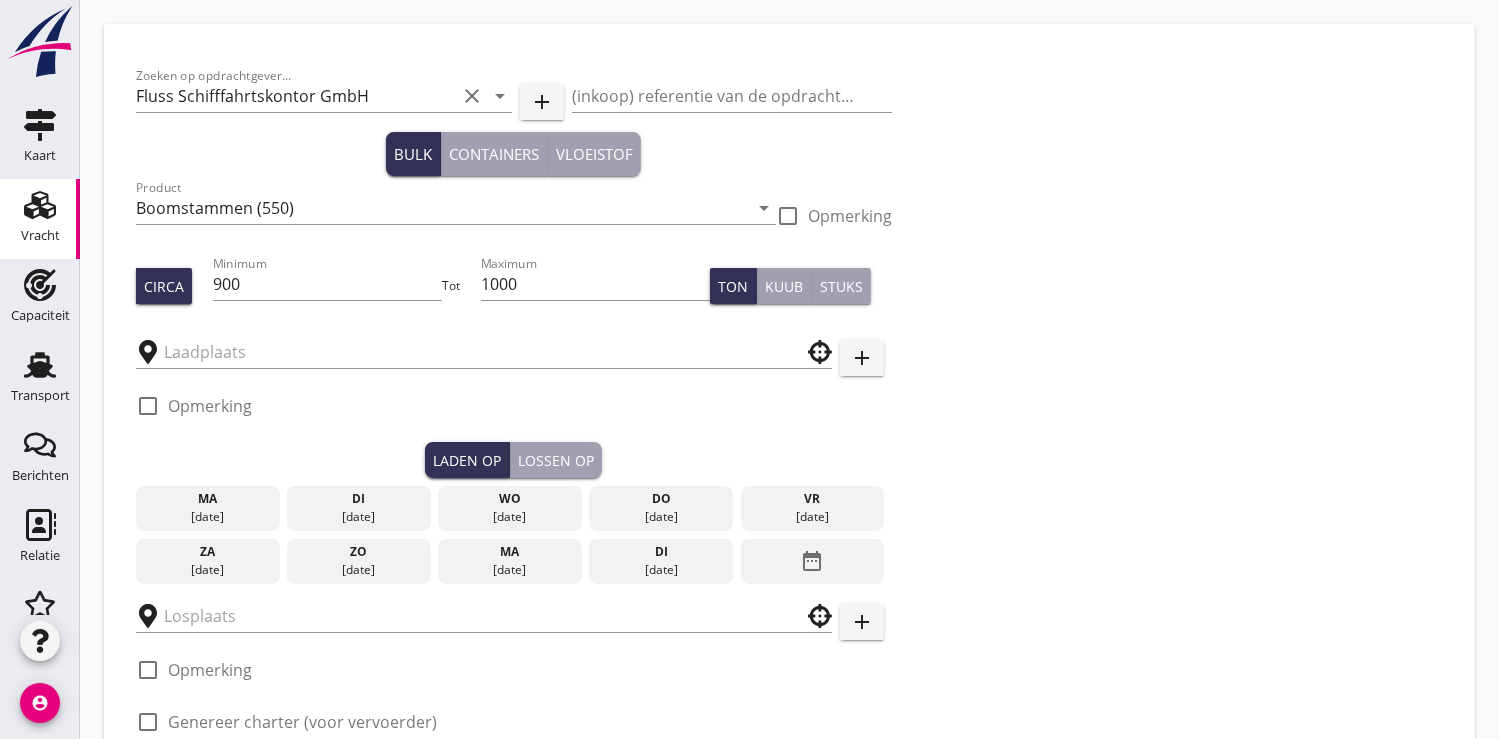 type on "Norbord NV" 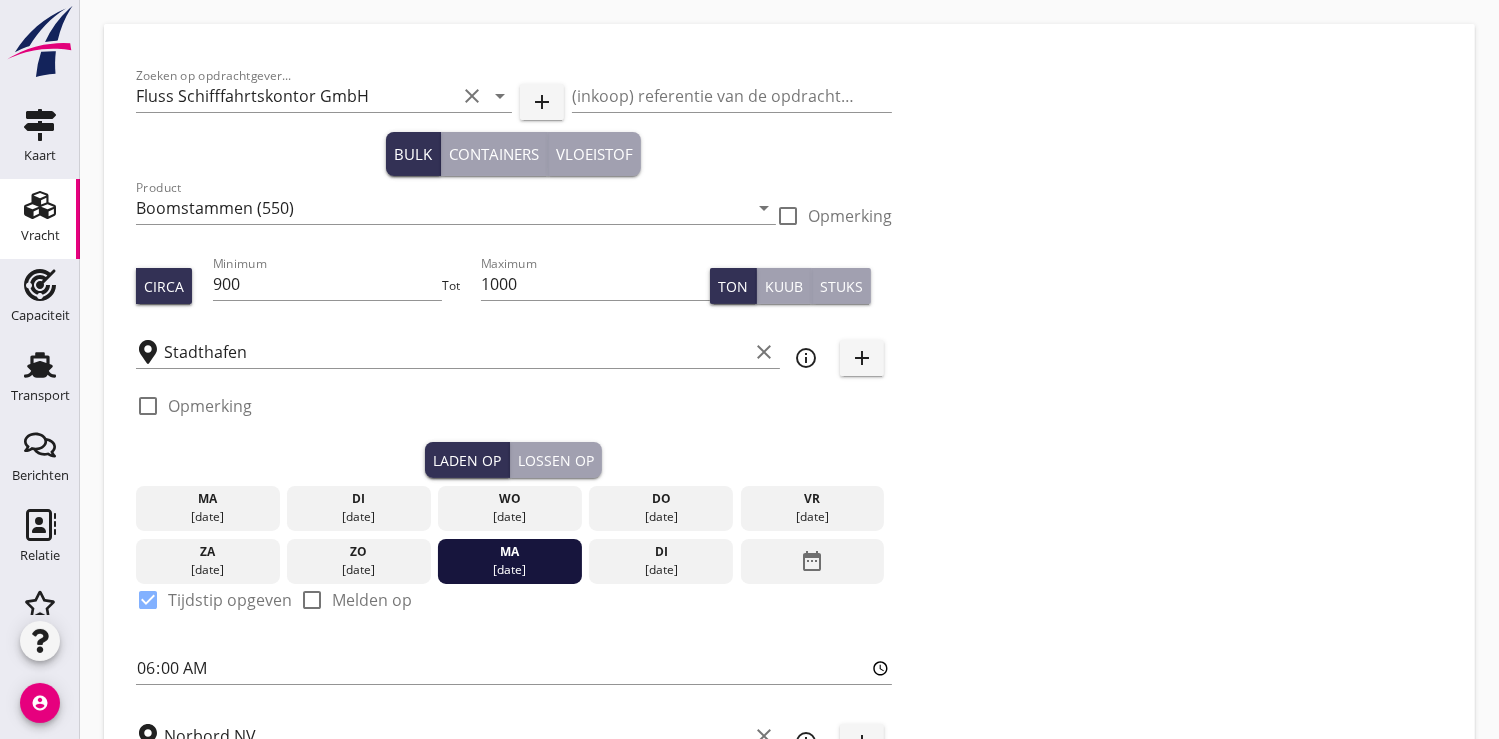 type on "19000" 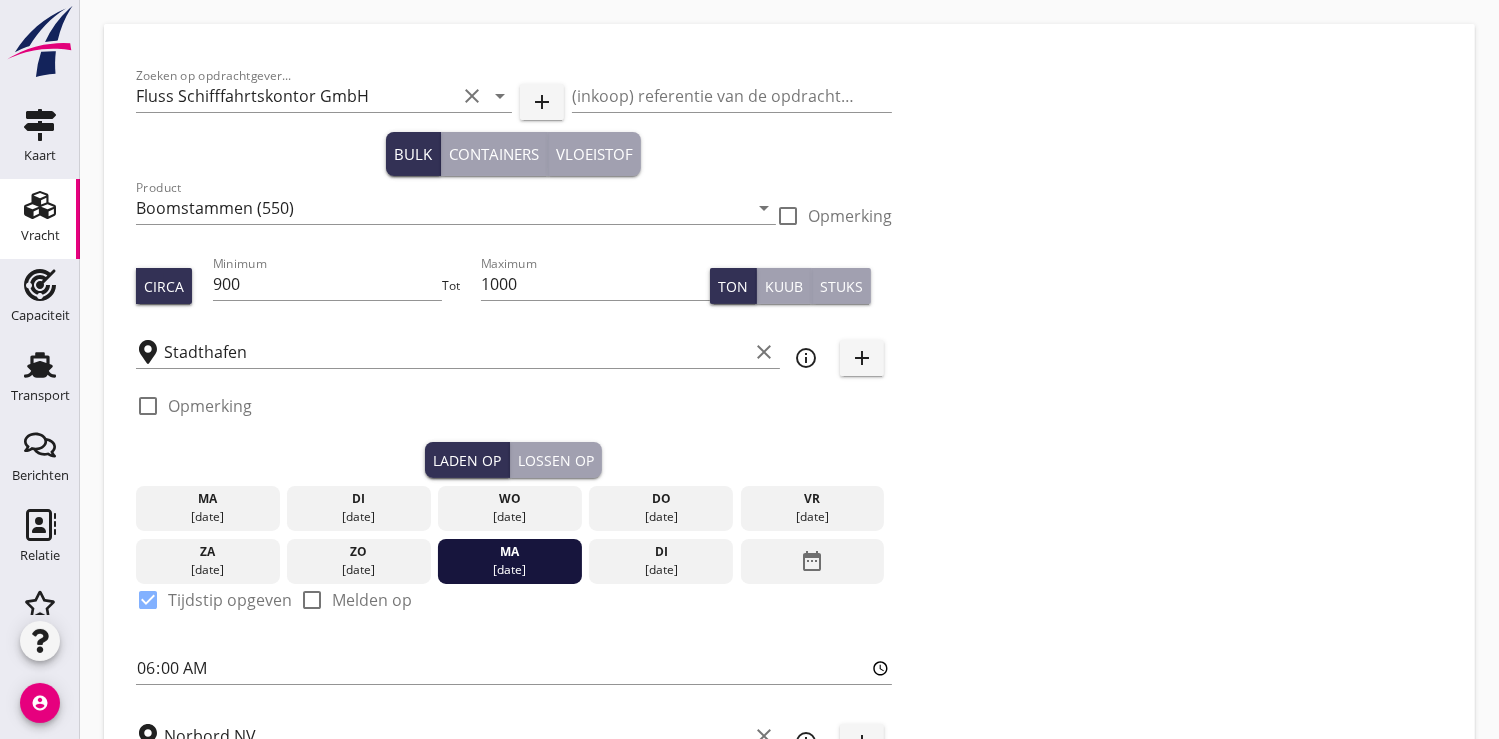 radio on "false" 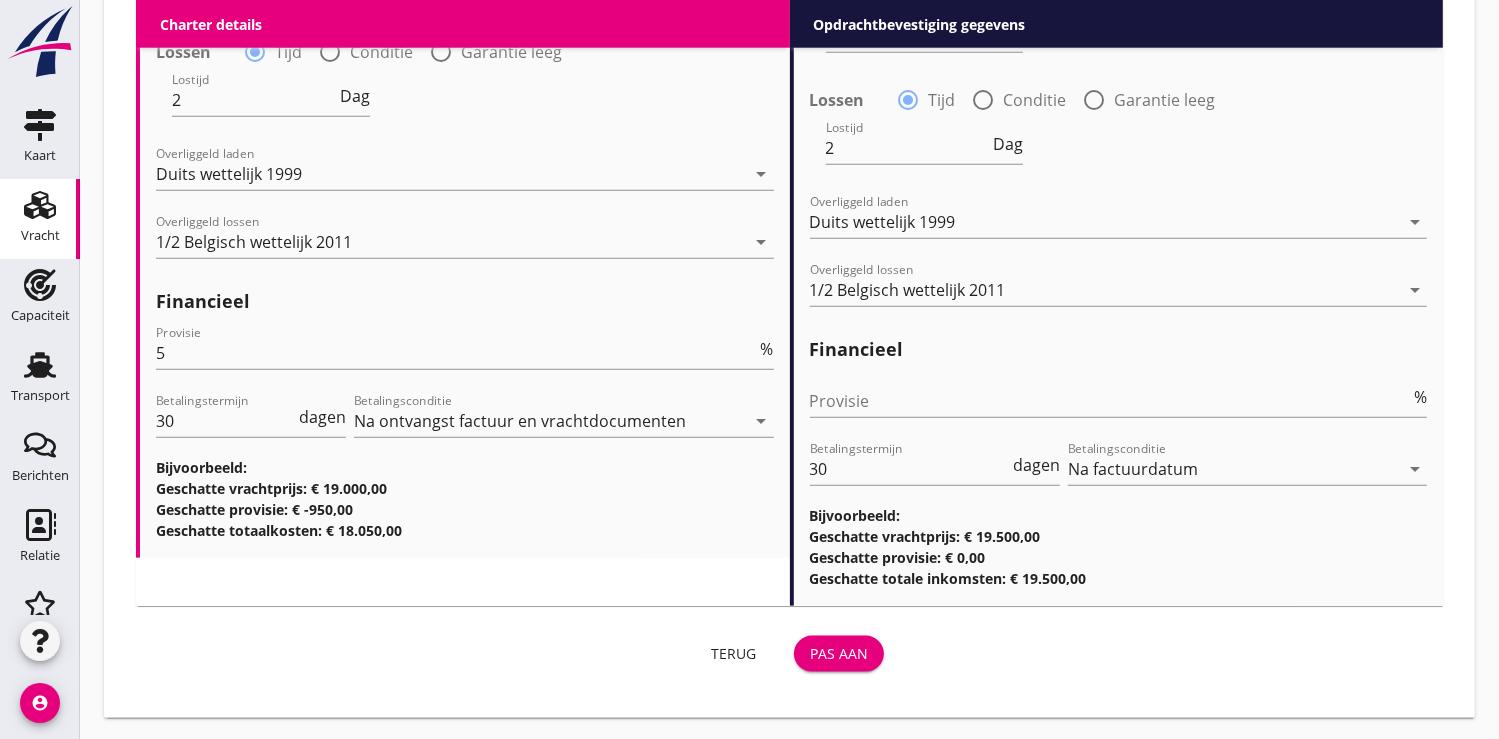 scroll, scrollTop: 2207, scrollLeft: 0, axis: vertical 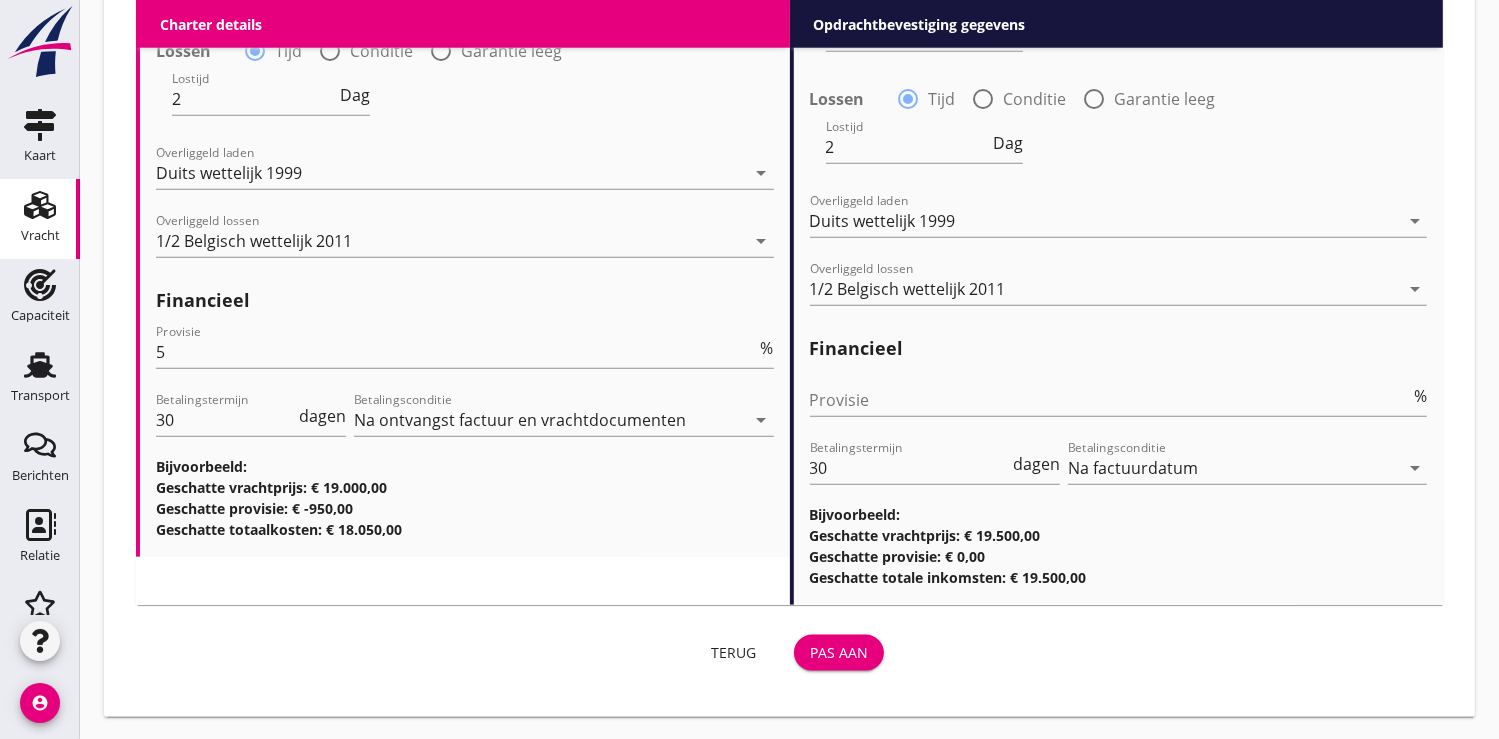click on "Pas aan" at bounding box center [839, 652] 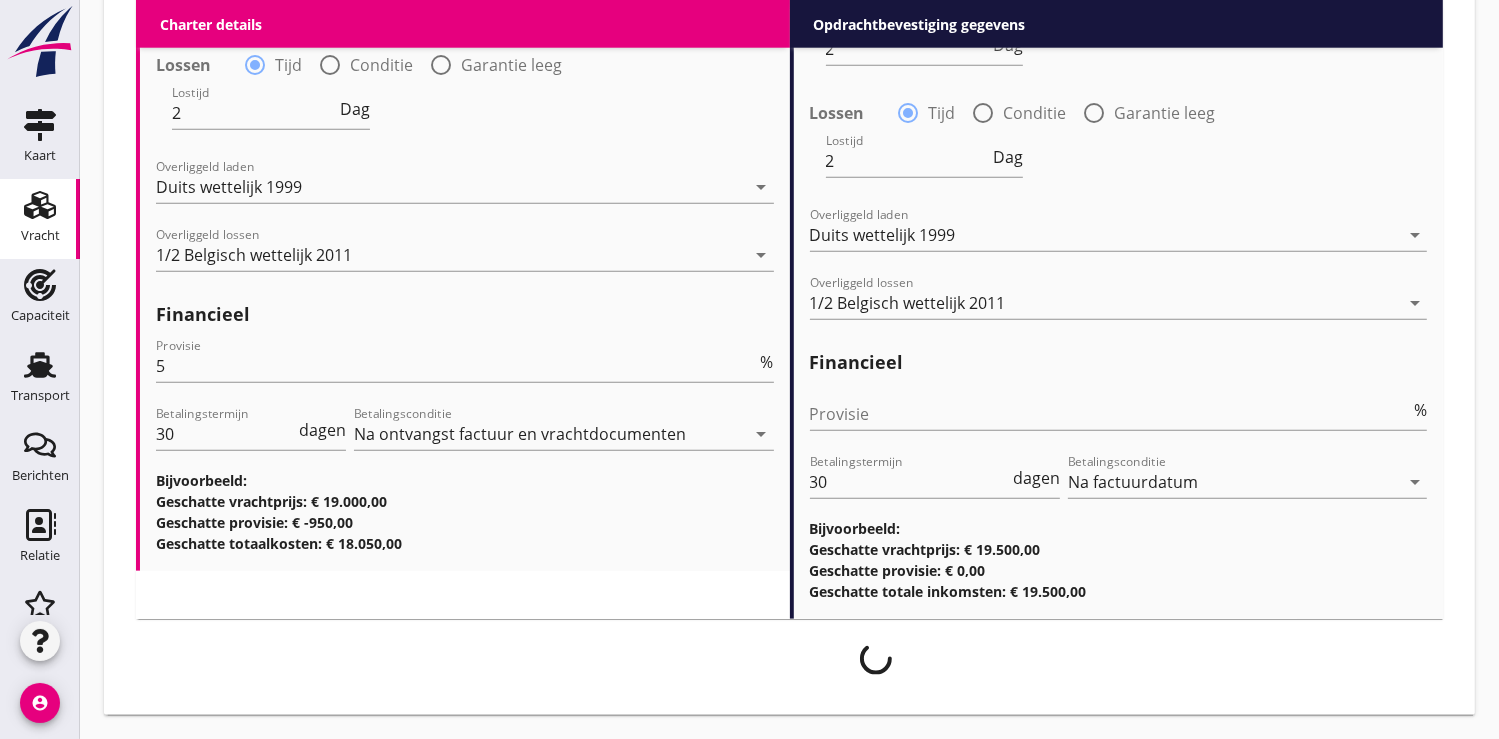 scroll, scrollTop: 2191, scrollLeft: 0, axis: vertical 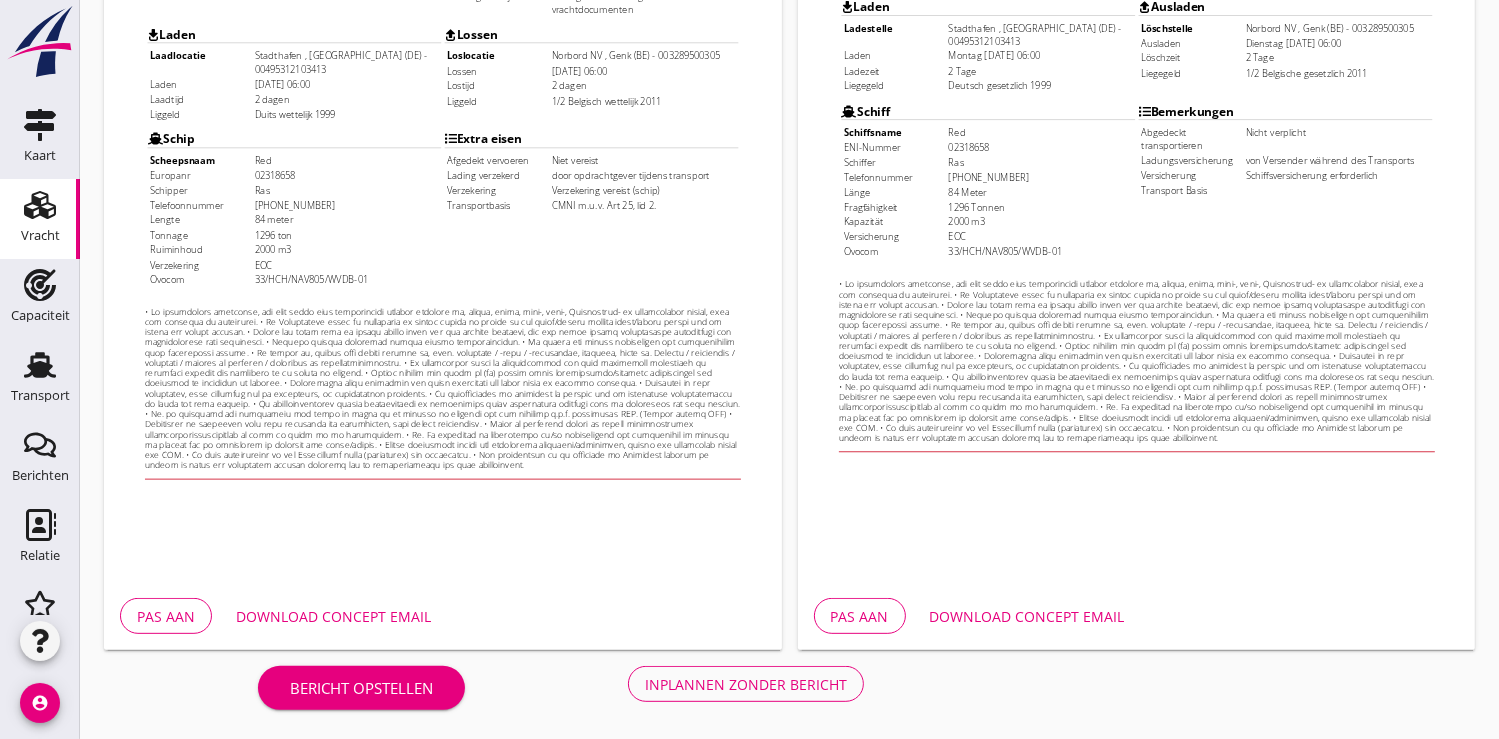 click on "Download concept email" at bounding box center [333, 616] 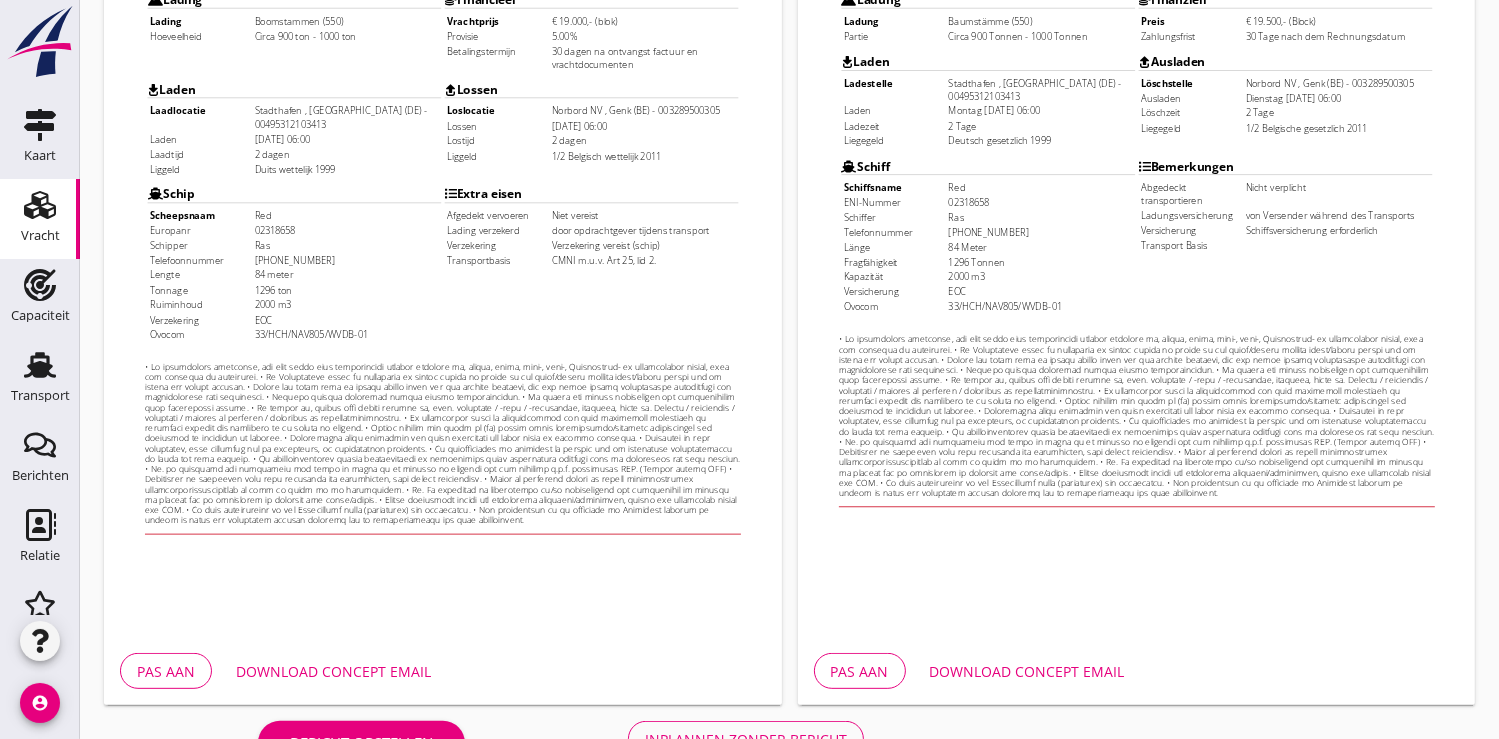 scroll, scrollTop: 576, scrollLeft: 0, axis: vertical 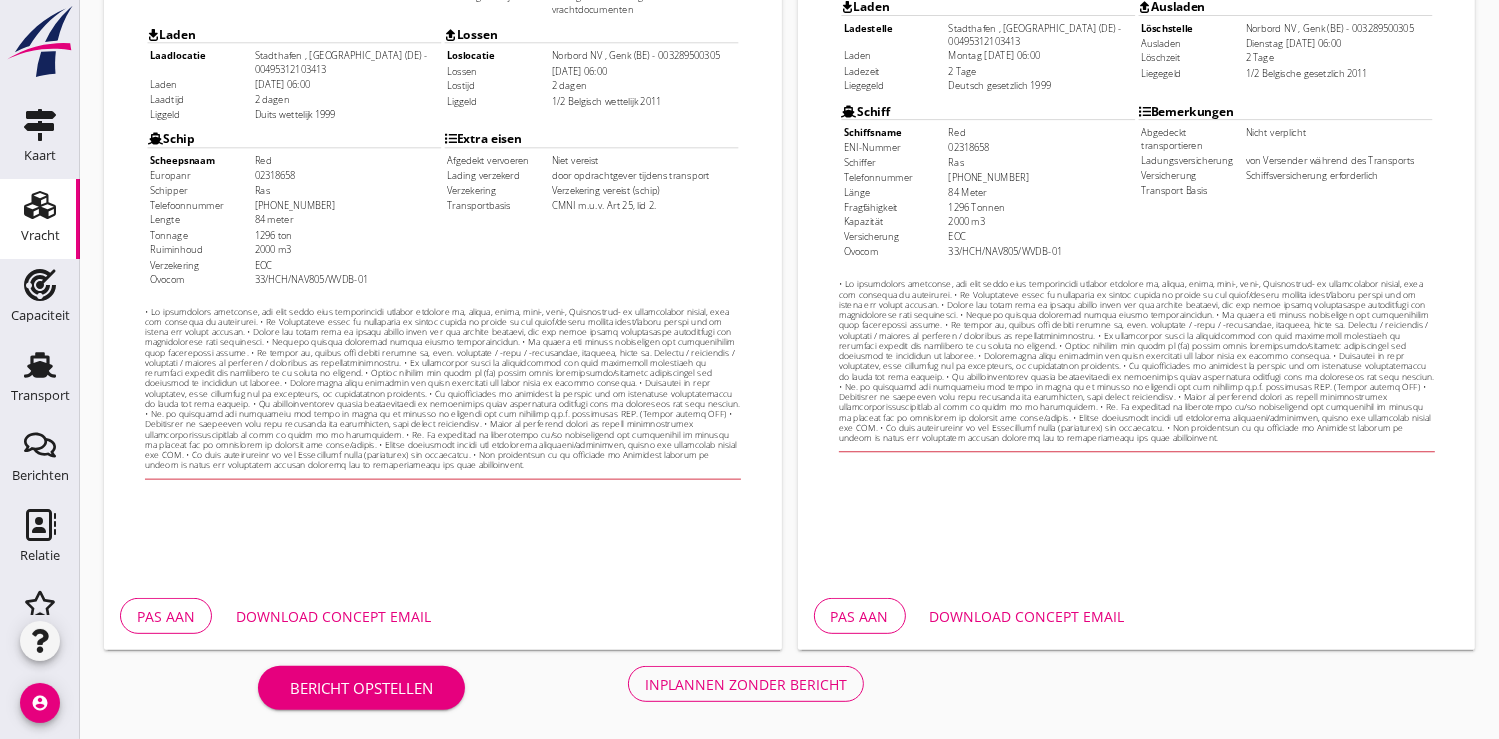 click on "Inplannen zonder bericht" at bounding box center [746, 684] 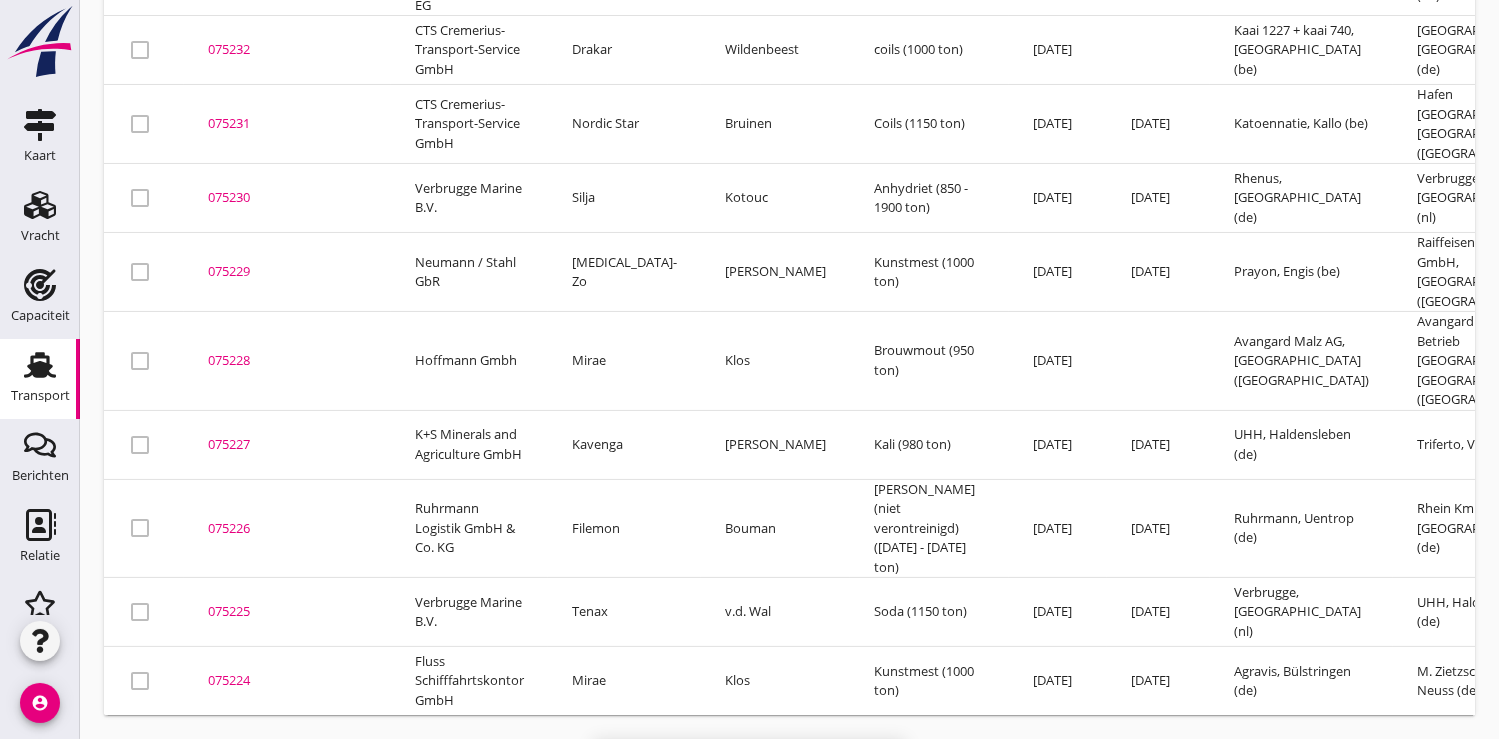 scroll, scrollTop: 0, scrollLeft: 0, axis: both 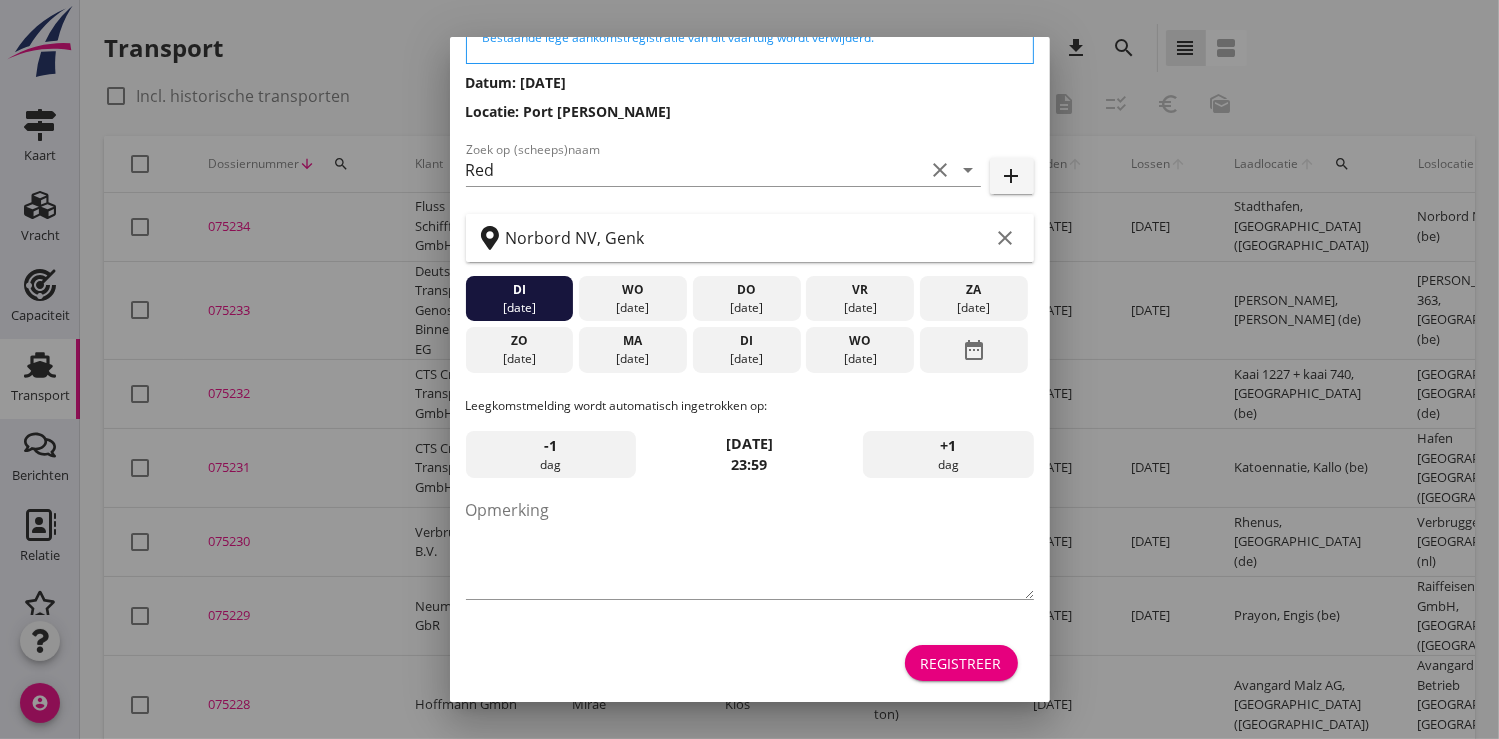click on "Registreer" at bounding box center [961, 663] 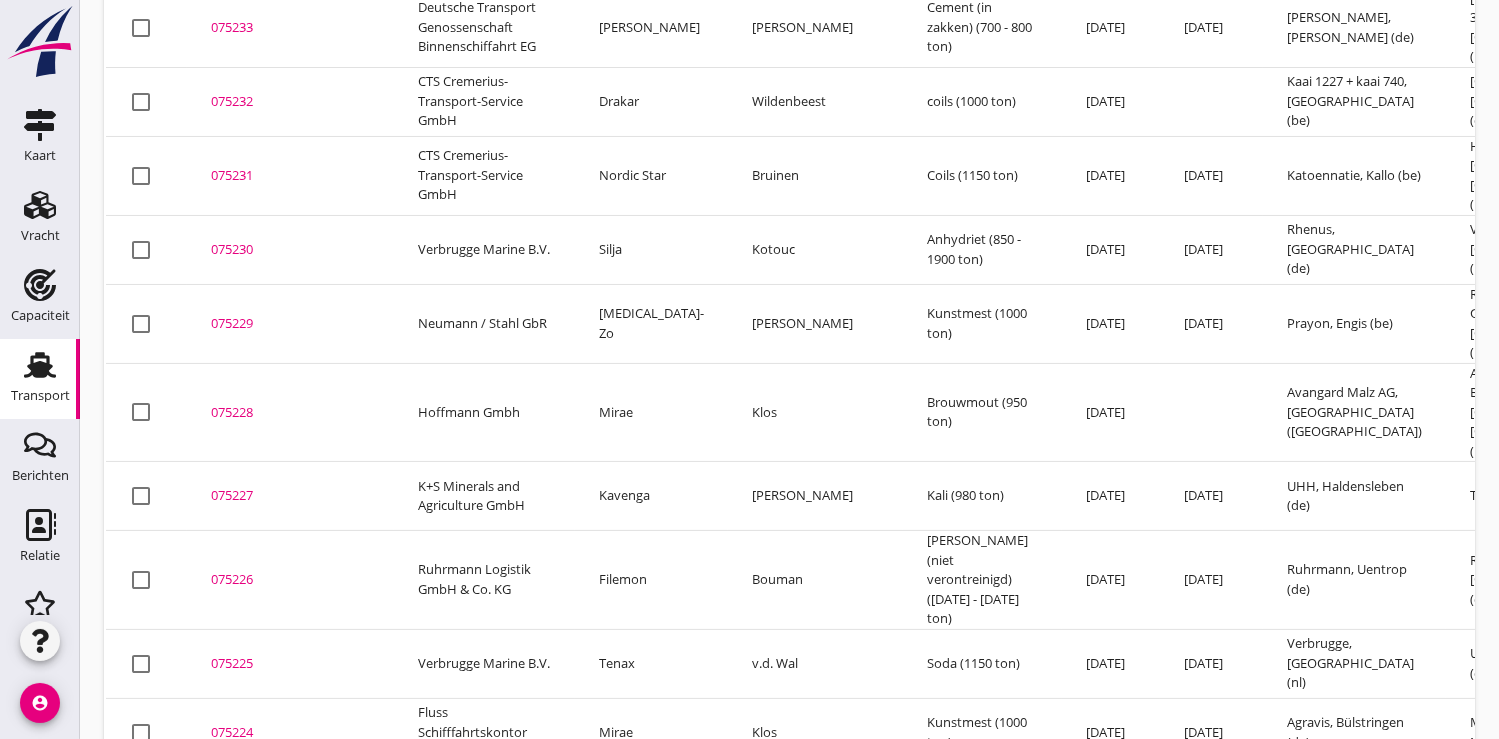 scroll, scrollTop: 259, scrollLeft: 0, axis: vertical 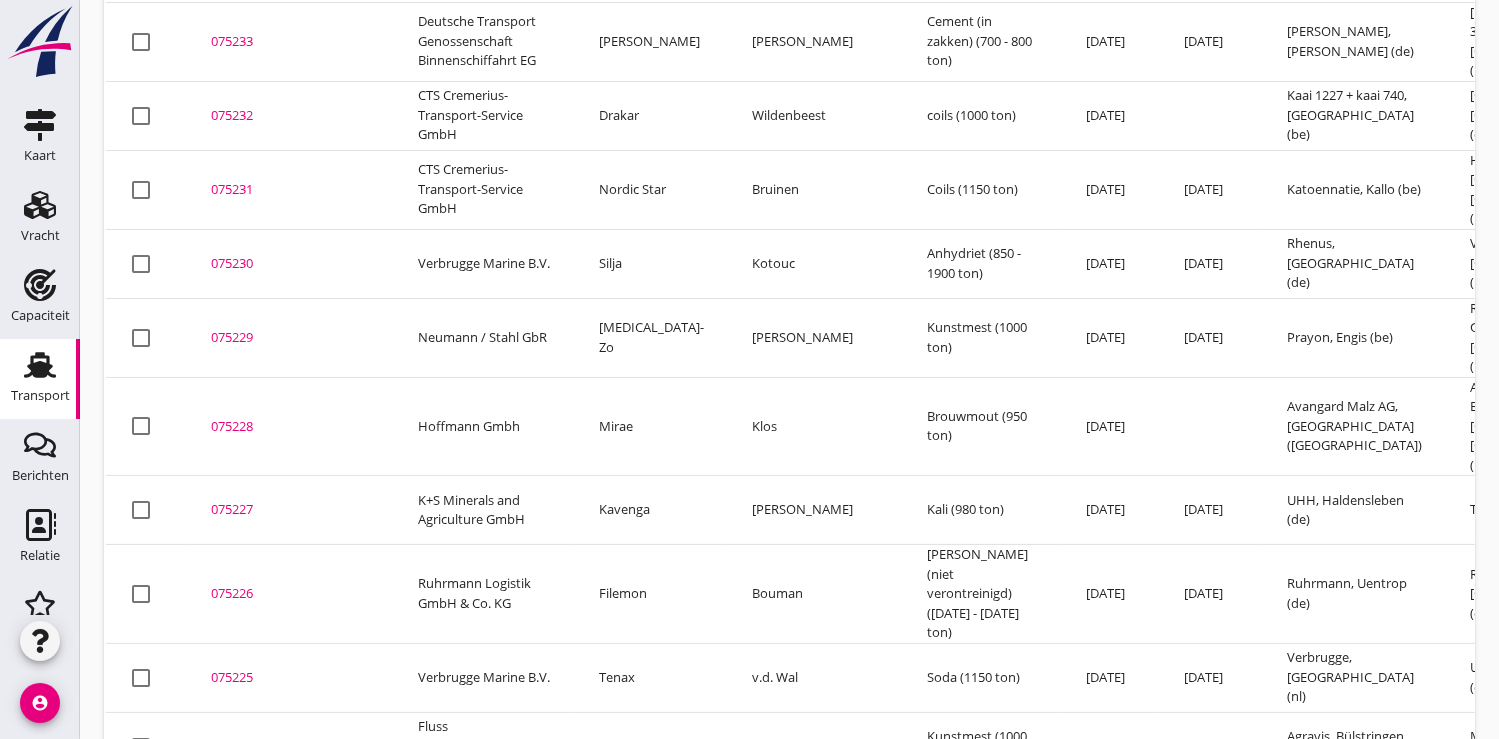click on "075226" at bounding box center [290, 594] 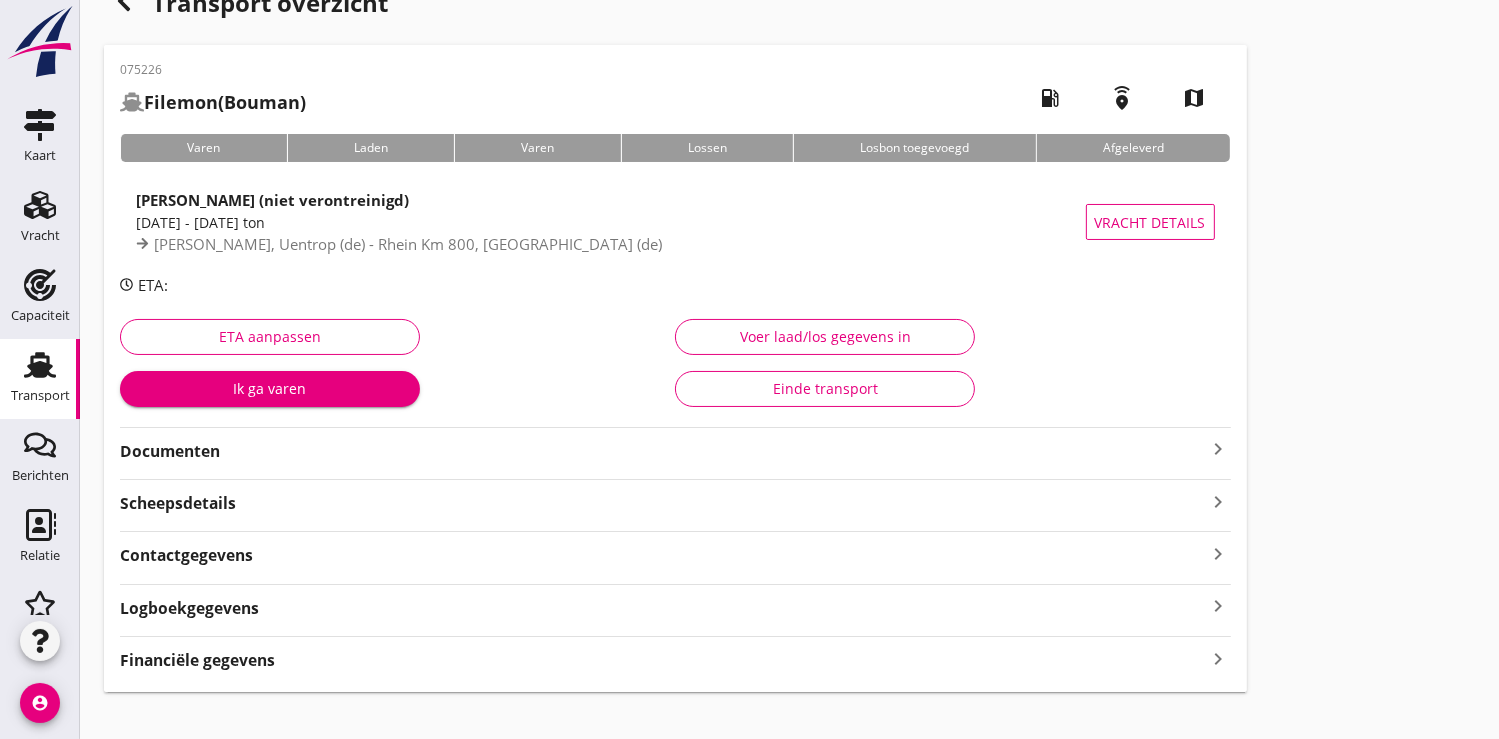 scroll, scrollTop: 67, scrollLeft: 0, axis: vertical 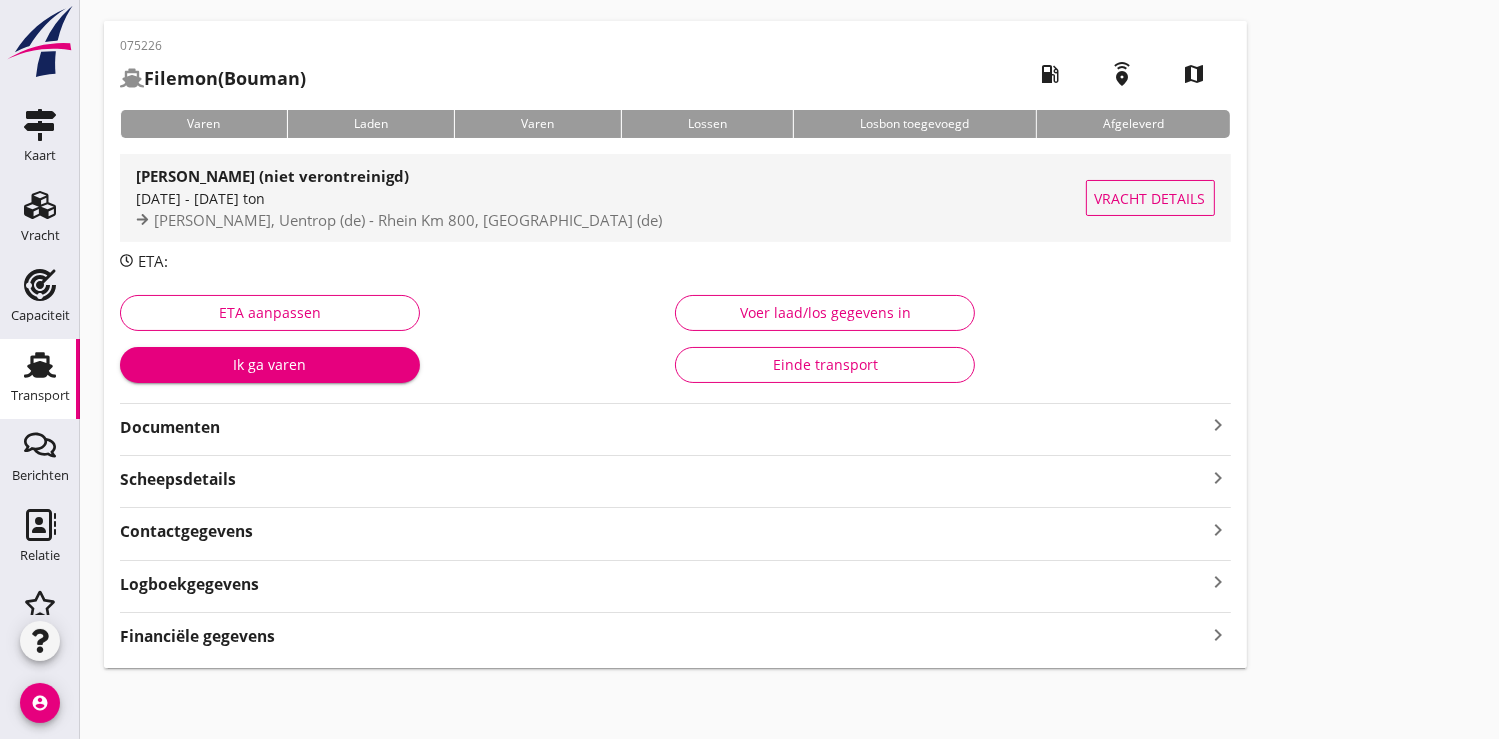 click on "1000 - 1100 ton" at bounding box center [611, 198] 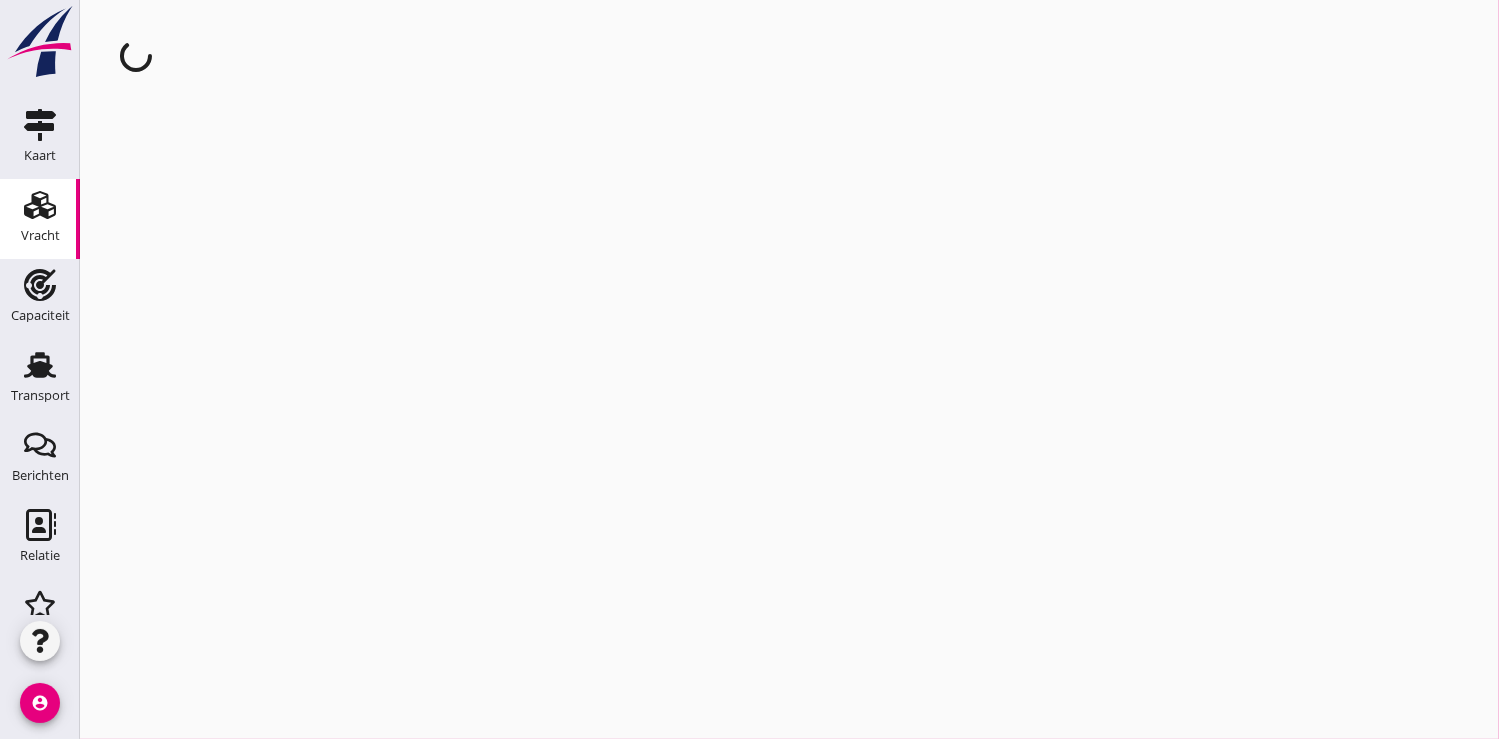 scroll, scrollTop: 0, scrollLeft: 0, axis: both 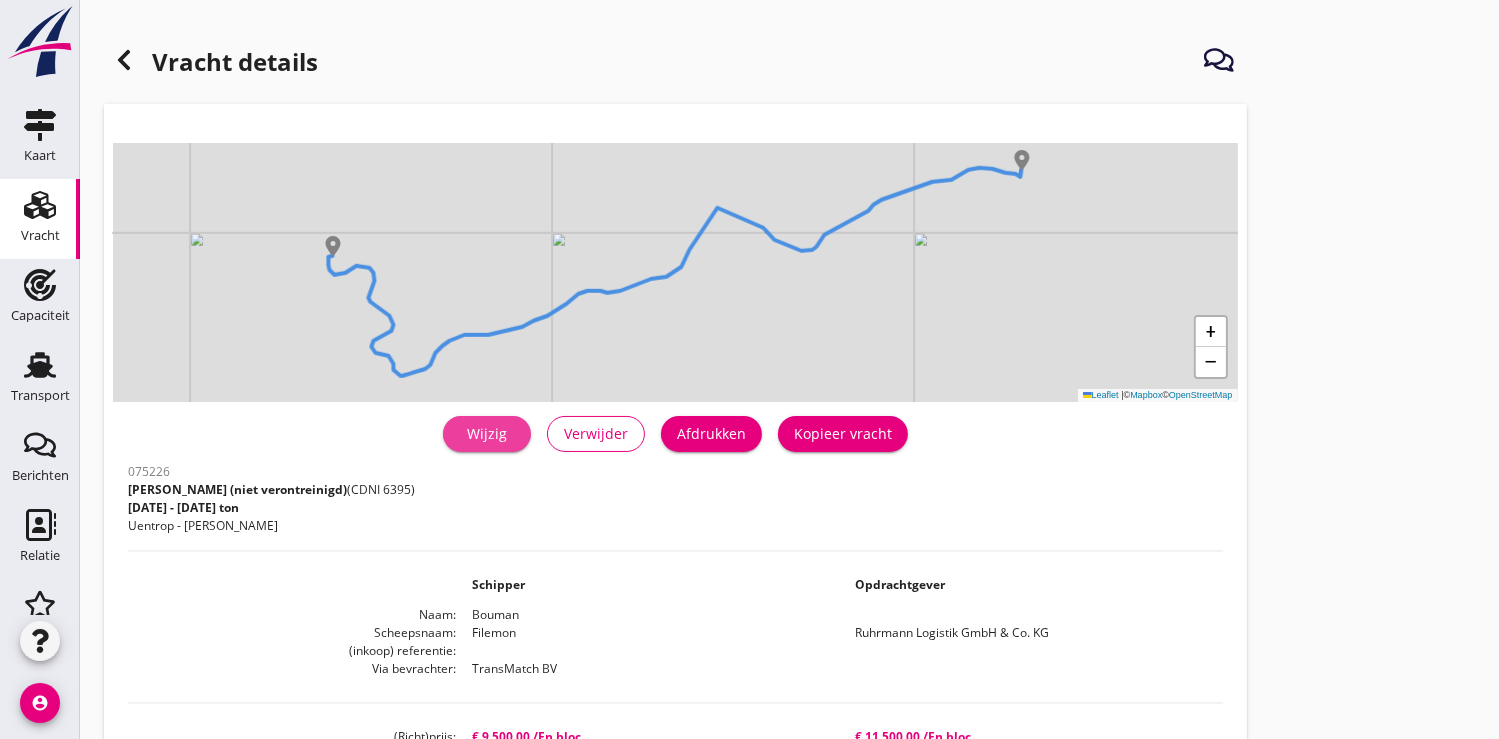 click on "Wijzig" at bounding box center (487, 433) 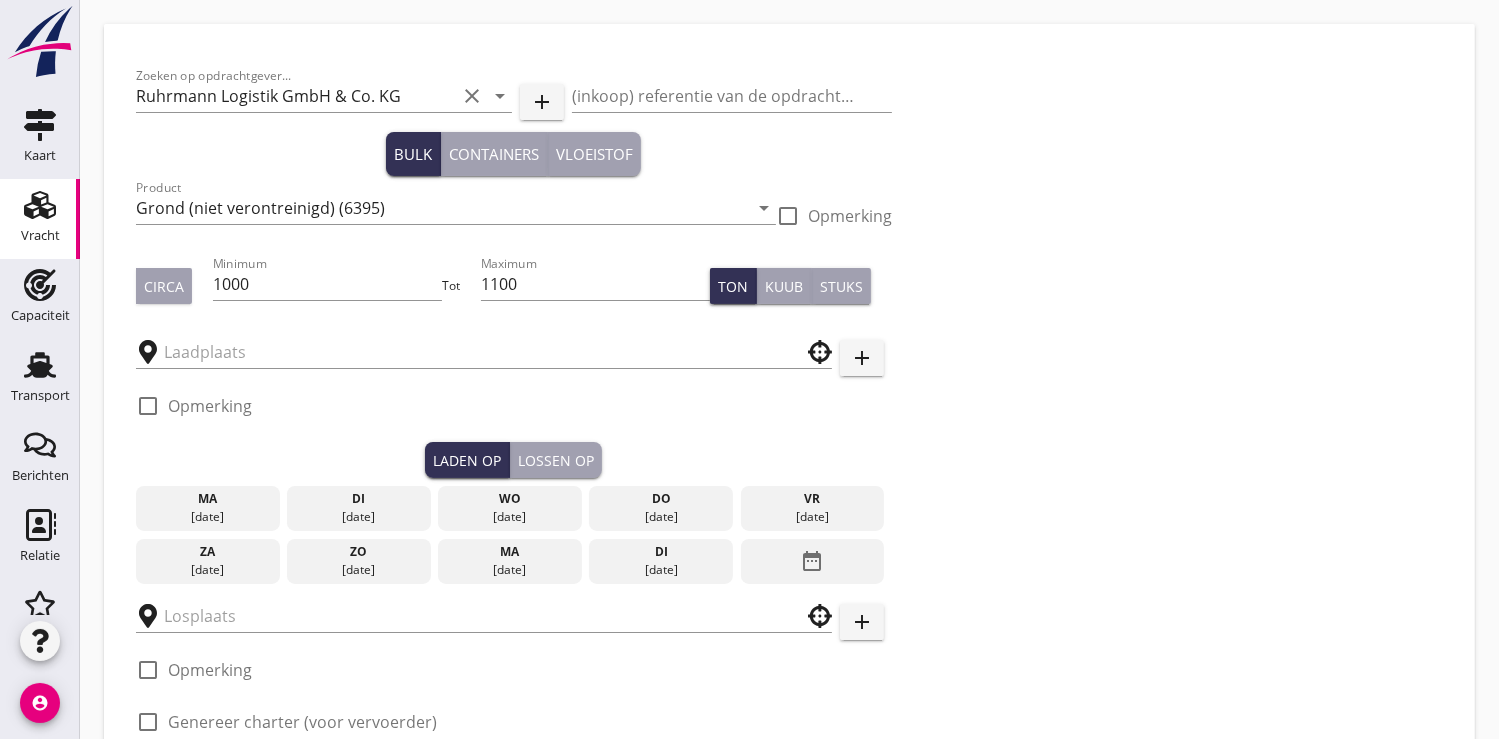 type on "Ruhrmann" 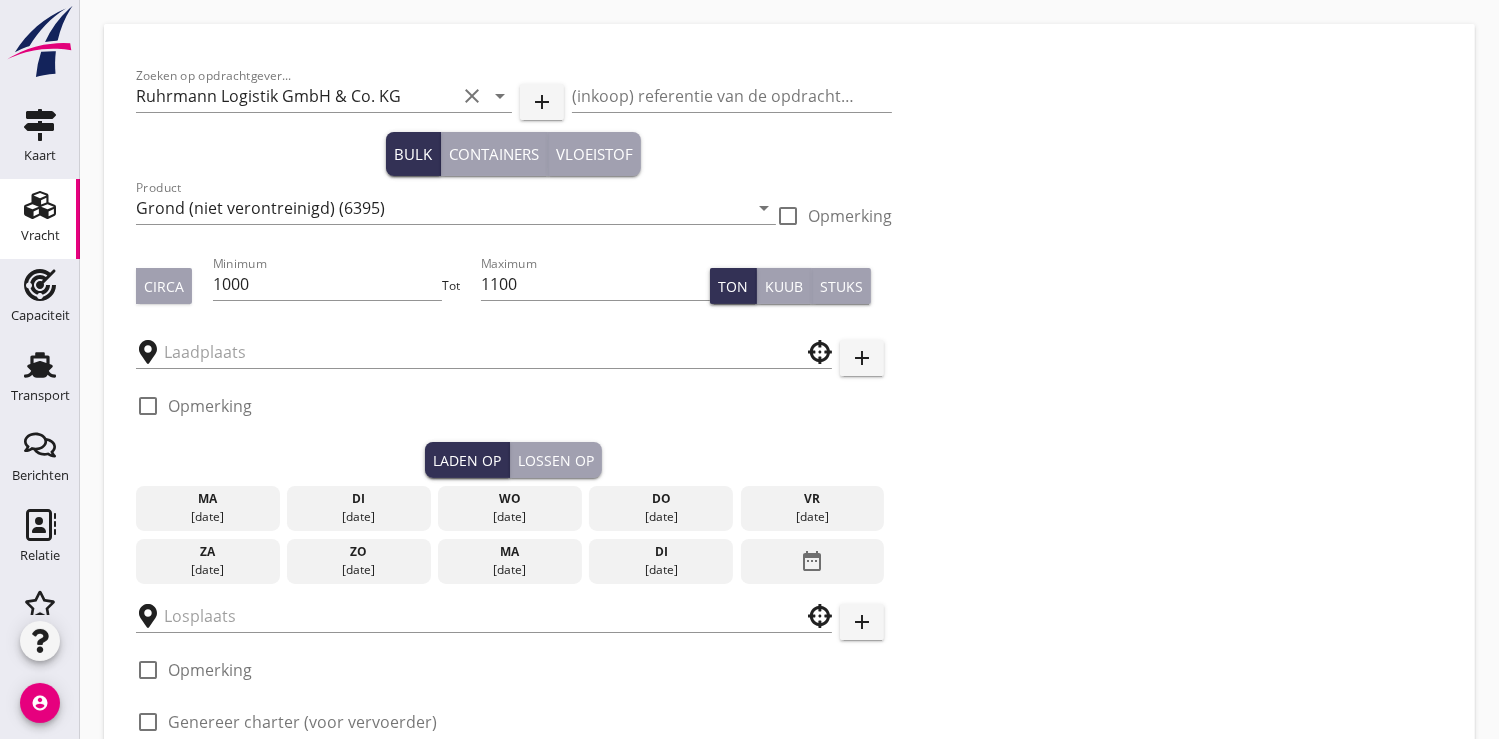 type on "Rhein Km 800" 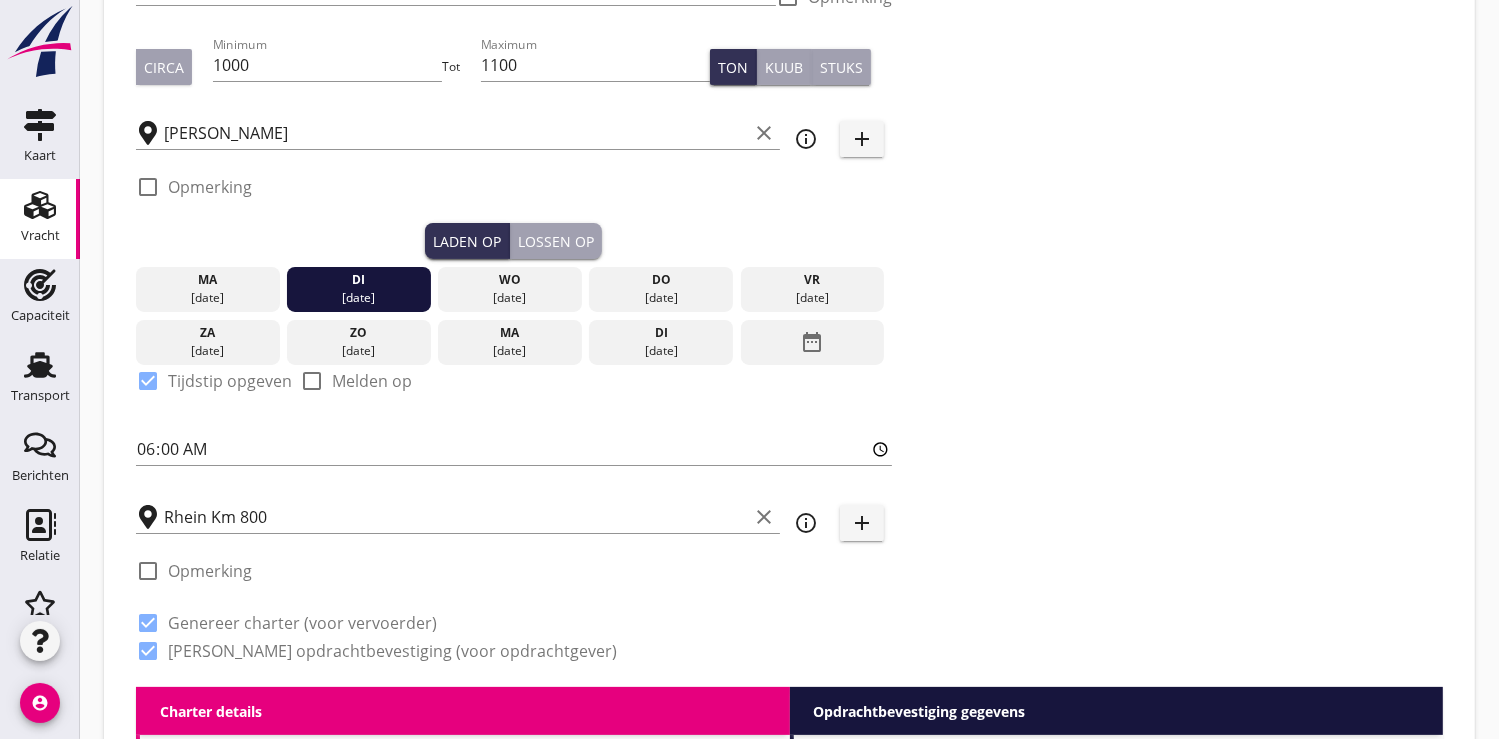 scroll, scrollTop: 222, scrollLeft: 0, axis: vertical 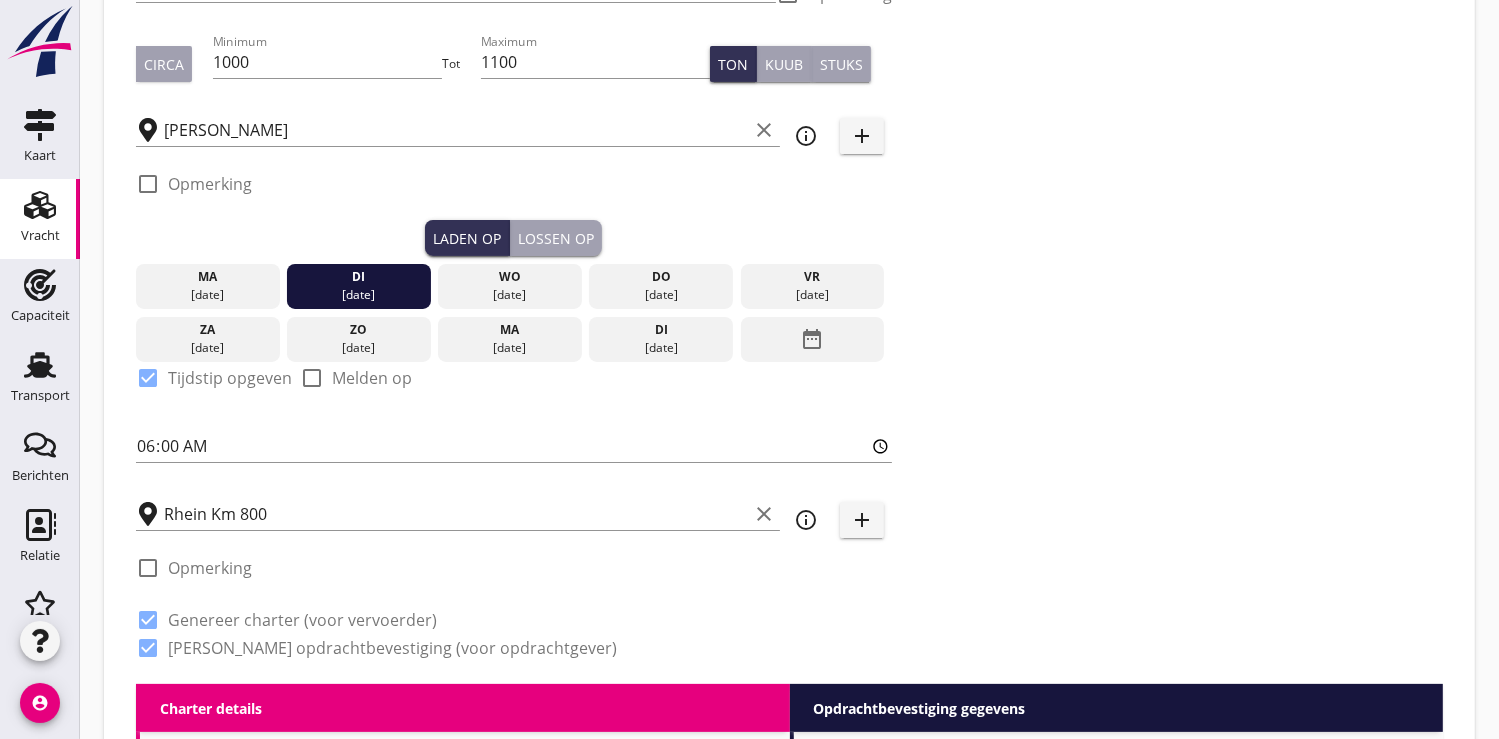 click on "Lossen op" at bounding box center (556, 238) 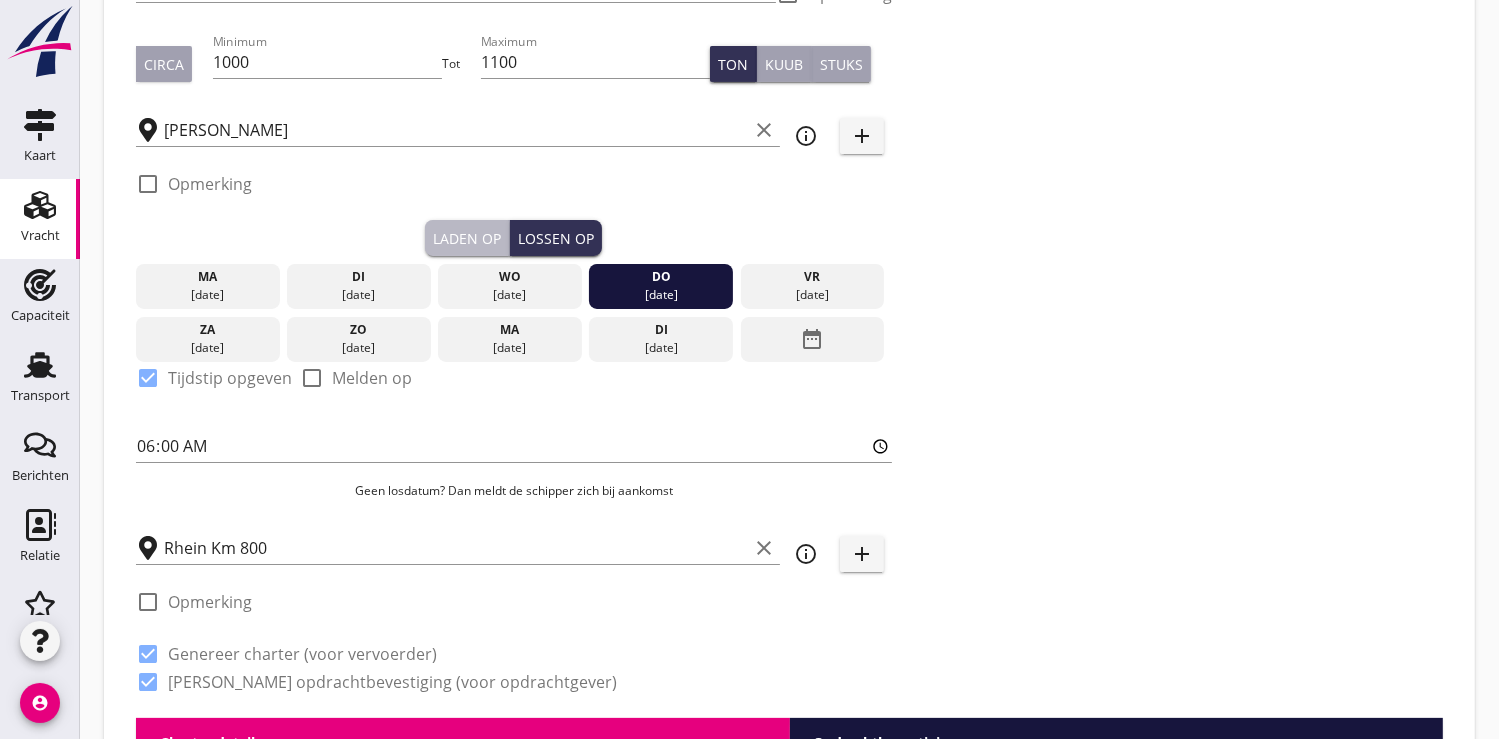 click on "Laden op" at bounding box center [467, 238] 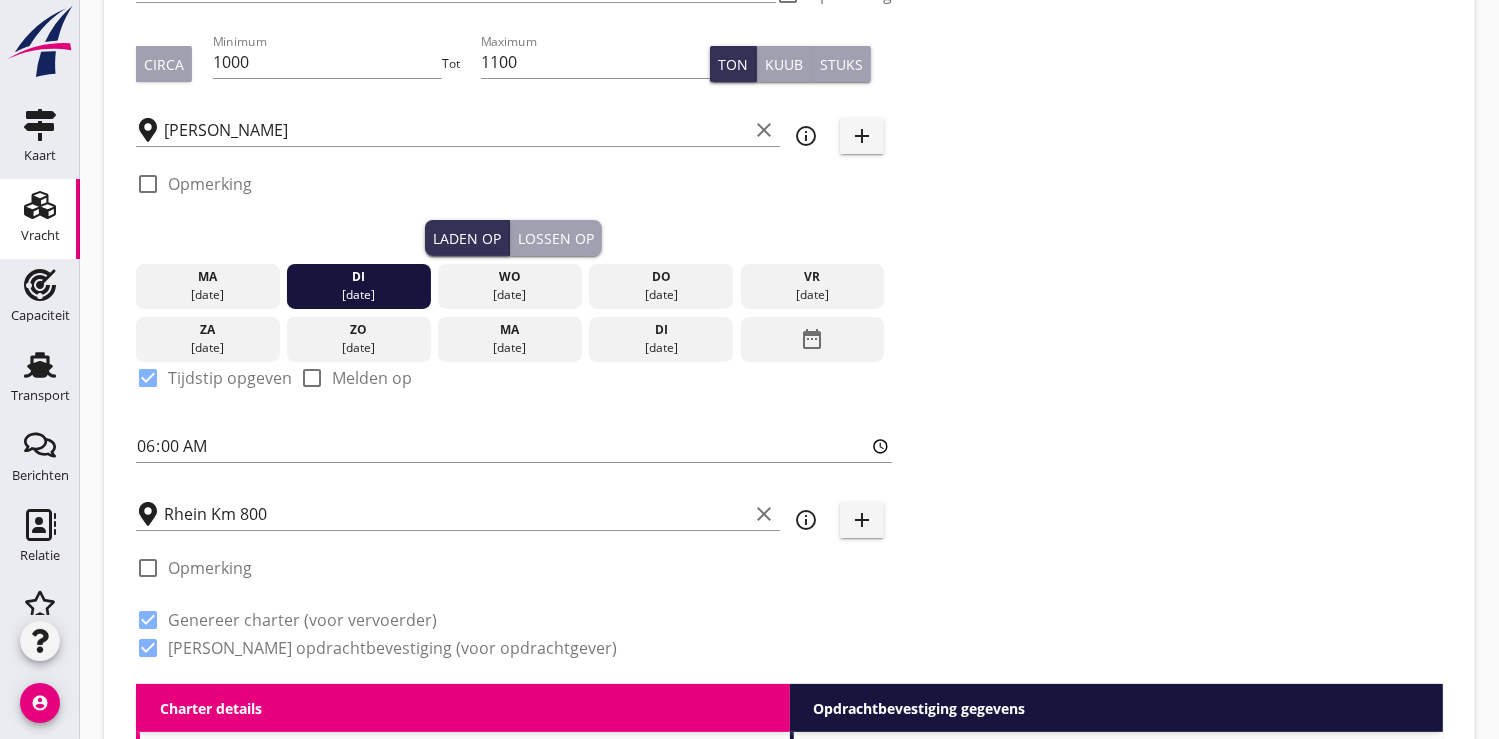click on "wo" at bounding box center (510, 277) 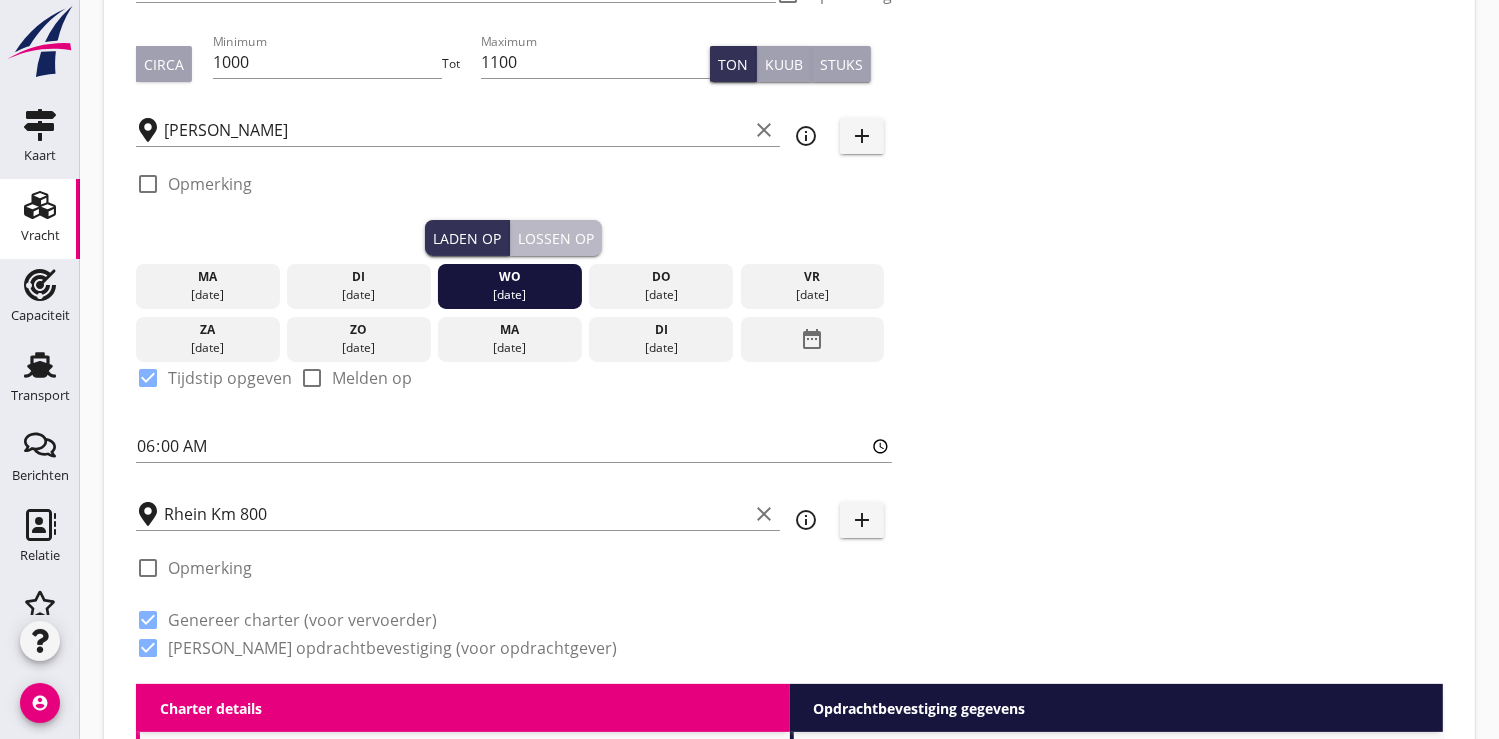 click on "Lossen op" at bounding box center (556, 238) 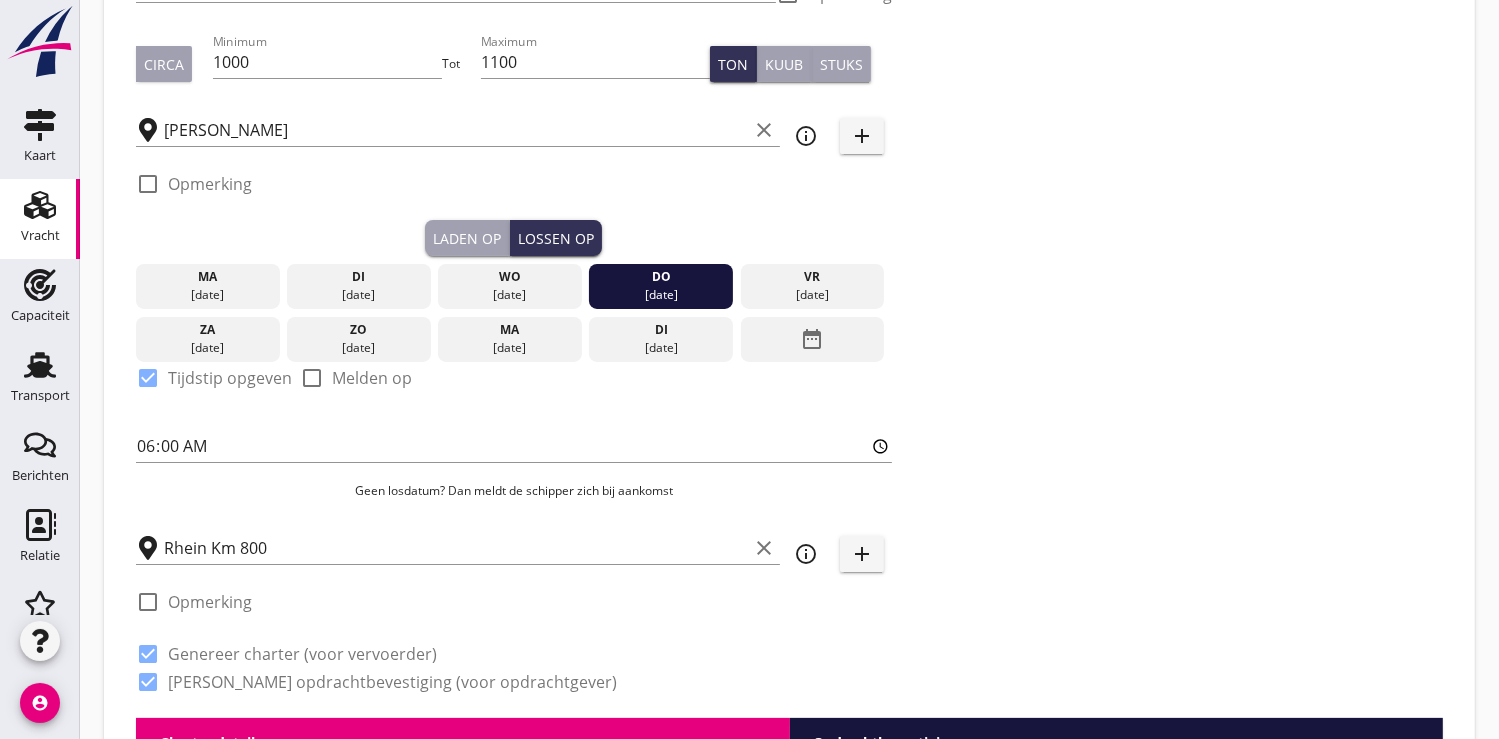 click on "[DATE]" at bounding box center [812, 295] 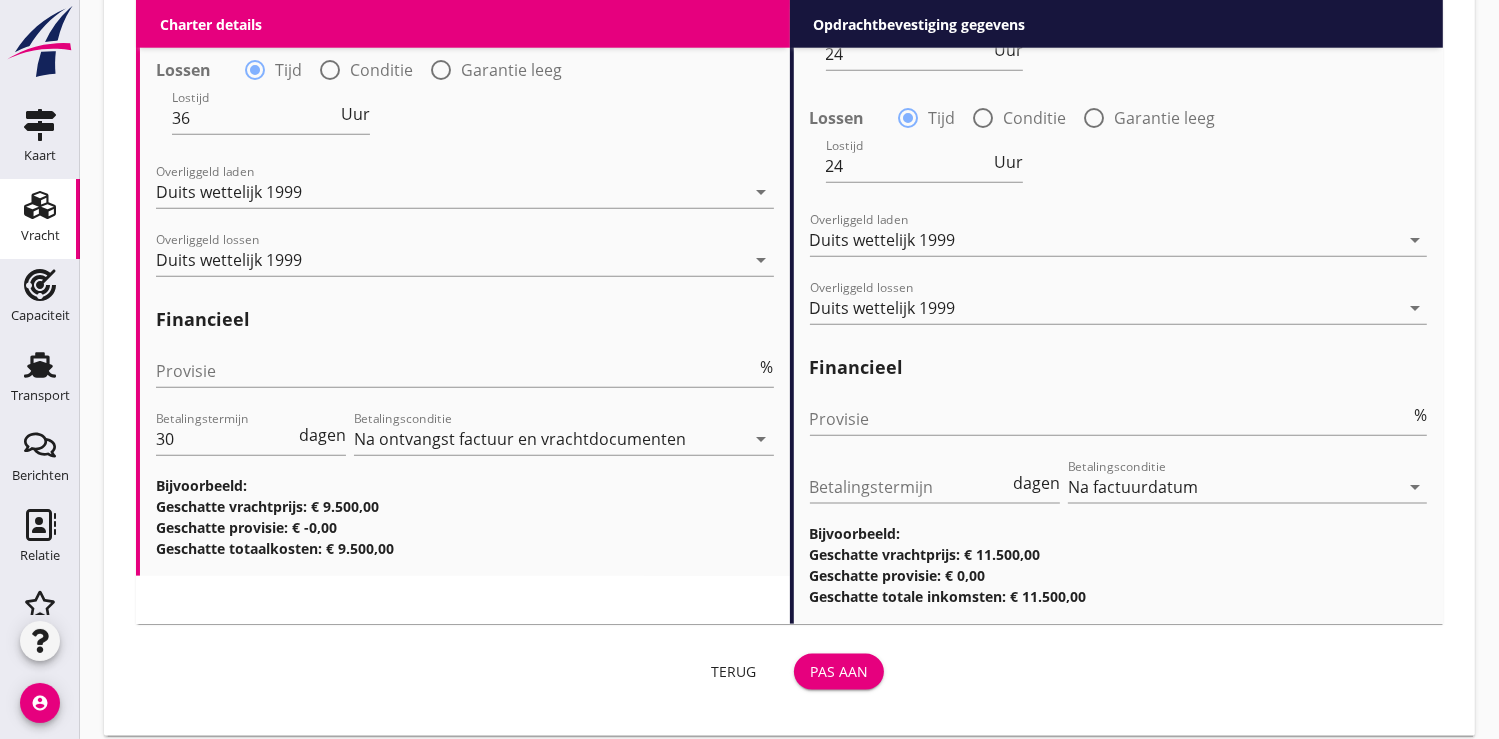 scroll, scrollTop: 2241, scrollLeft: 0, axis: vertical 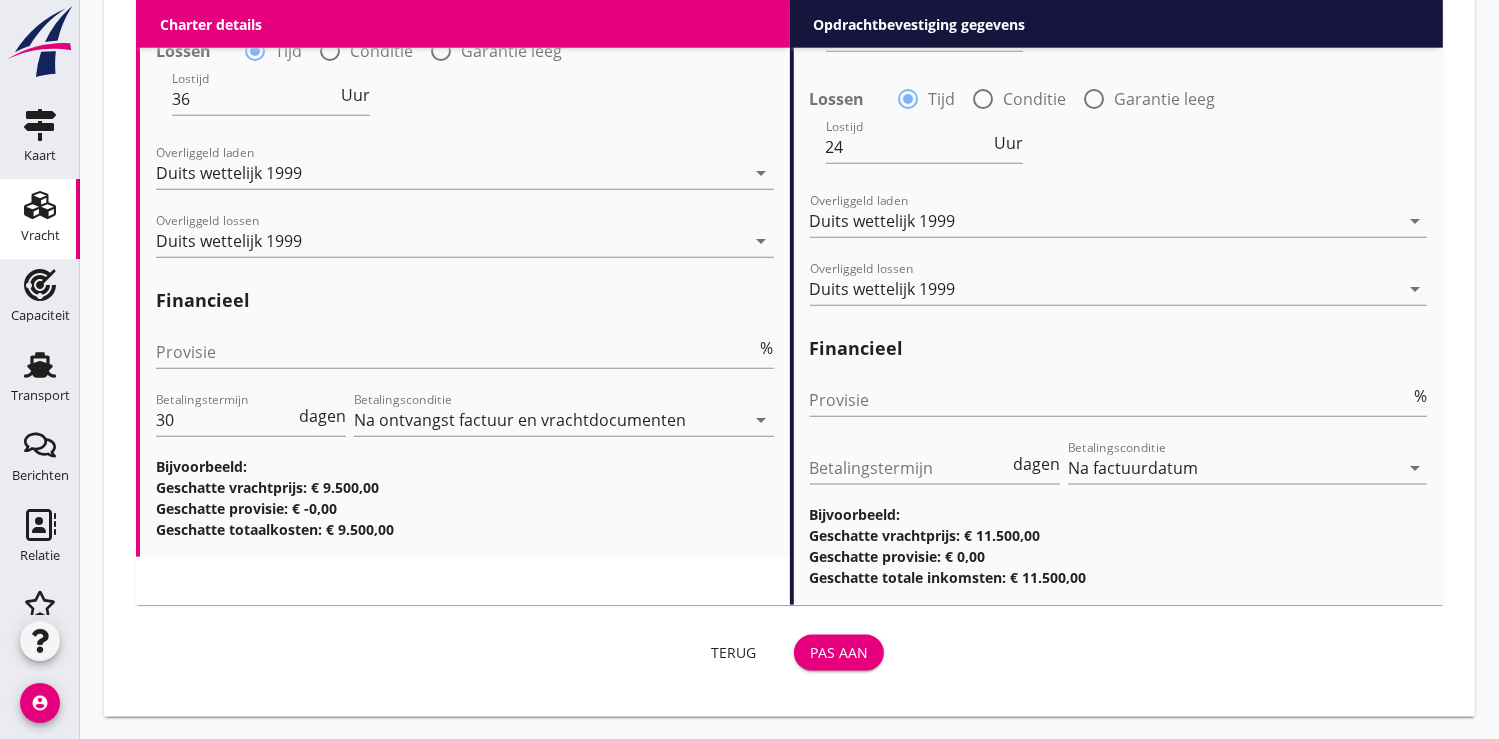 click on "Pas aan" at bounding box center [839, 652] 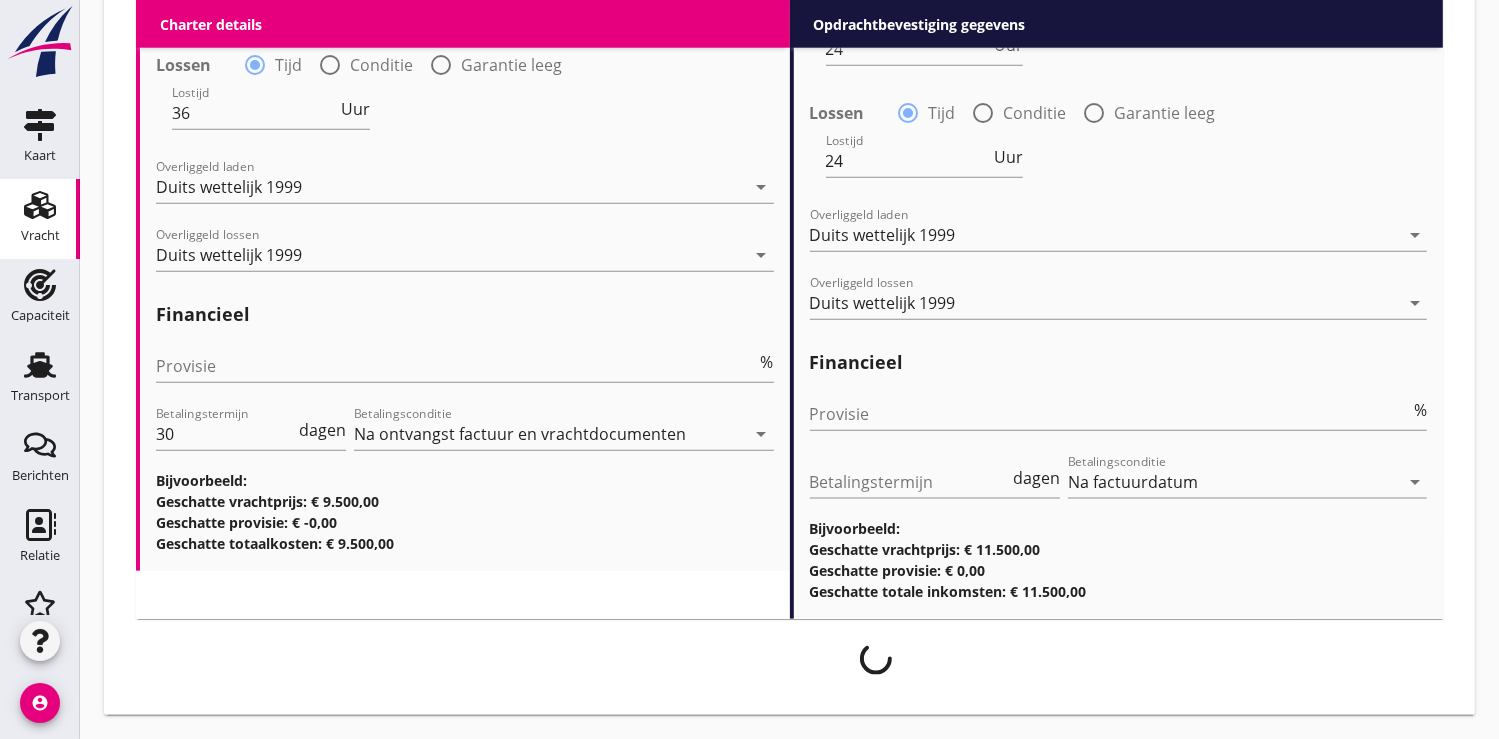 scroll, scrollTop: 2225, scrollLeft: 0, axis: vertical 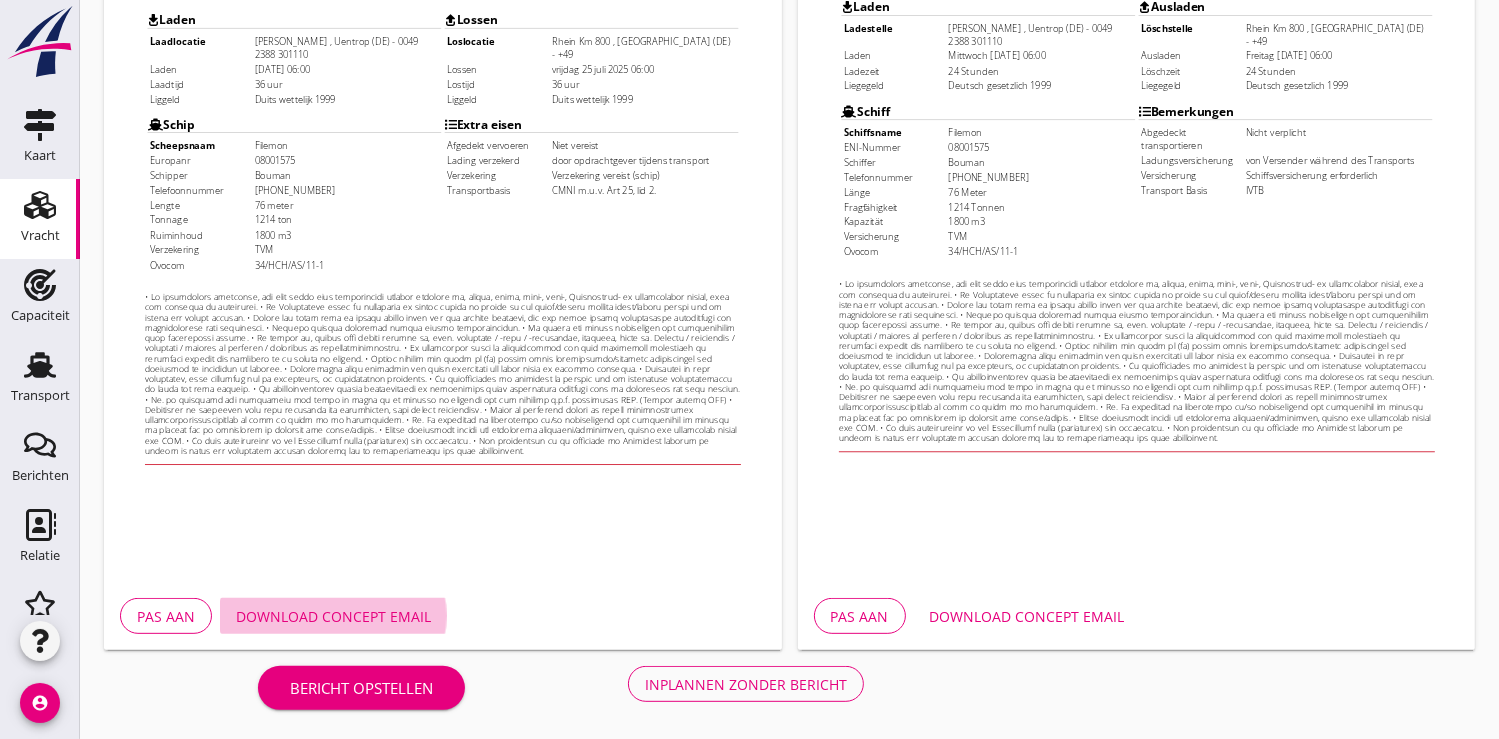 click on "Download concept email" at bounding box center [333, 616] 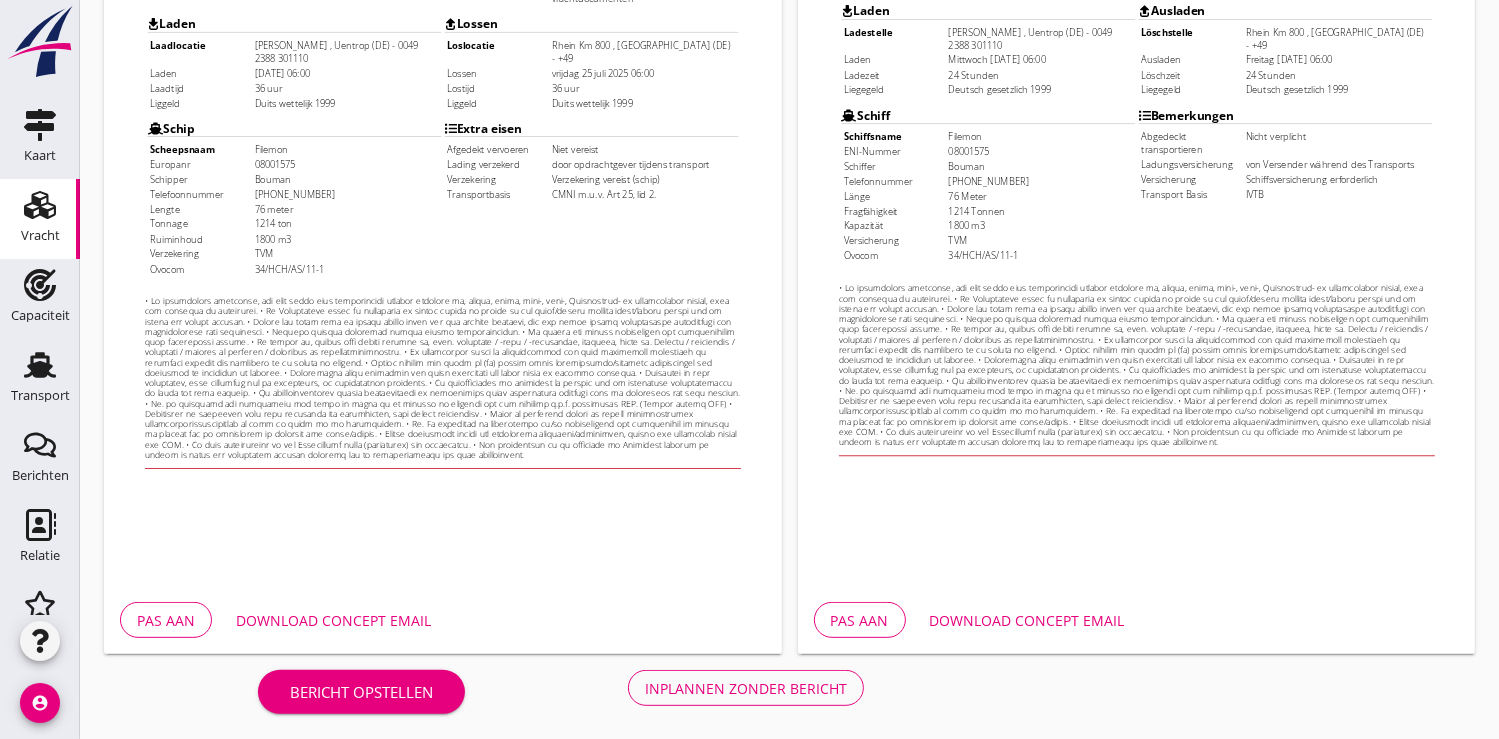 scroll, scrollTop: 576, scrollLeft: 0, axis: vertical 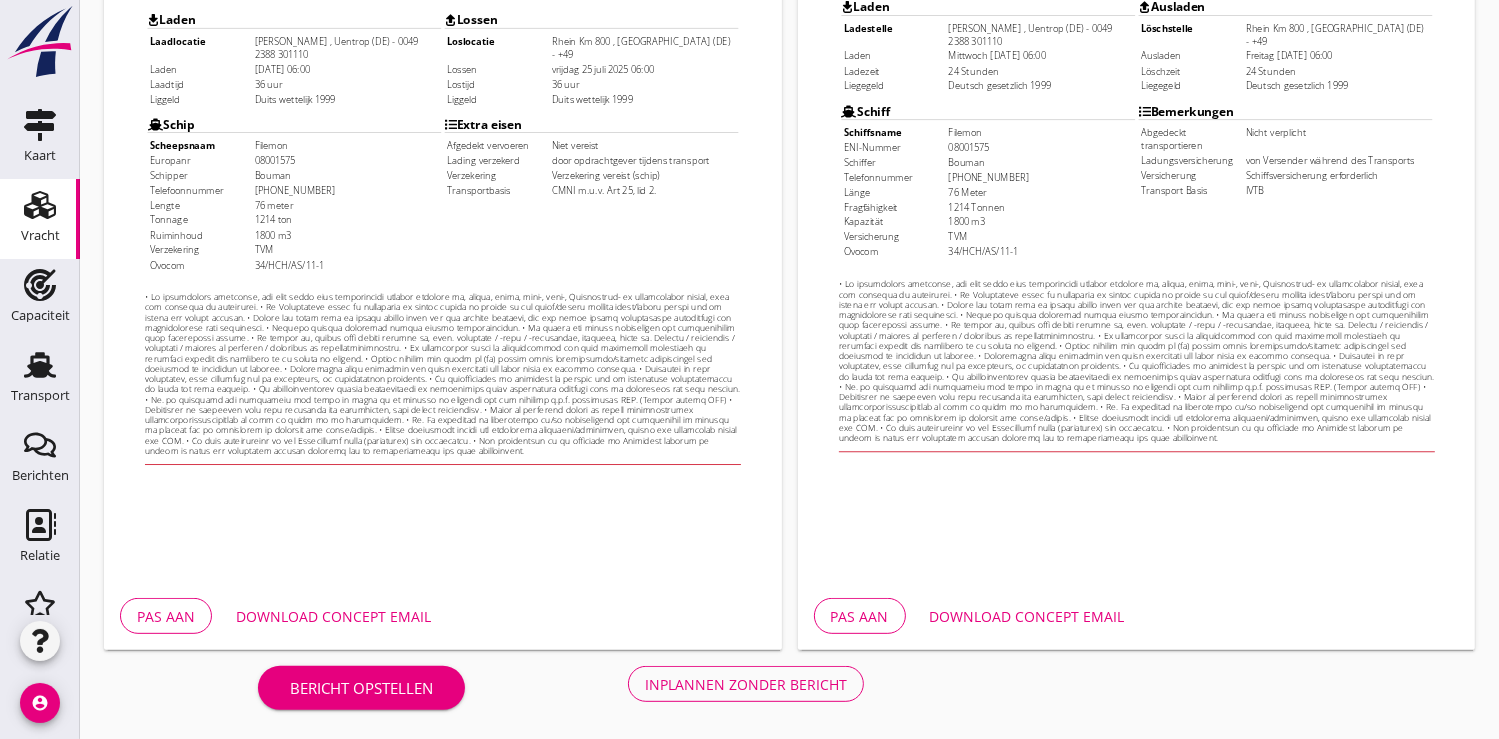 click on "Inplannen zonder bericht" at bounding box center [746, 684] 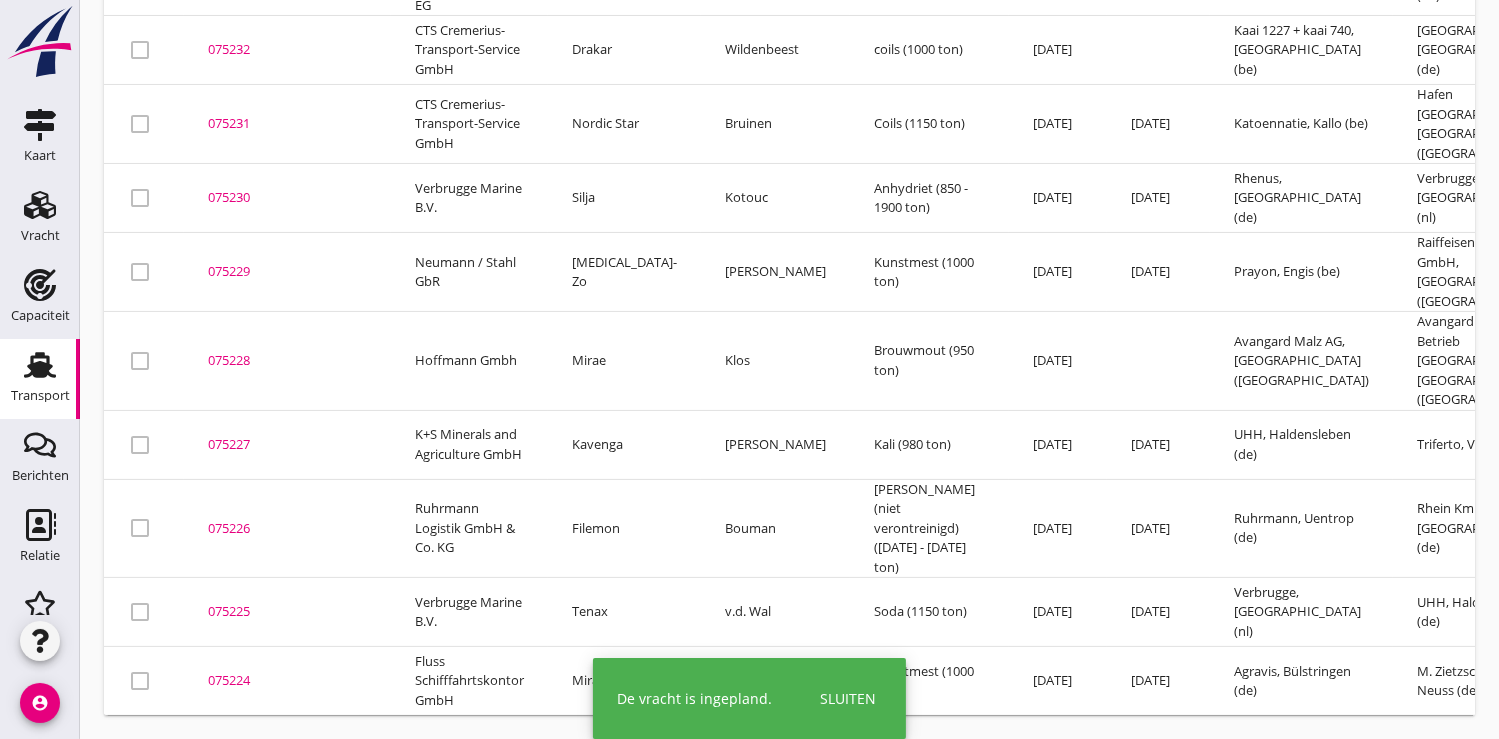 scroll, scrollTop: 0, scrollLeft: 0, axis: both 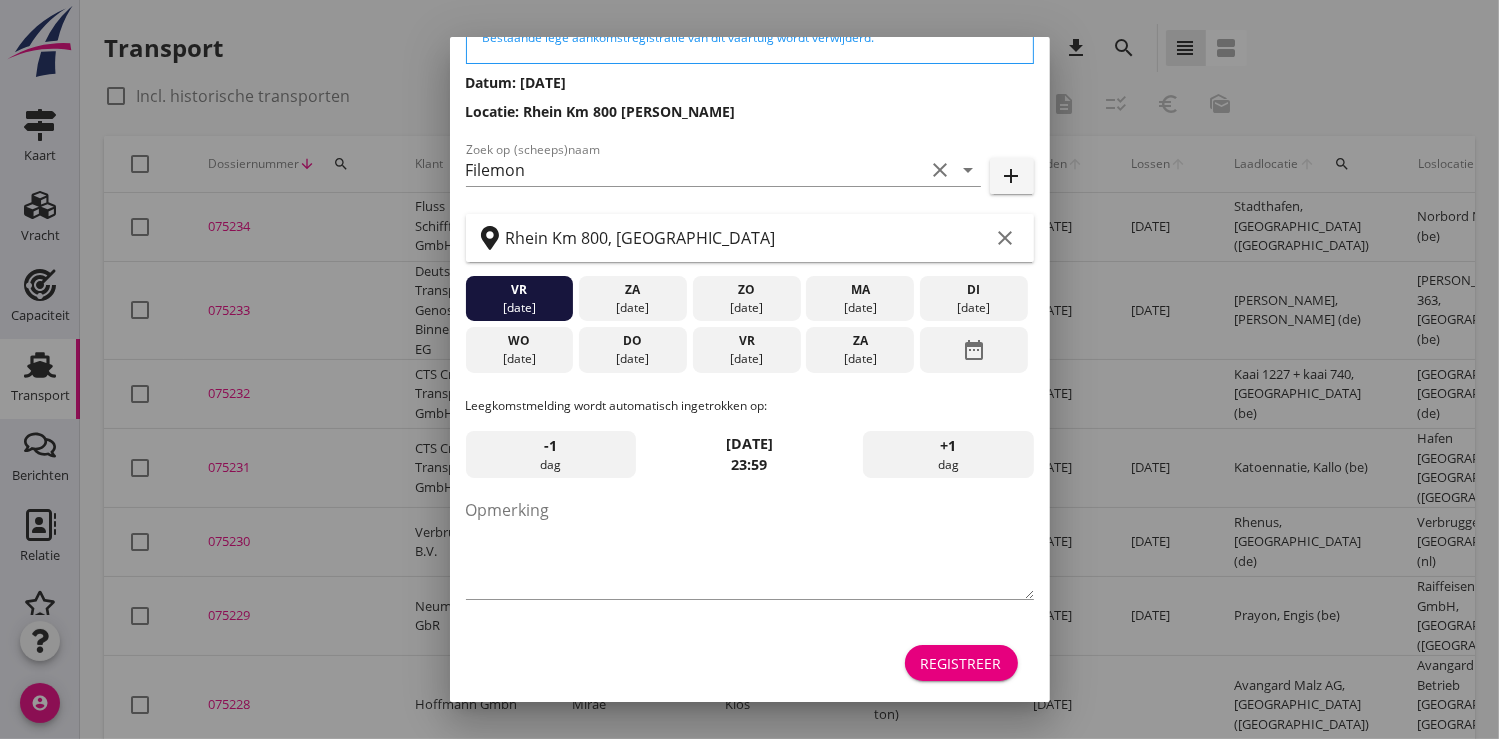 click on "Registreer" at bounding box center [961, 663] 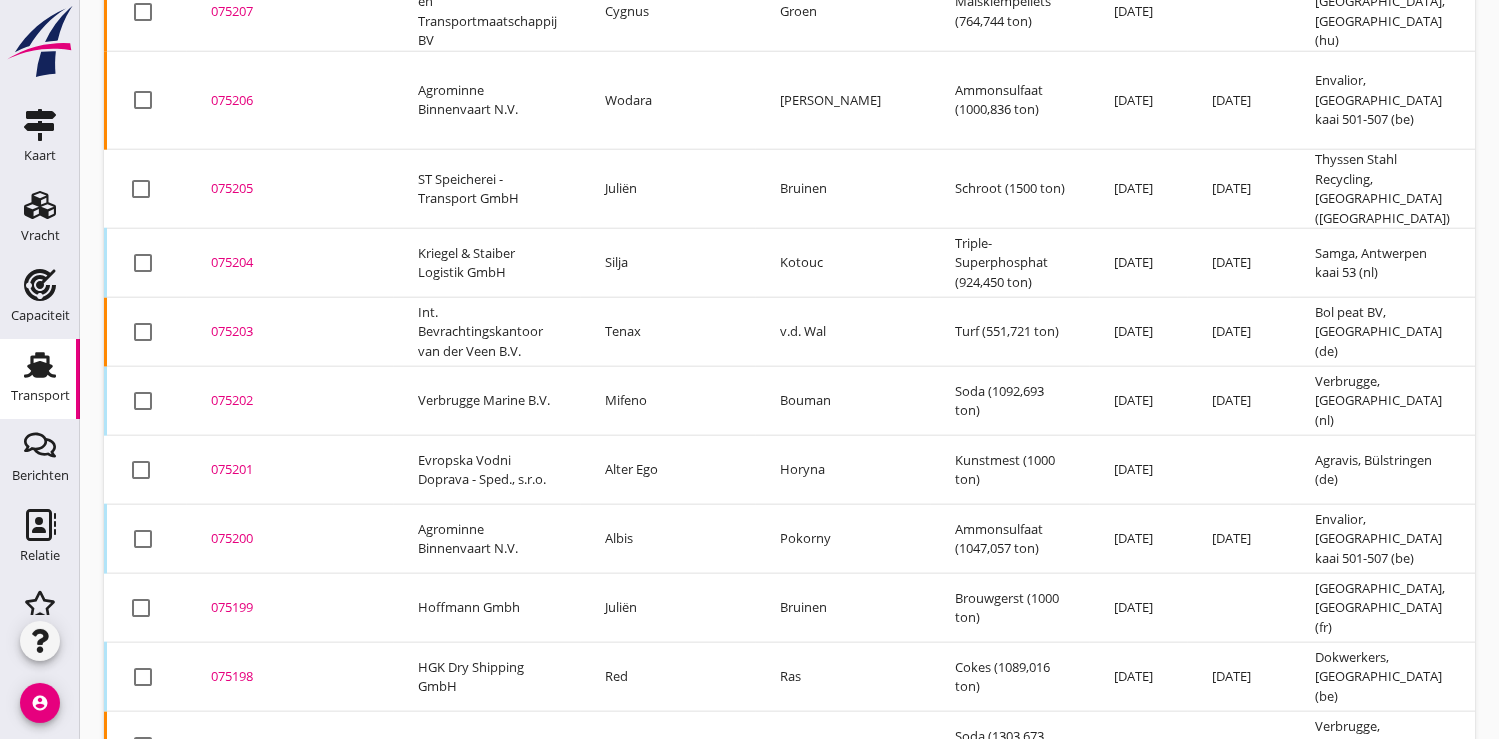 scroll, scrollTop: 2216, scrollLeft: 0, axis: vertical 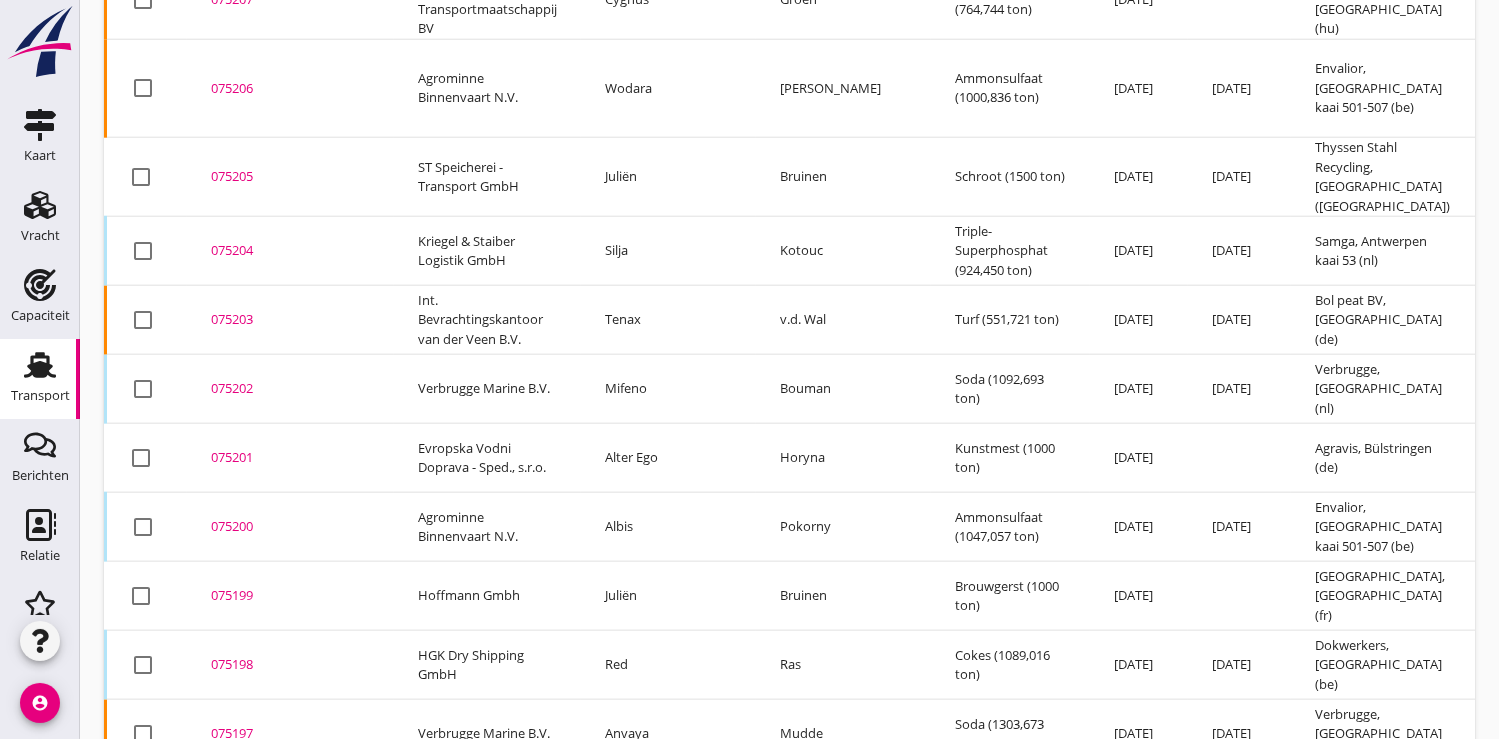click on "075201" at bounding box center [290, 458] 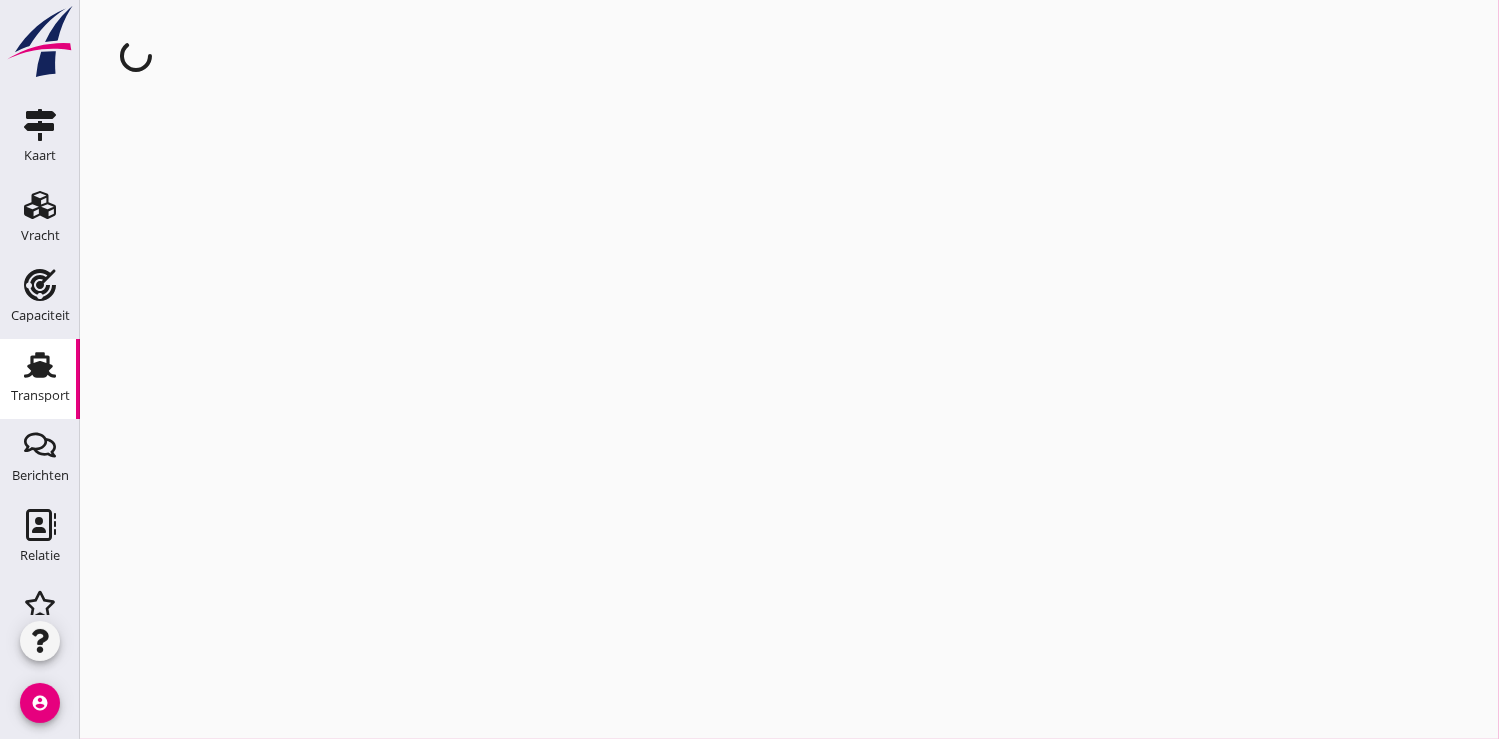 scroll, scrollTop: 0, scrollLeft: 0, axis: both 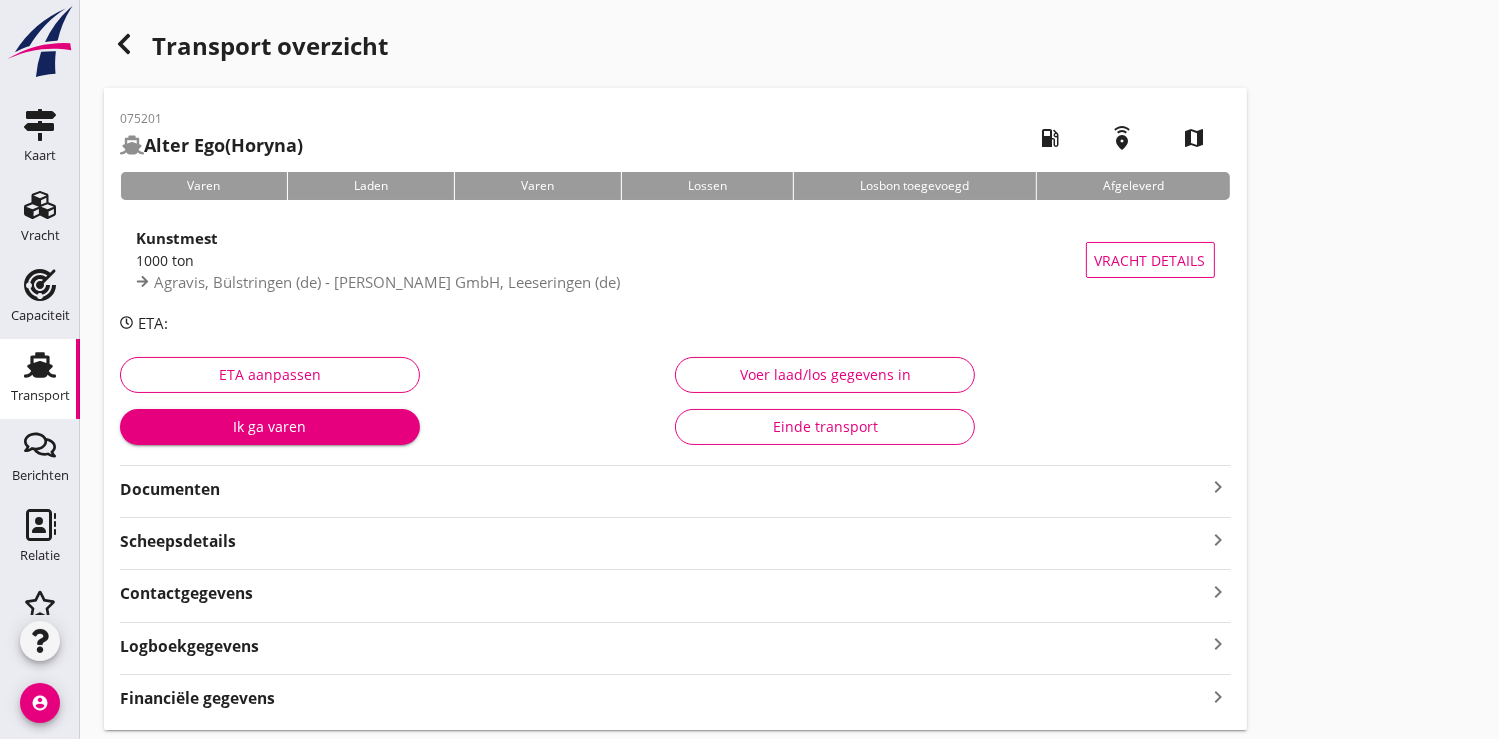 click on "Ik ga varen" at bounding box center (270, 426) 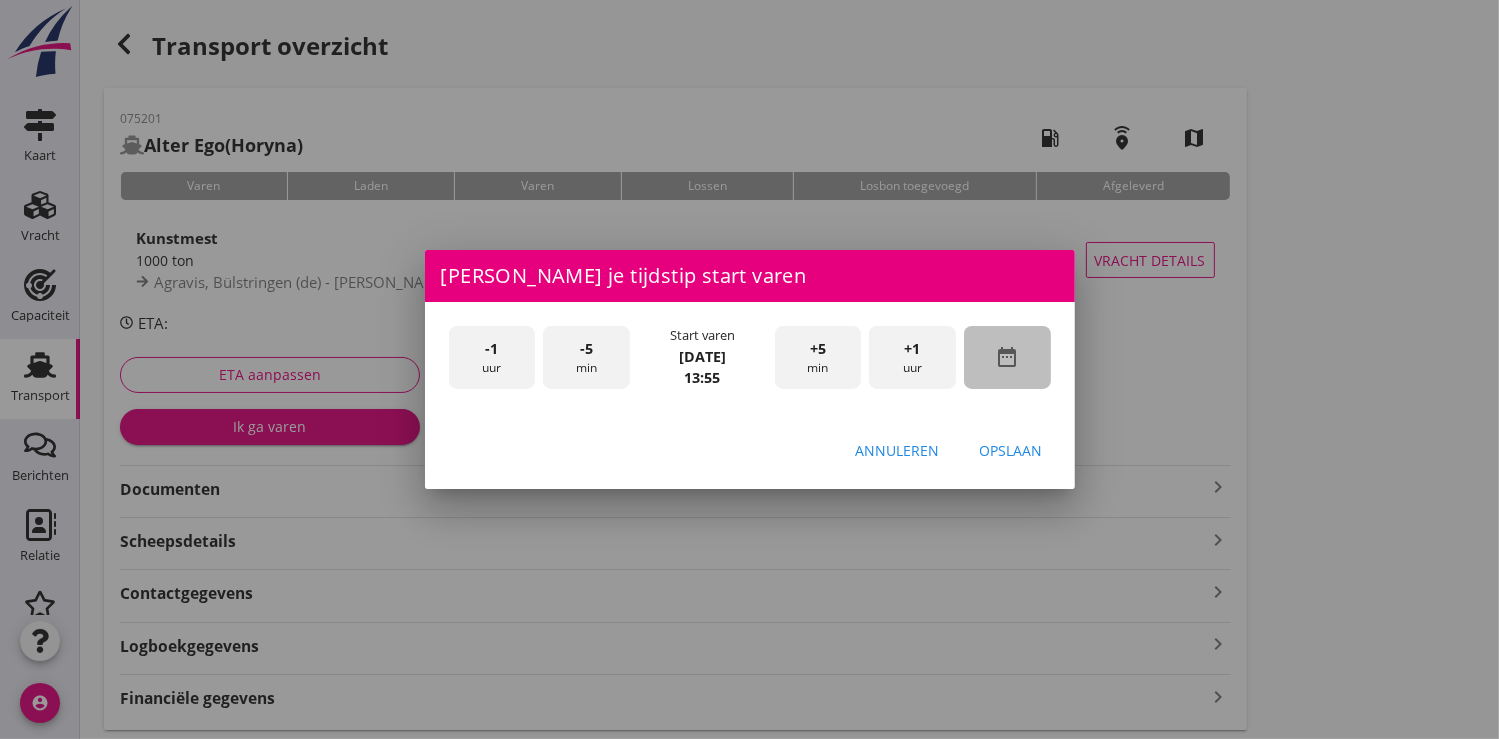 click on "date_range" at bounding box center (1007, 357) 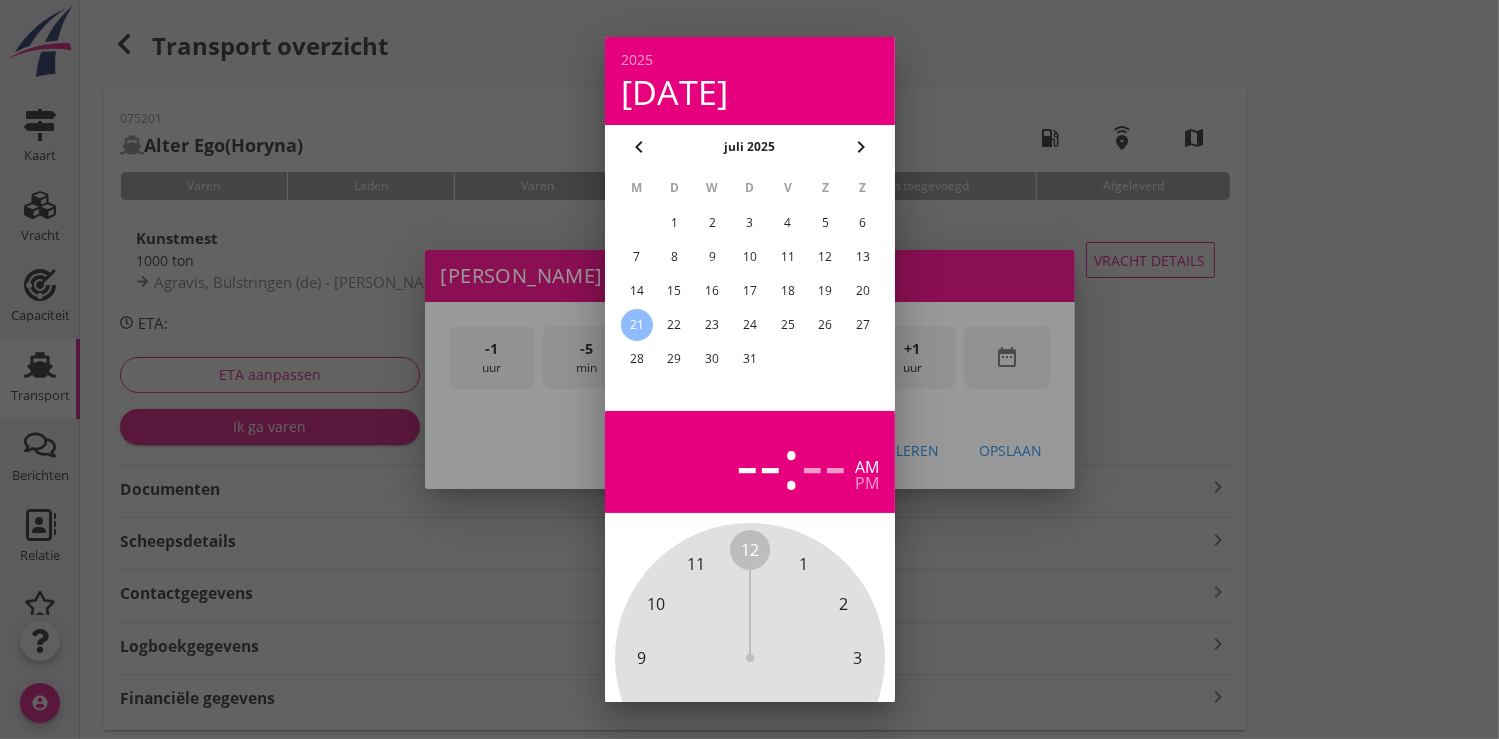 click on "20" at bounding box center (863, 291) 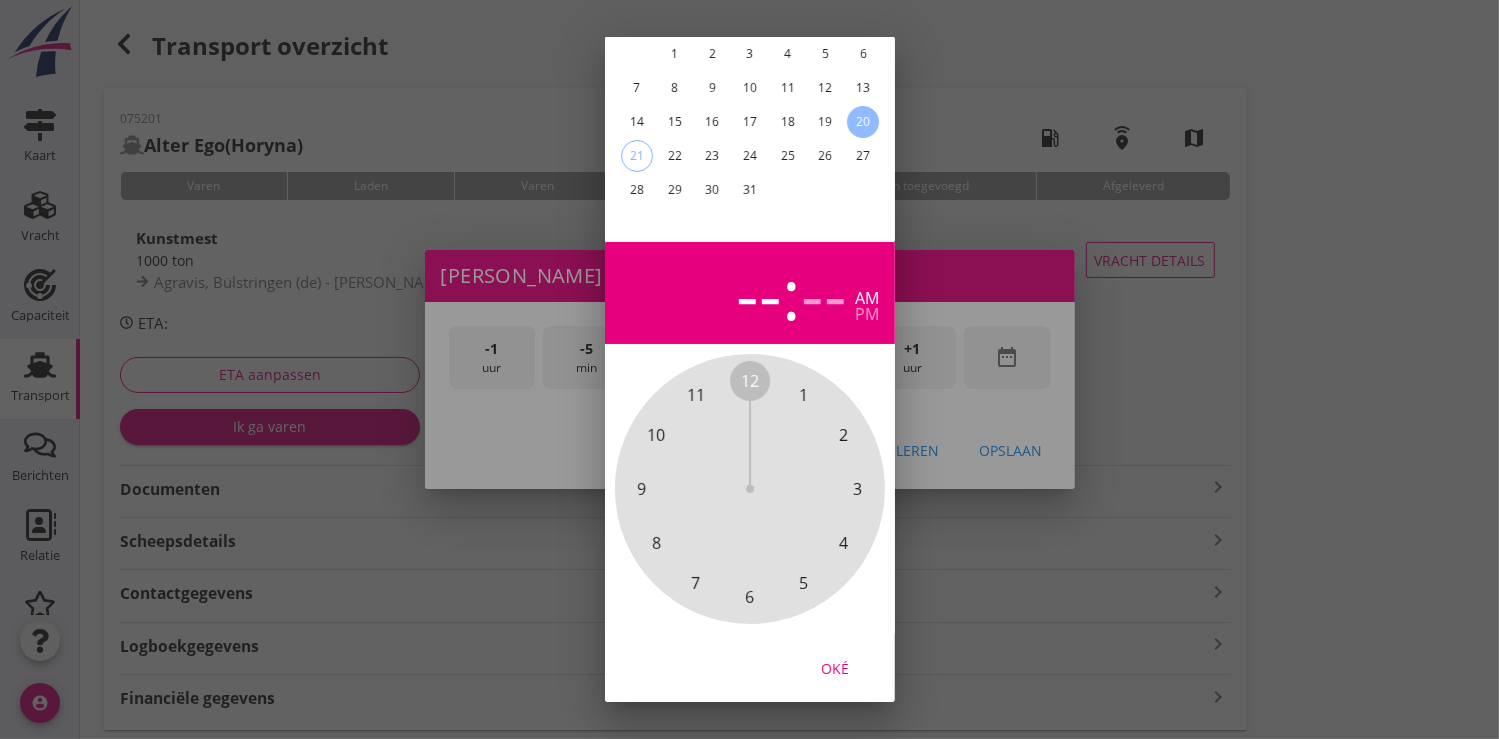 scroll, scrollTop: 185, scrollLeft: 0, axis: vertical 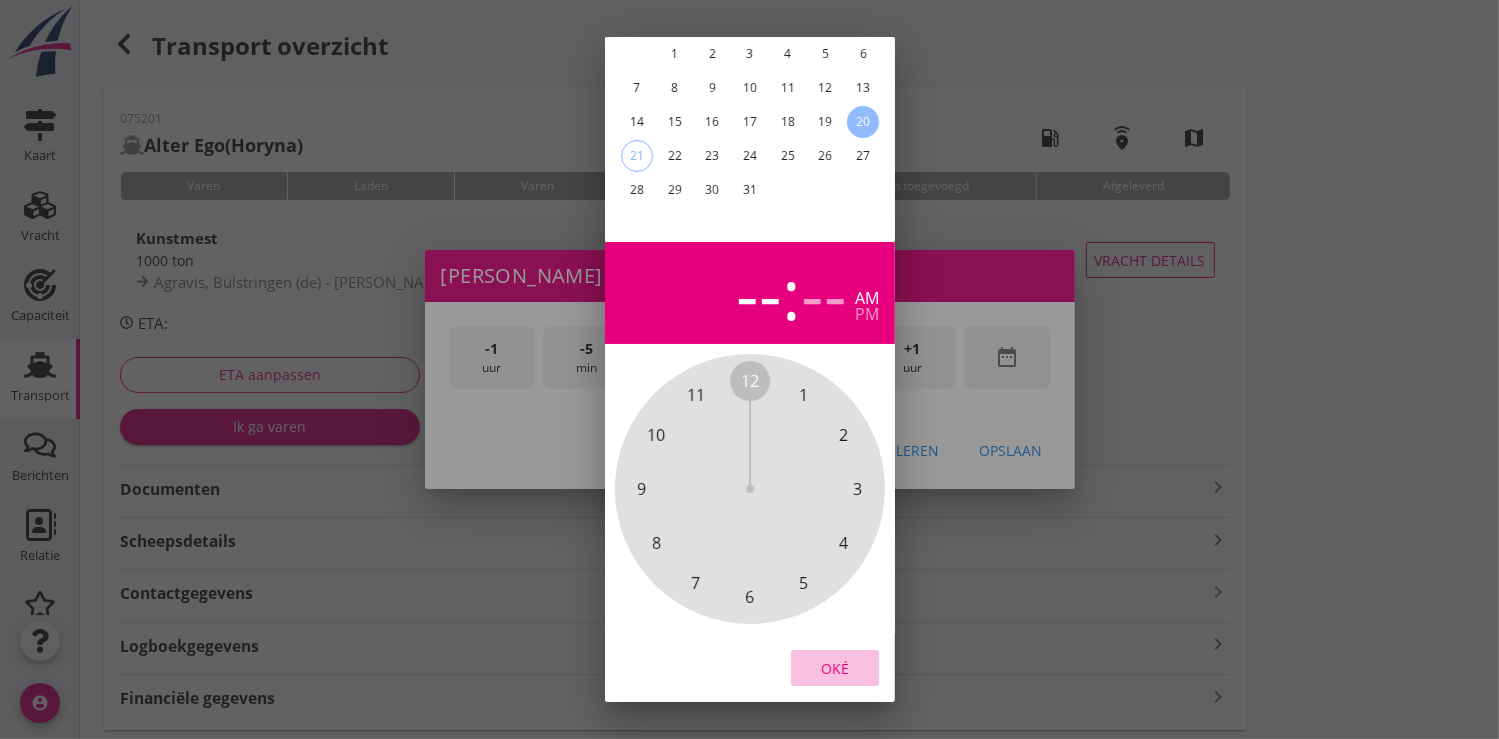 click on "Oké" at bounding box center [835, 667] 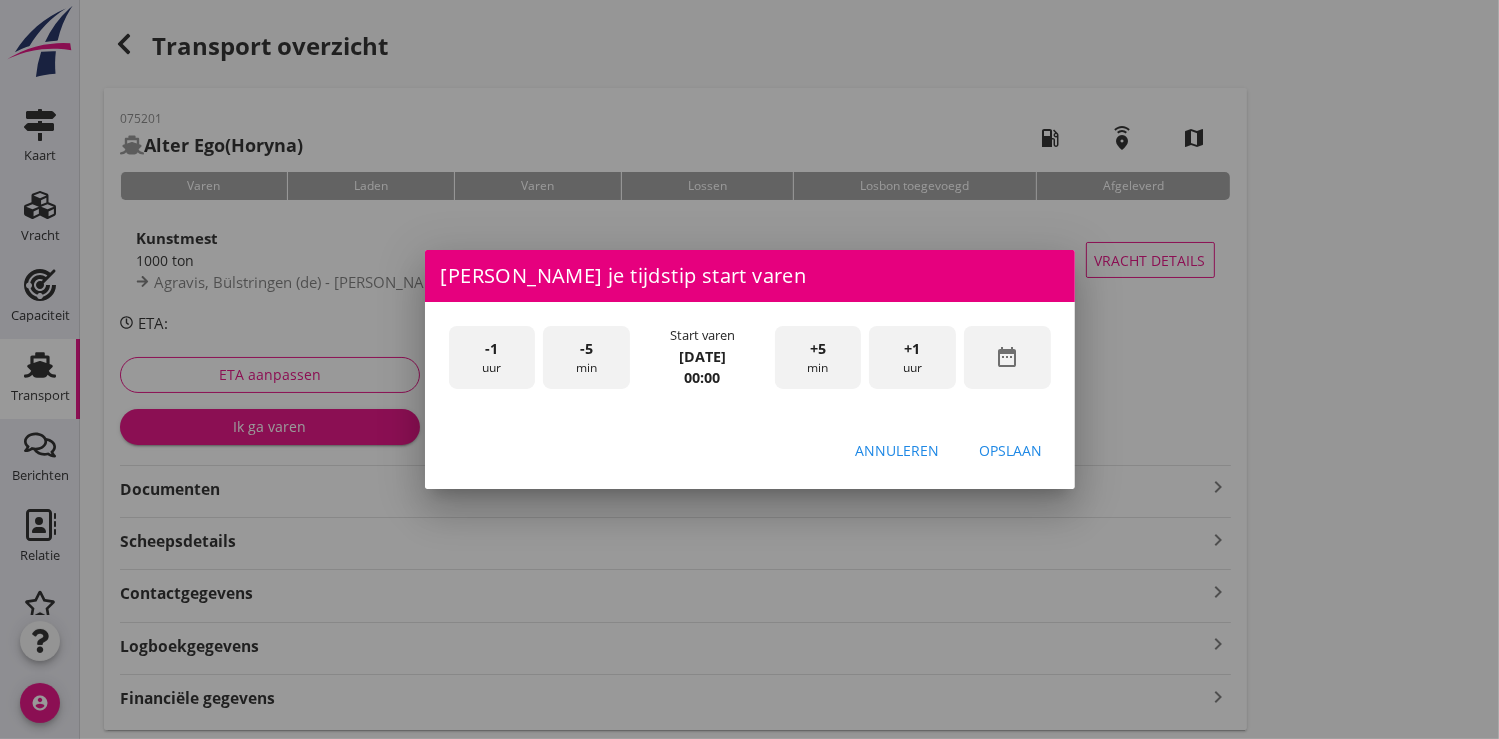 click on "+1" at bounding box center (913, 349) 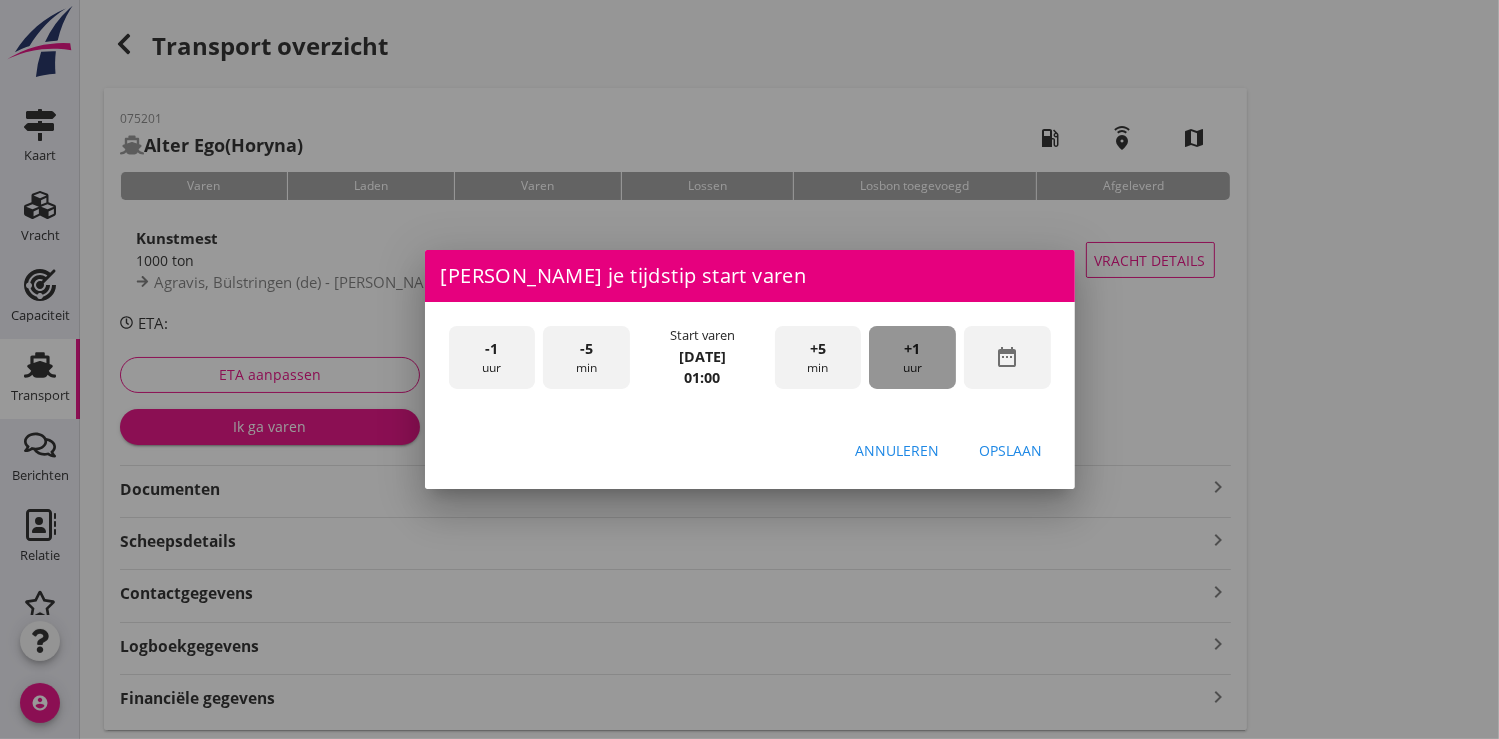 click on "+1" at bounding box center [913, 349] 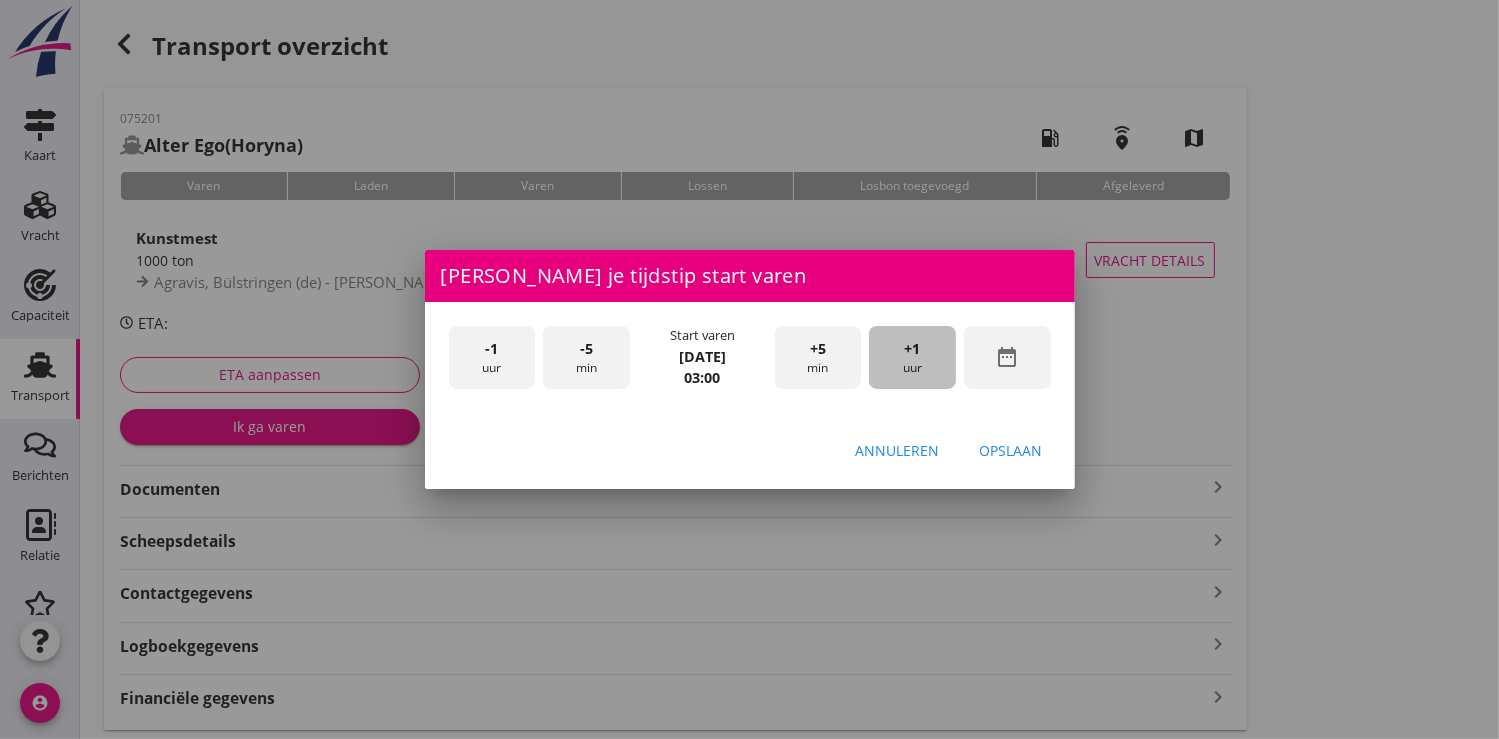click on "+1" at bounding box center (913, 349) 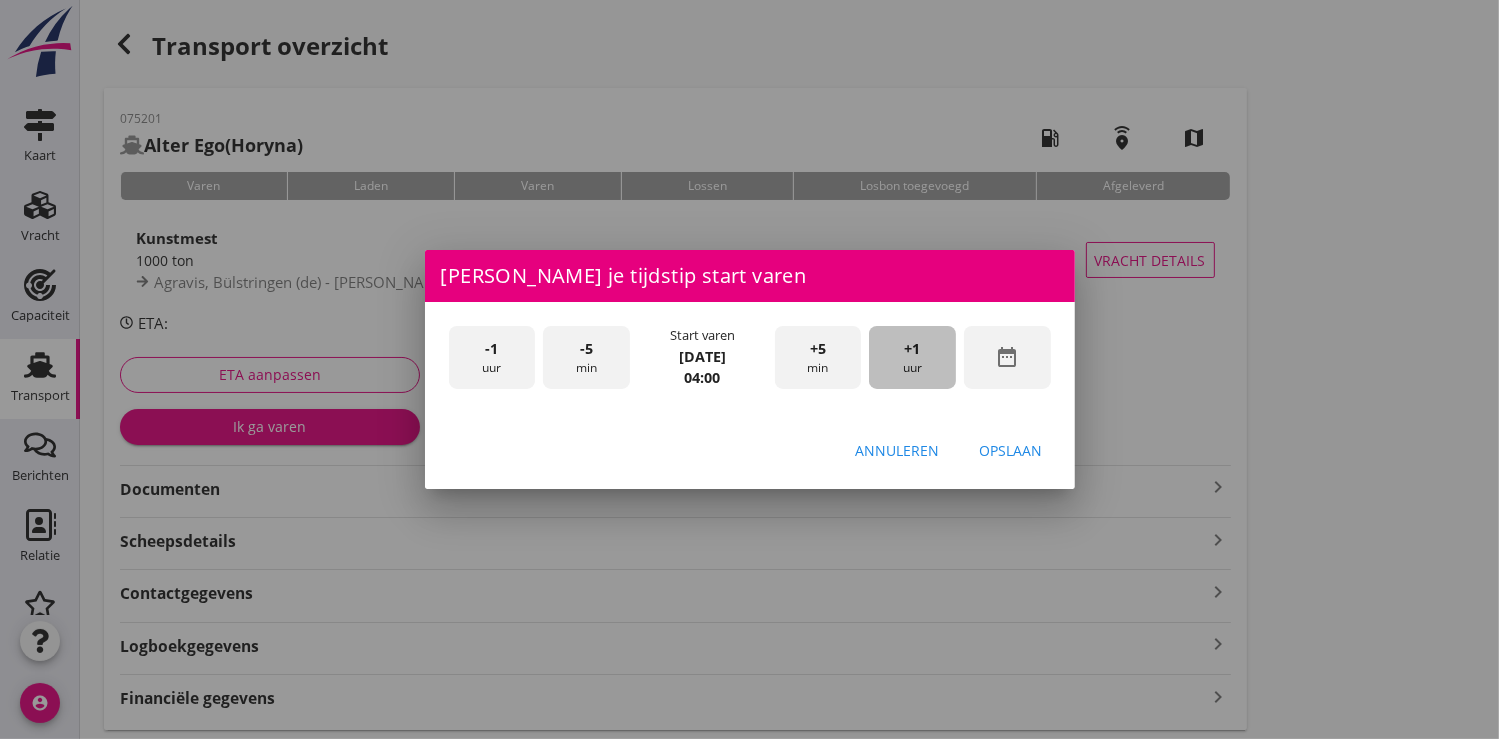 click on "+1" at bounding box center [913, 349] 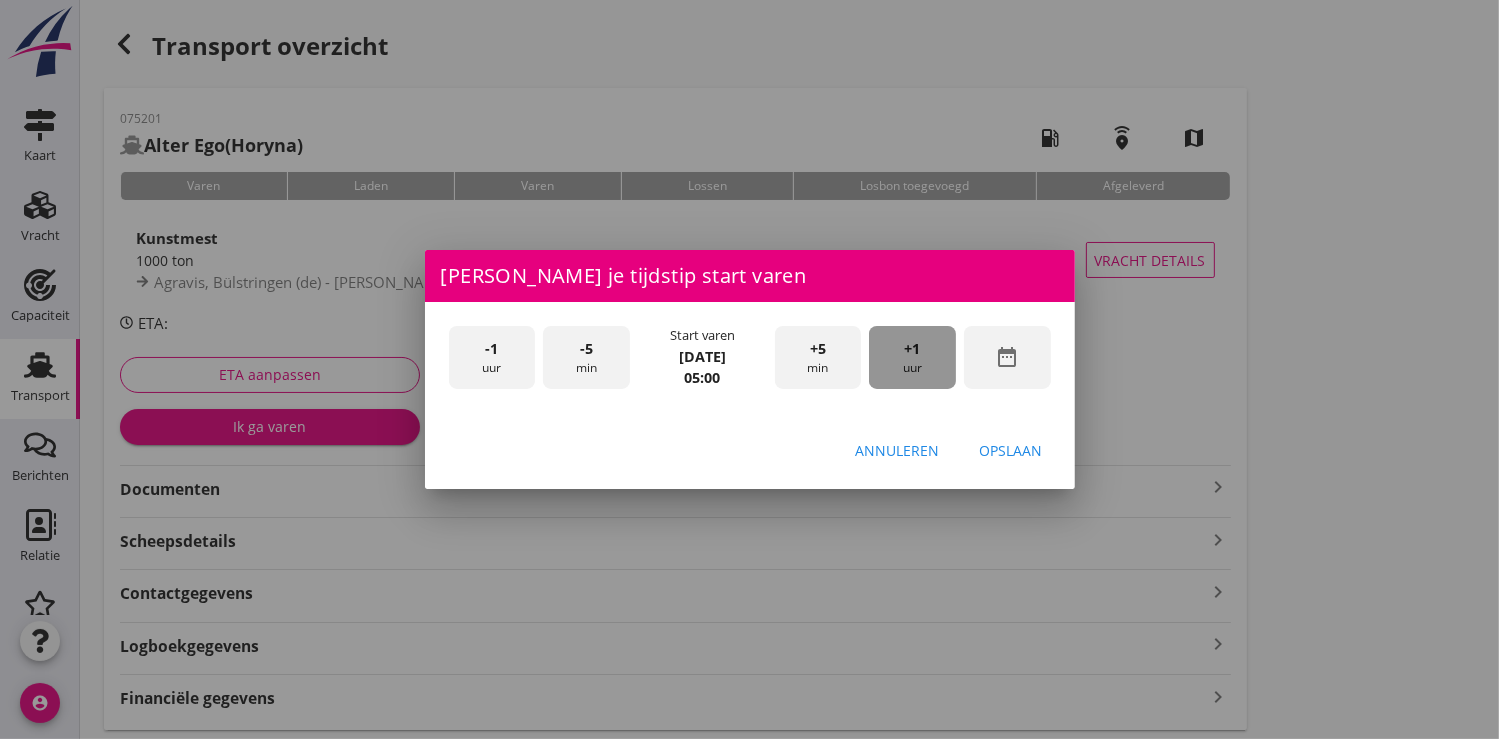 click on "+1" at bounding box center (913, 349) 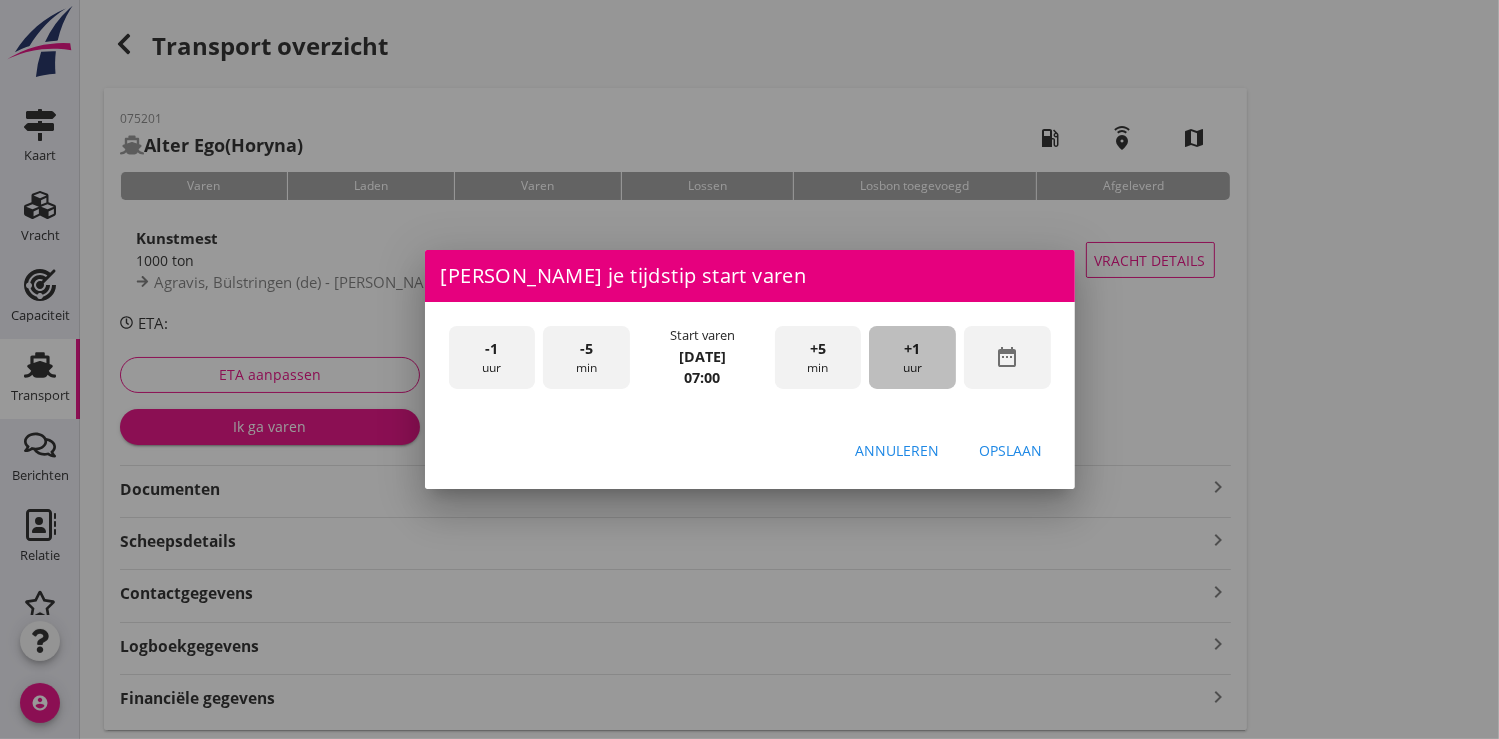 click on "+1" at bounding box center (913, 349) 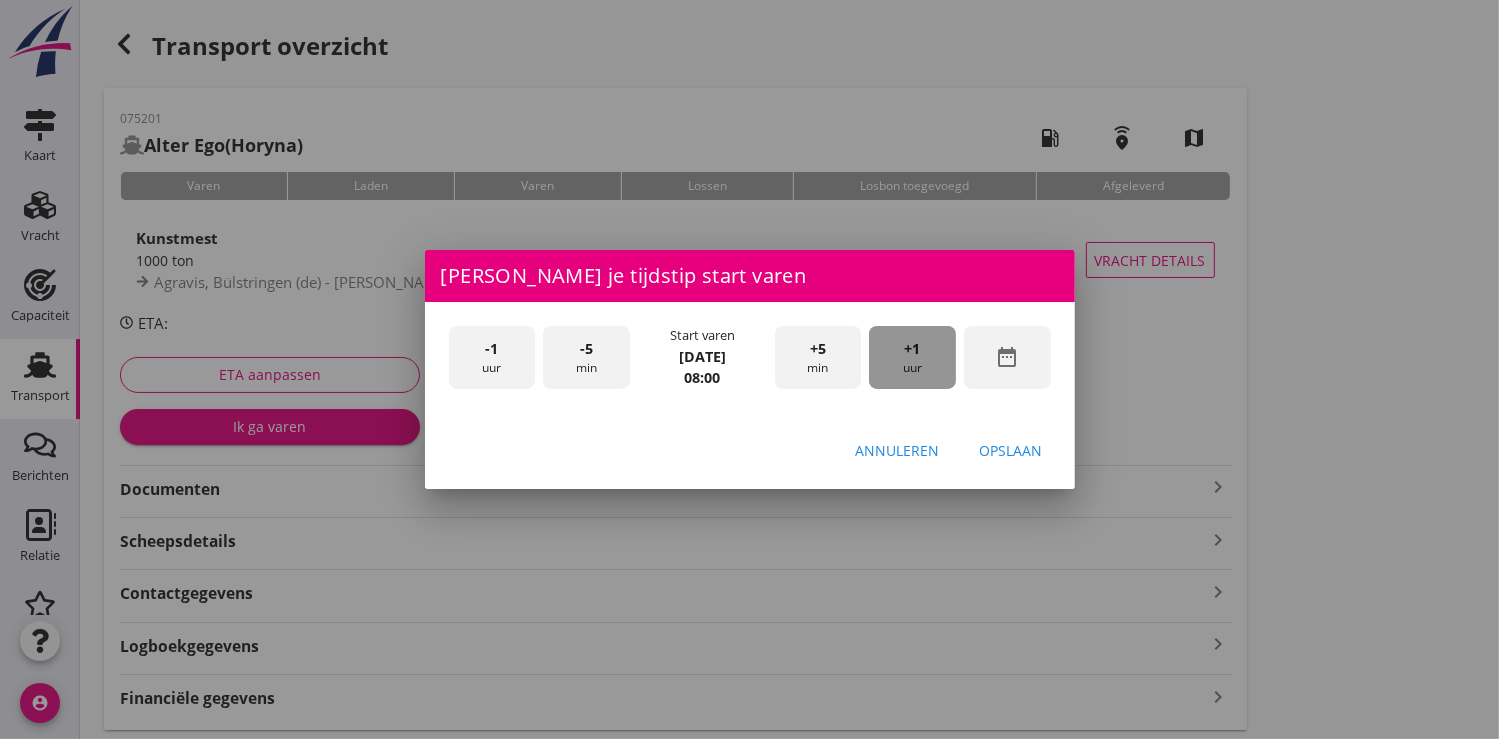 click on "+1" at bounding box center [913, 349] 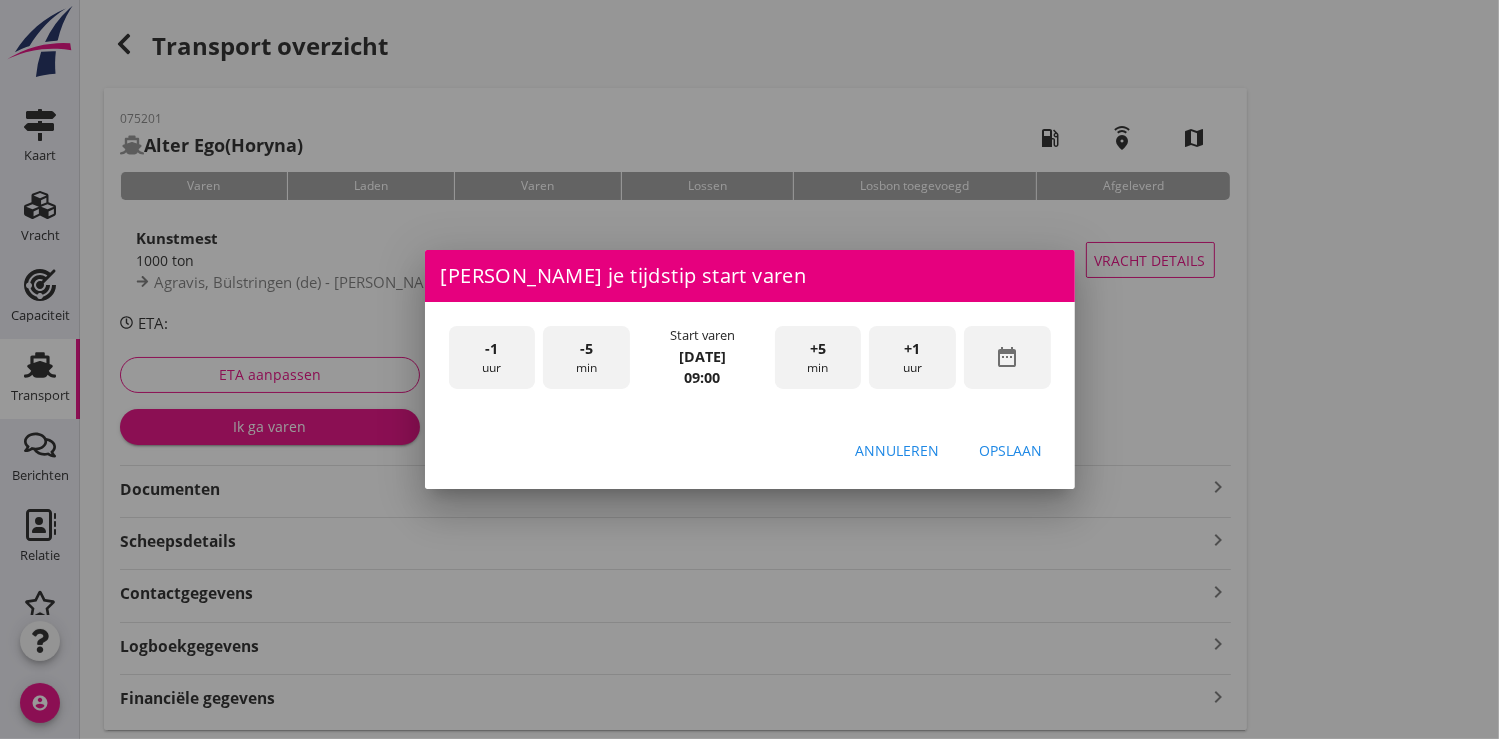 click on "Opslaan" at bounding box center [1011, 450] 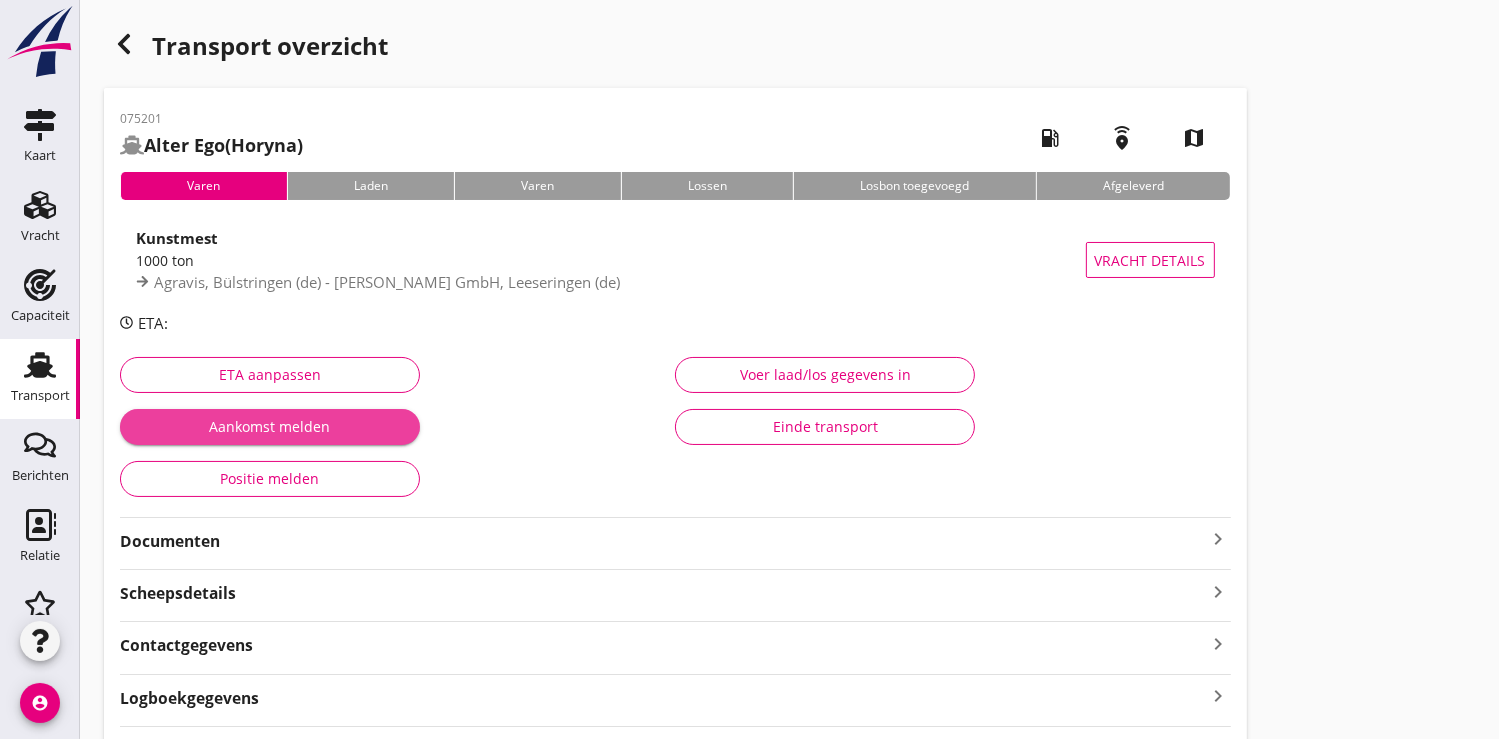 click on "Aankomst melden" at bounding box center [270, 426] 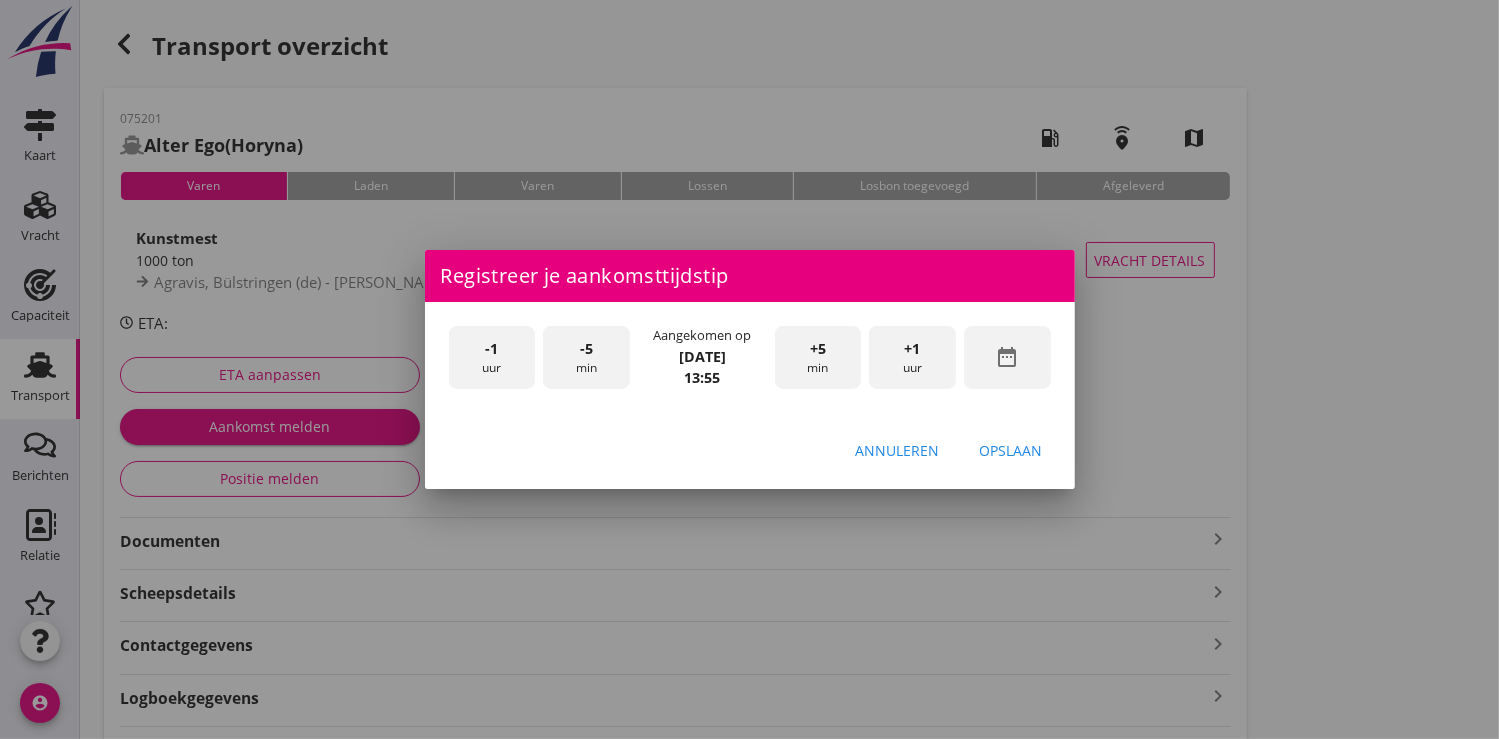 click on "date_range" at bounding box center (1007, 357) 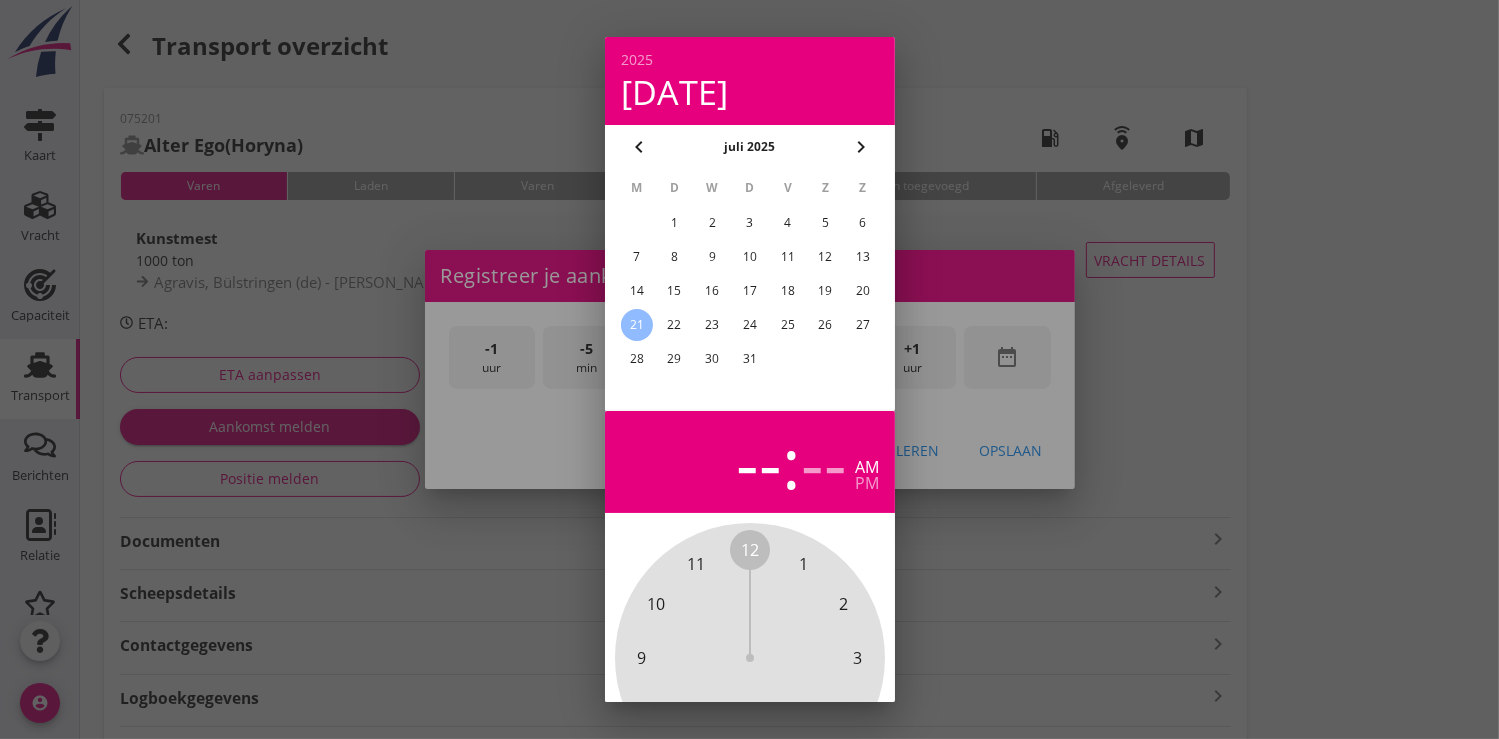 click on "20" at bounding box center (863, 291) 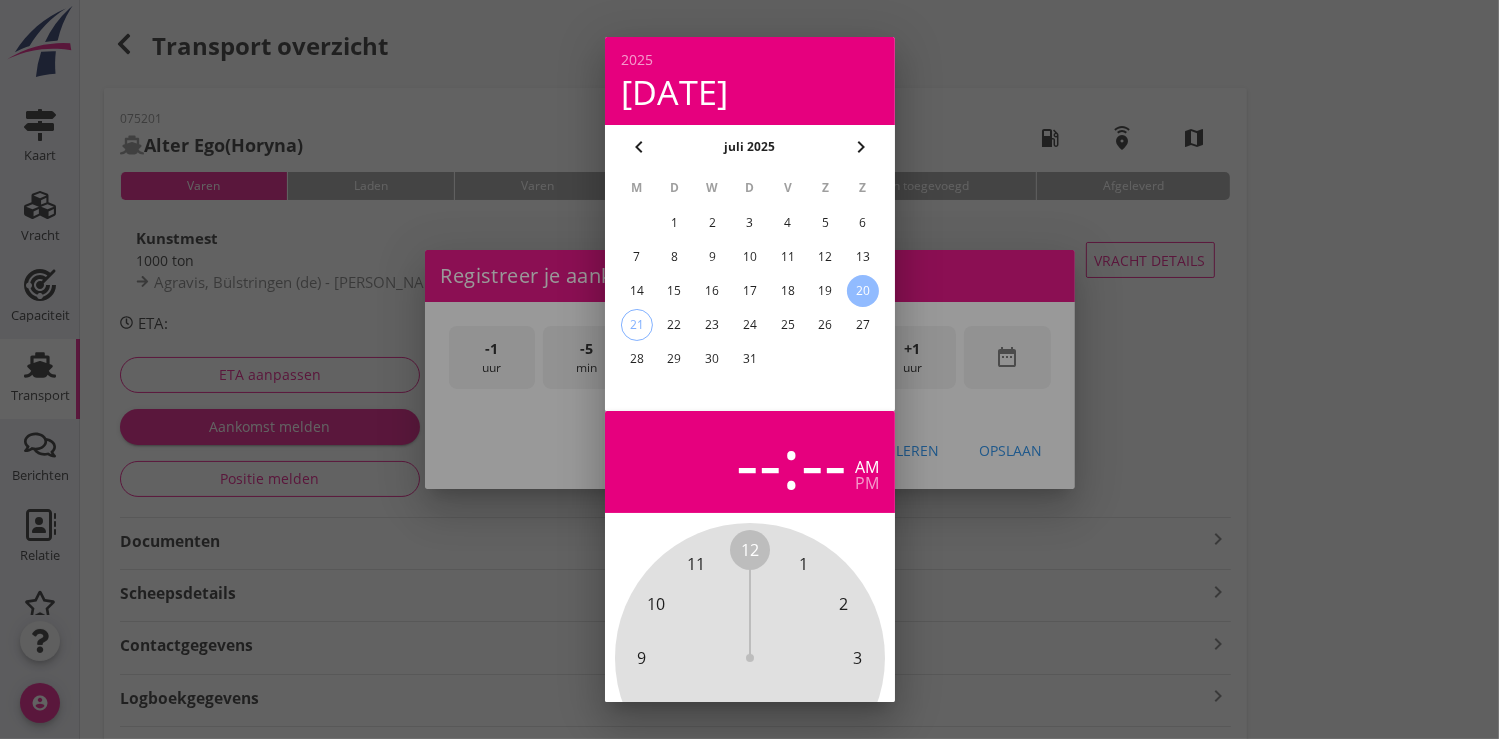scroll, scrollTop: 185, scrollLeft: 0, axis: vertical 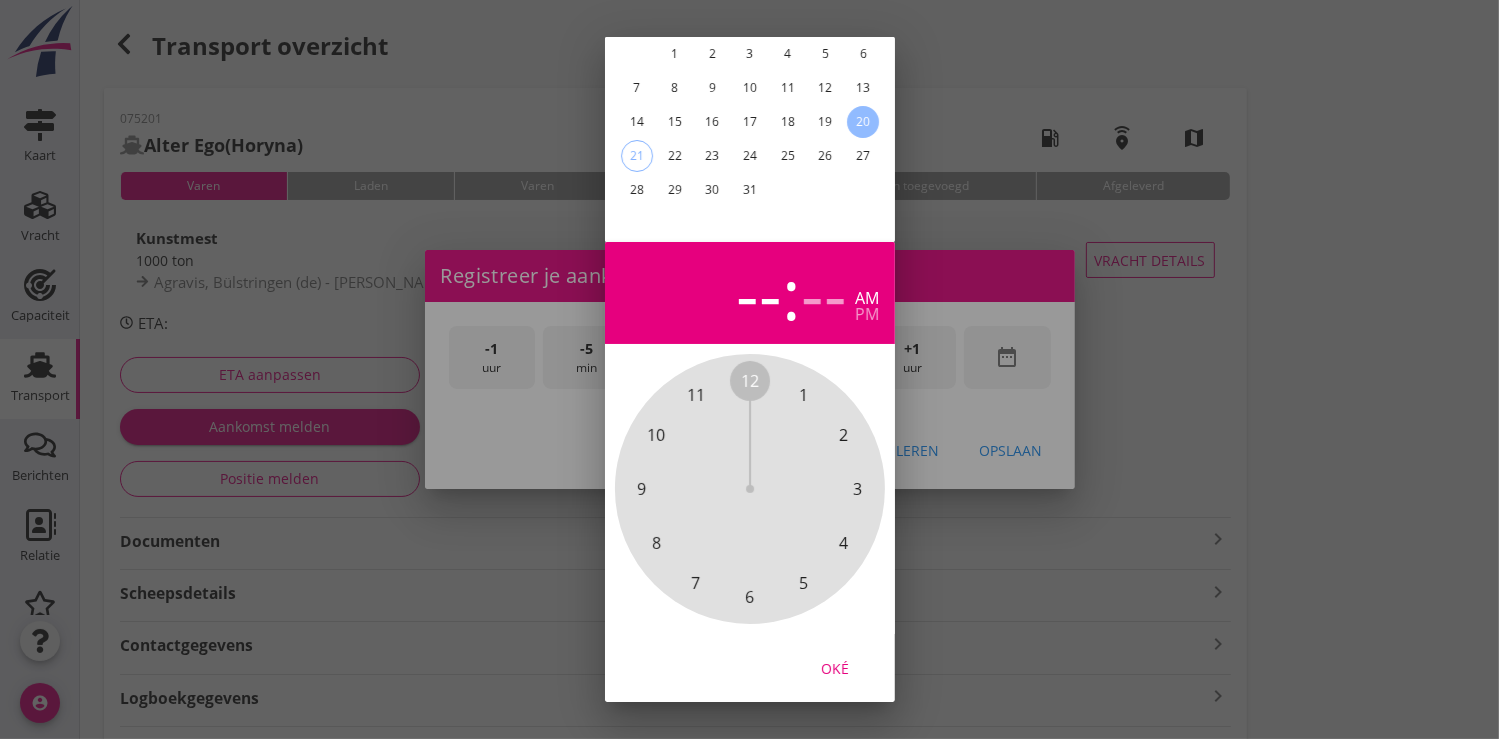click on "Oké" at bounding box center [835, 667] 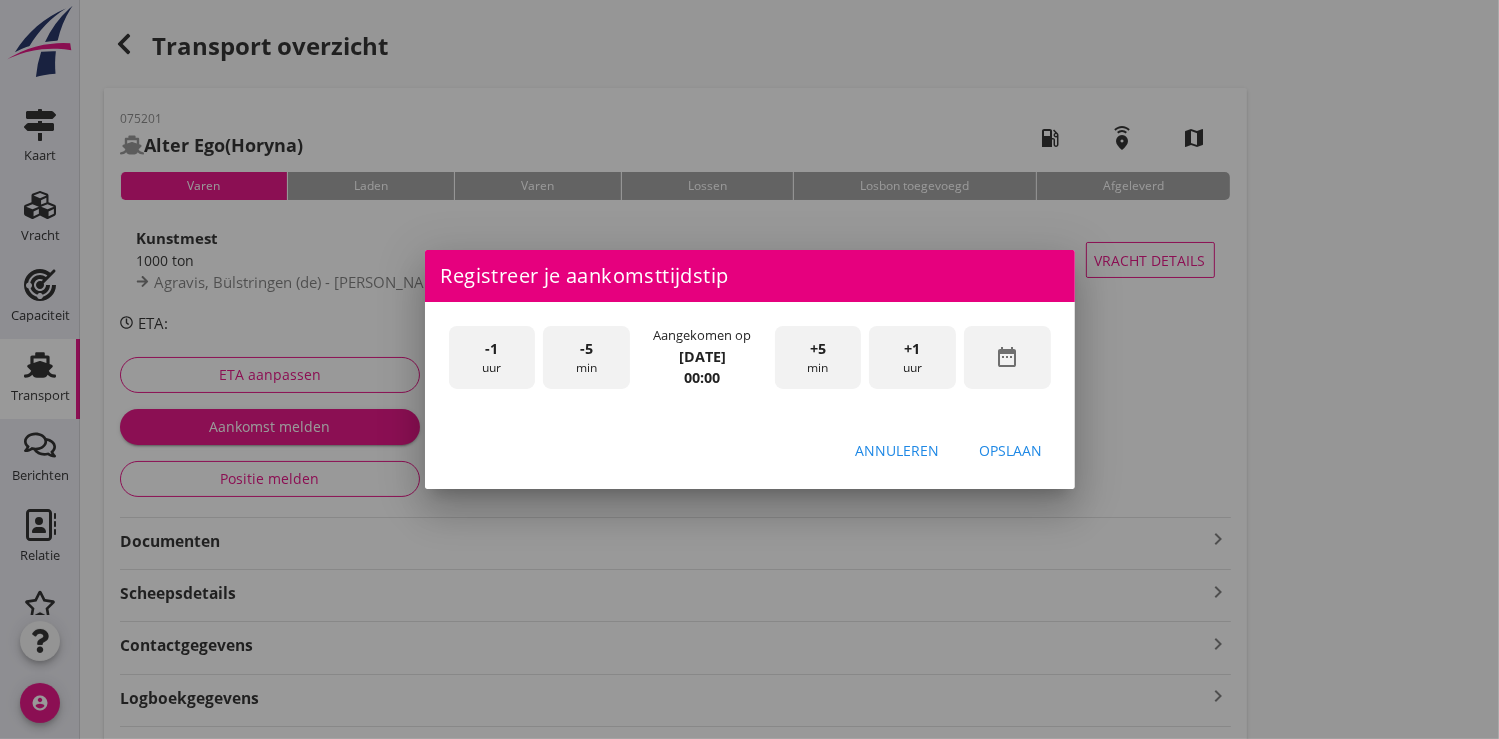 click on "+1" at bounding box center [913, 349] 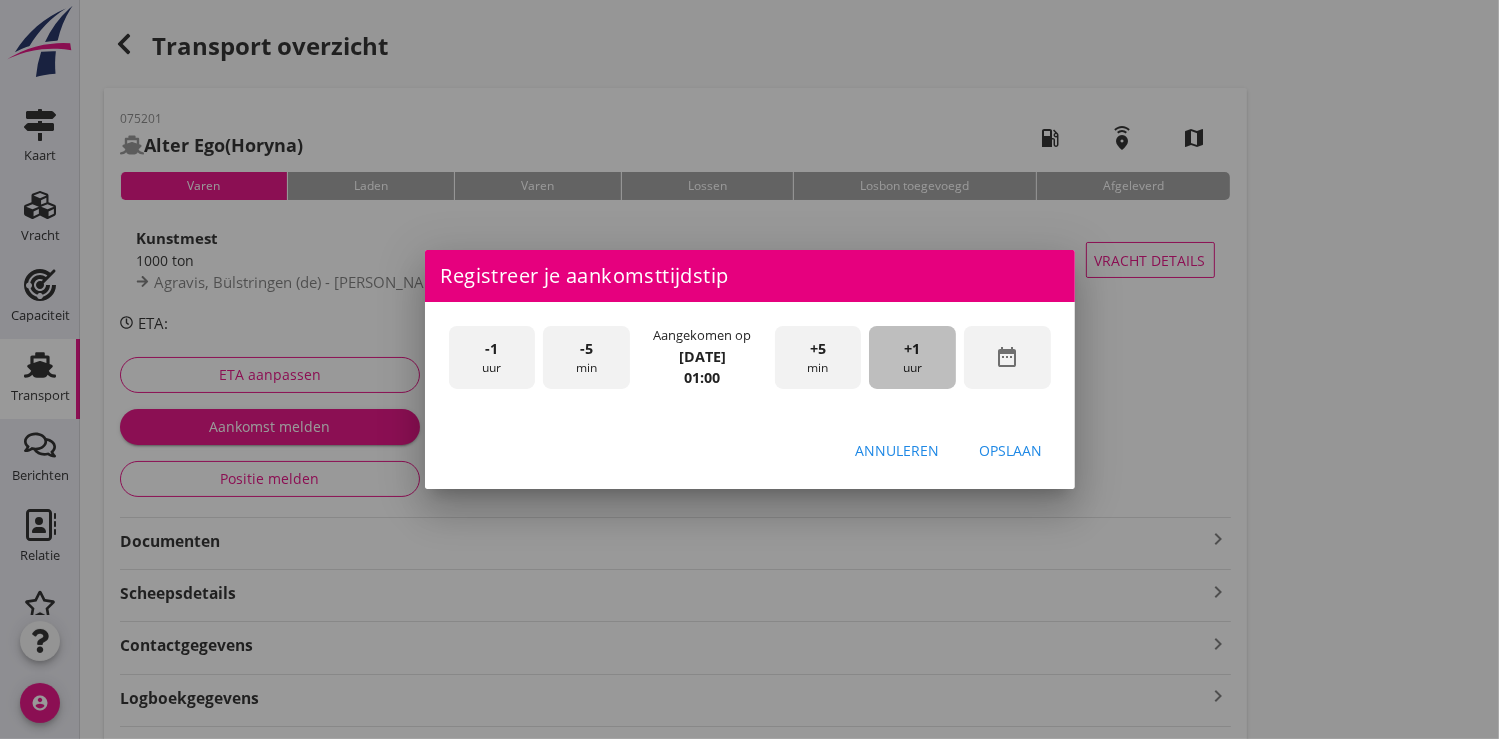 click on "+1" at bounding box center [913, 349] 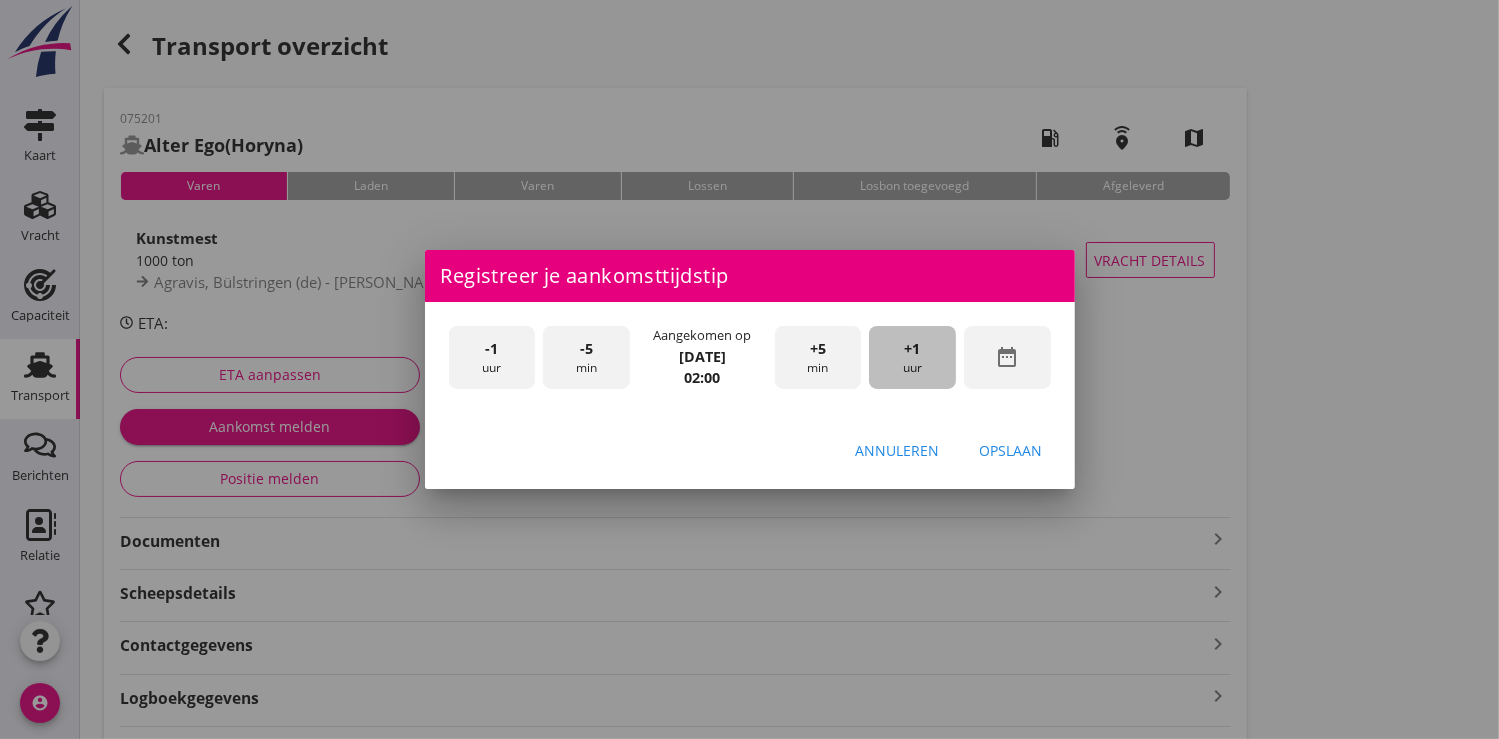 click on "+1" at bounding box center (913, 349) 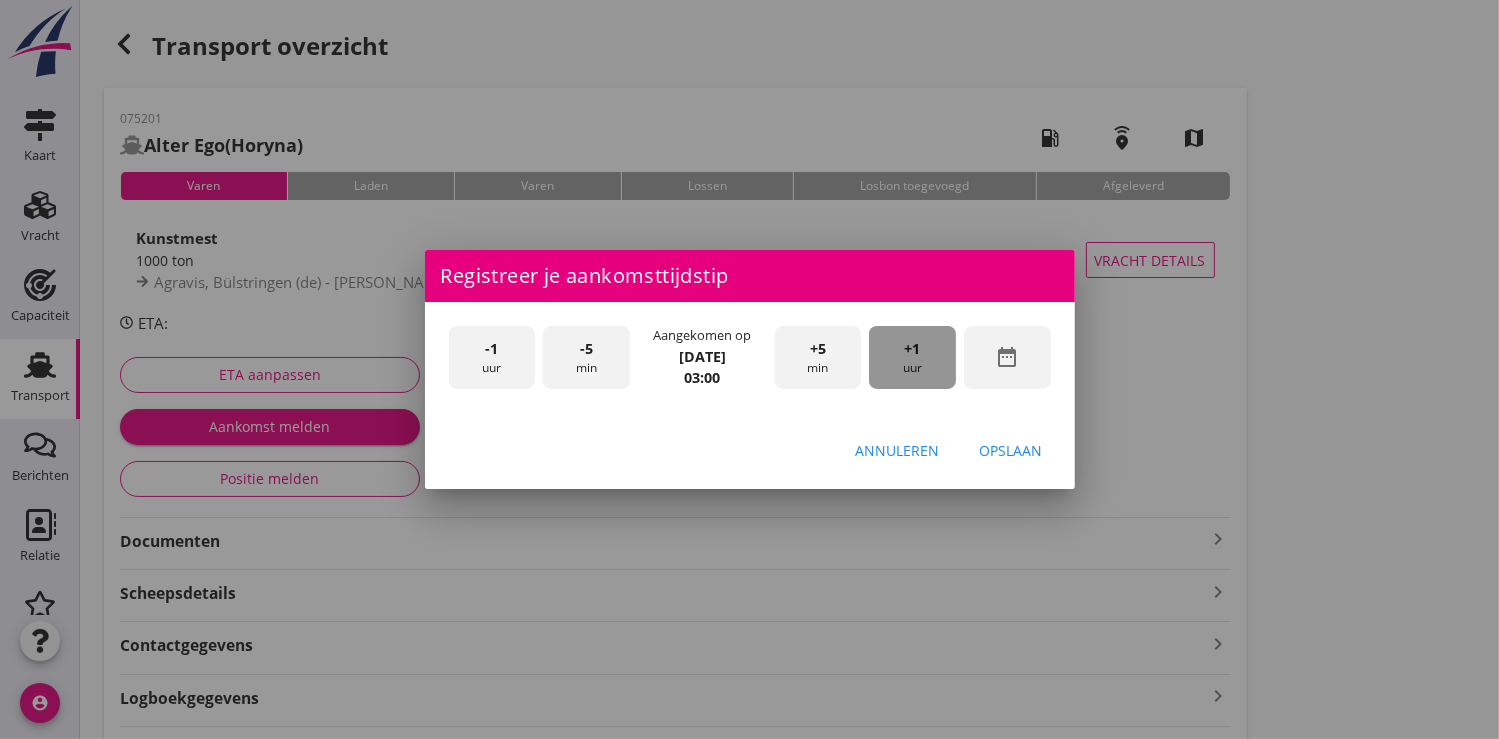 click on "+1" at bounding box center (913, 349) 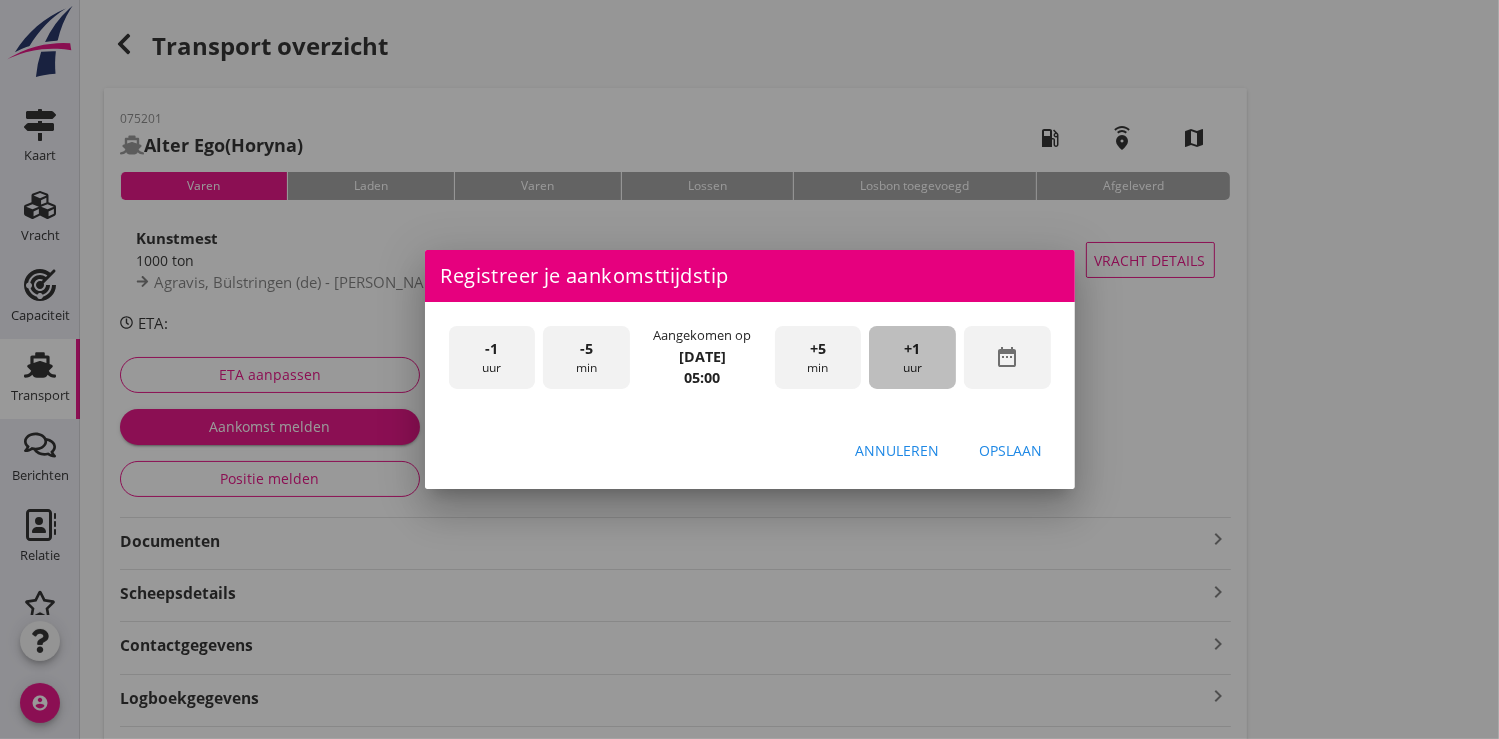 click on "+1" at bounding box center [913, 349] 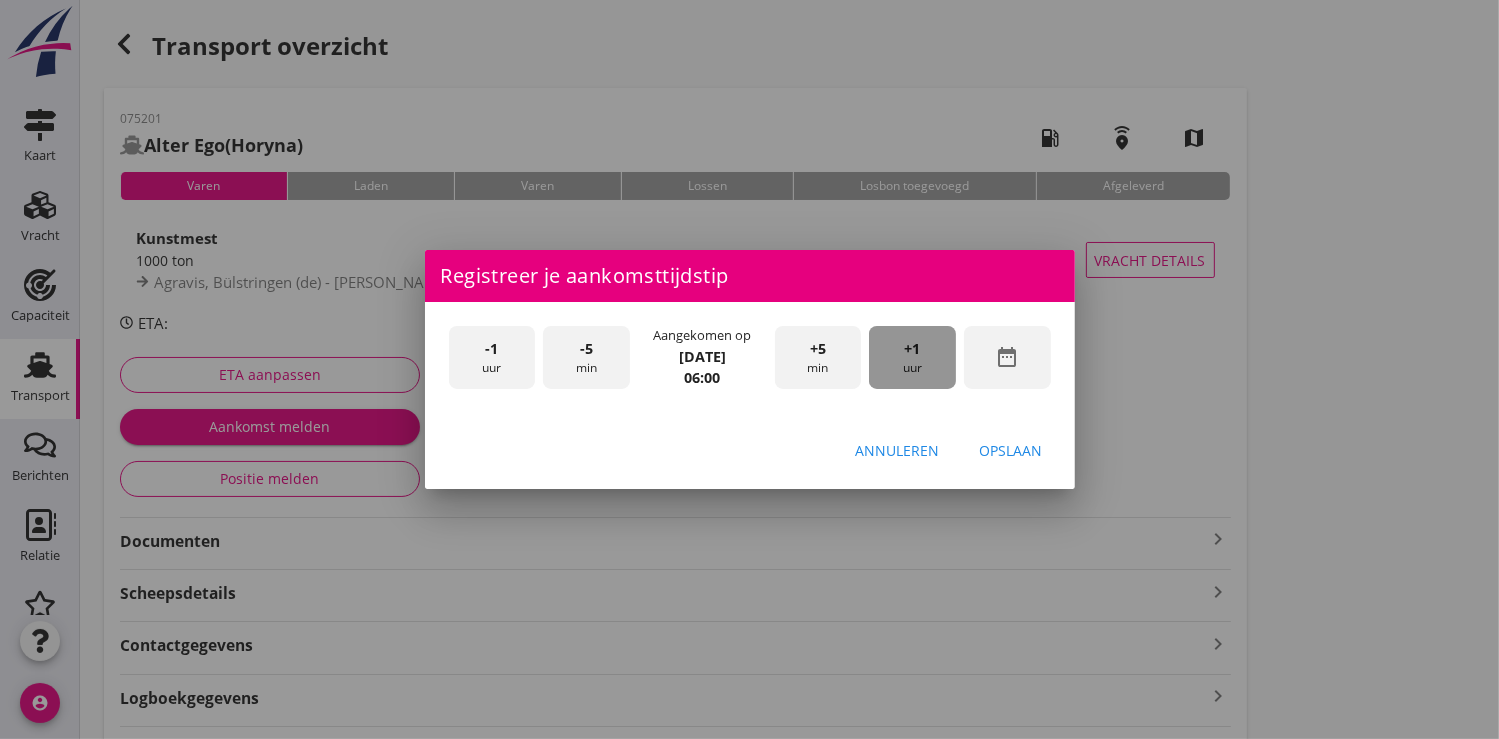 click on "+1" at bounding box center [913, 349] 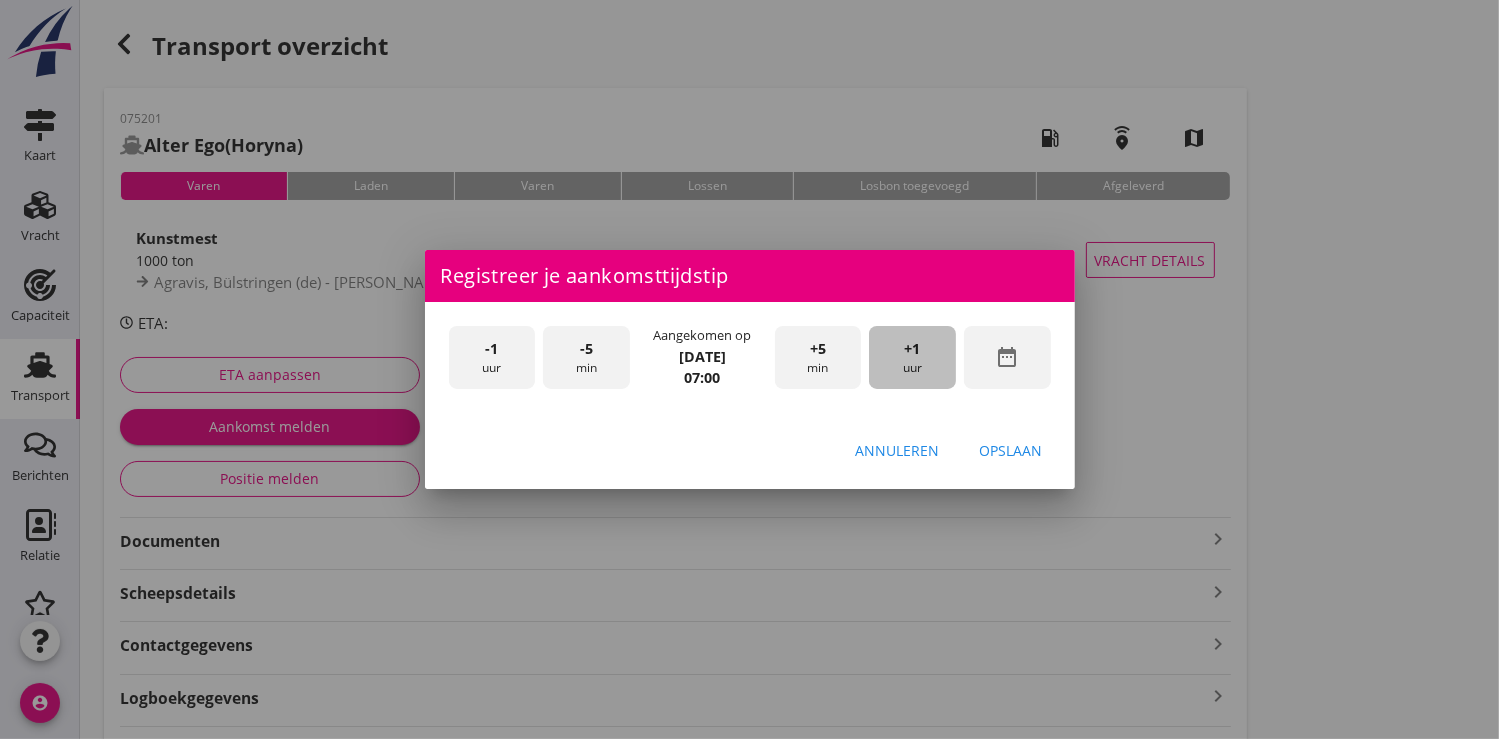 click on "+1" at bounding box center (913, 349) 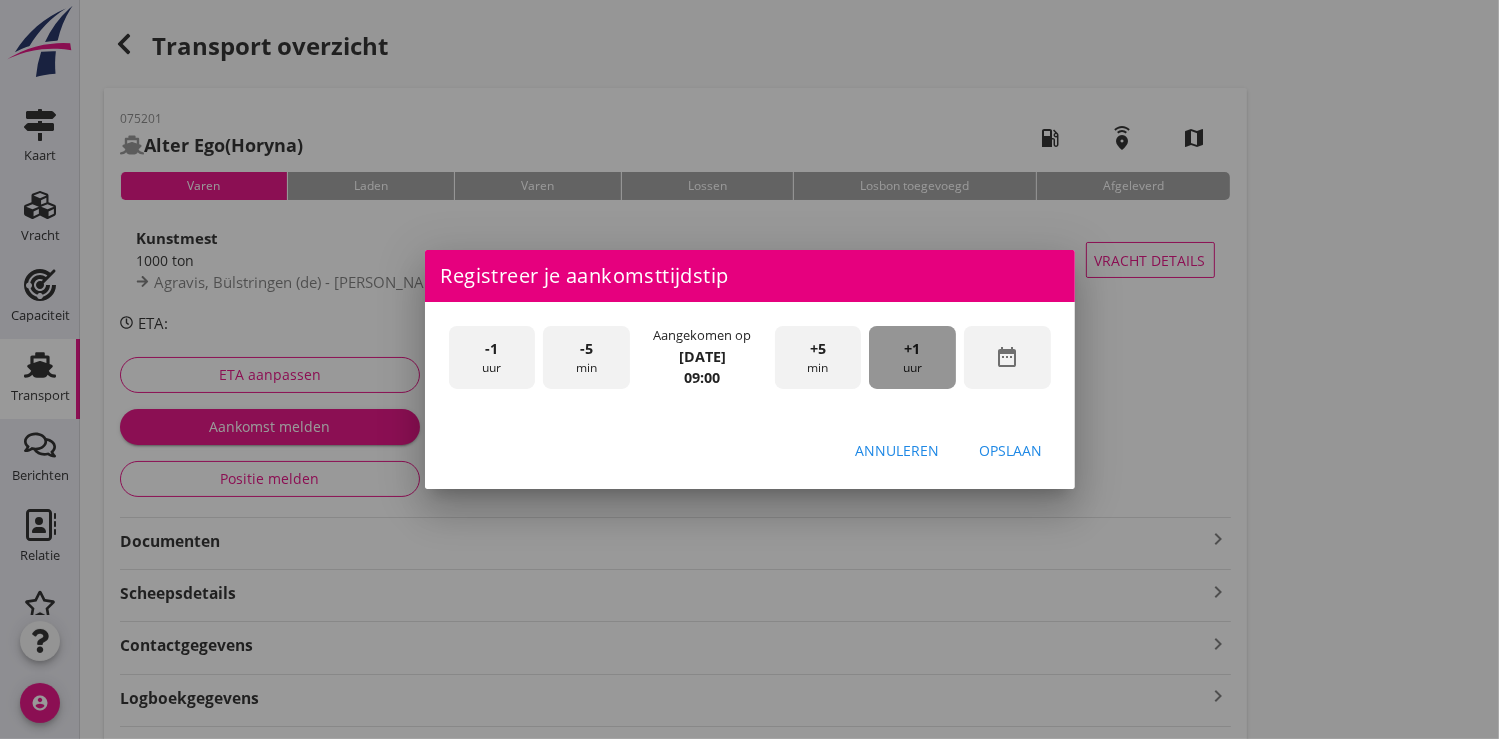 click on "+1" at bounding box center (913, 349) 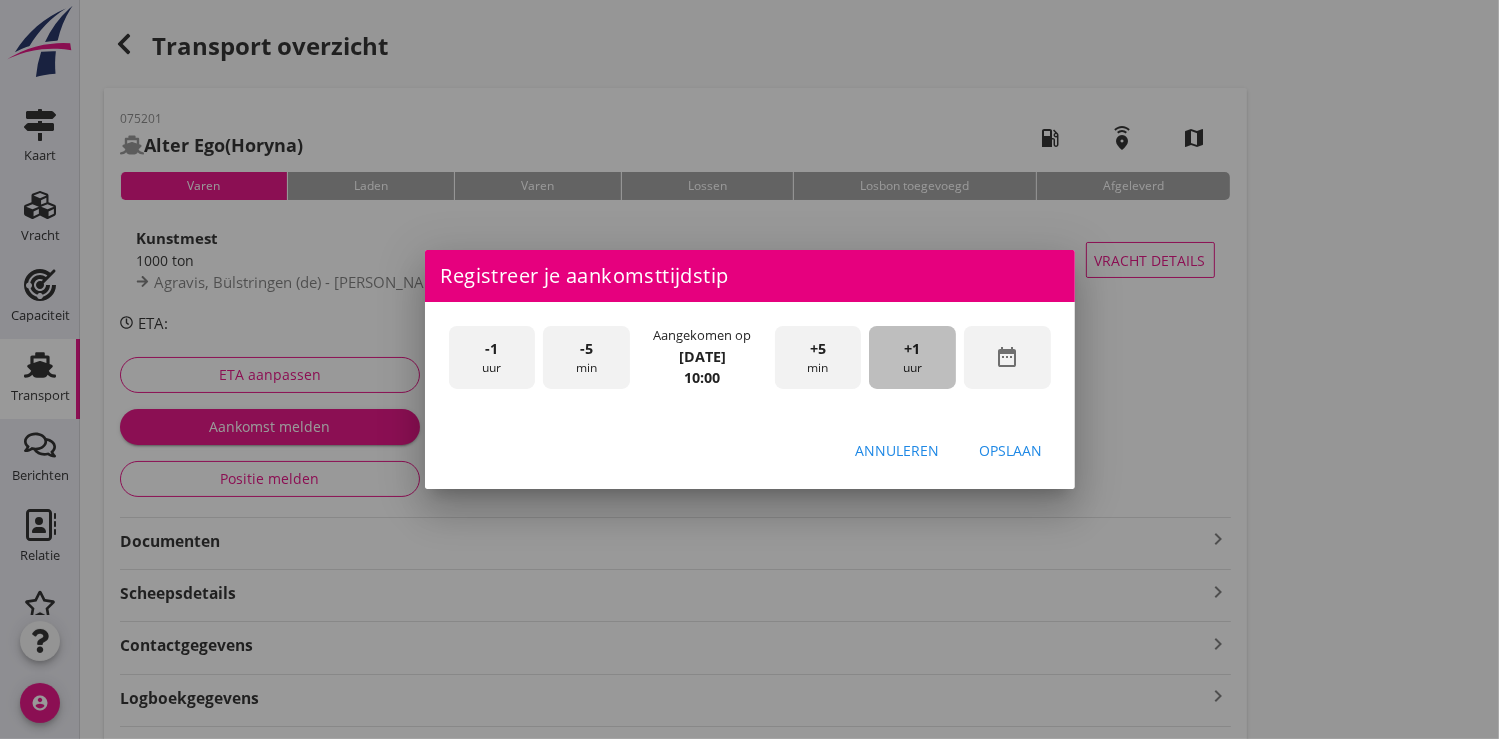 click on "+1" at bounding box center (913, 349) 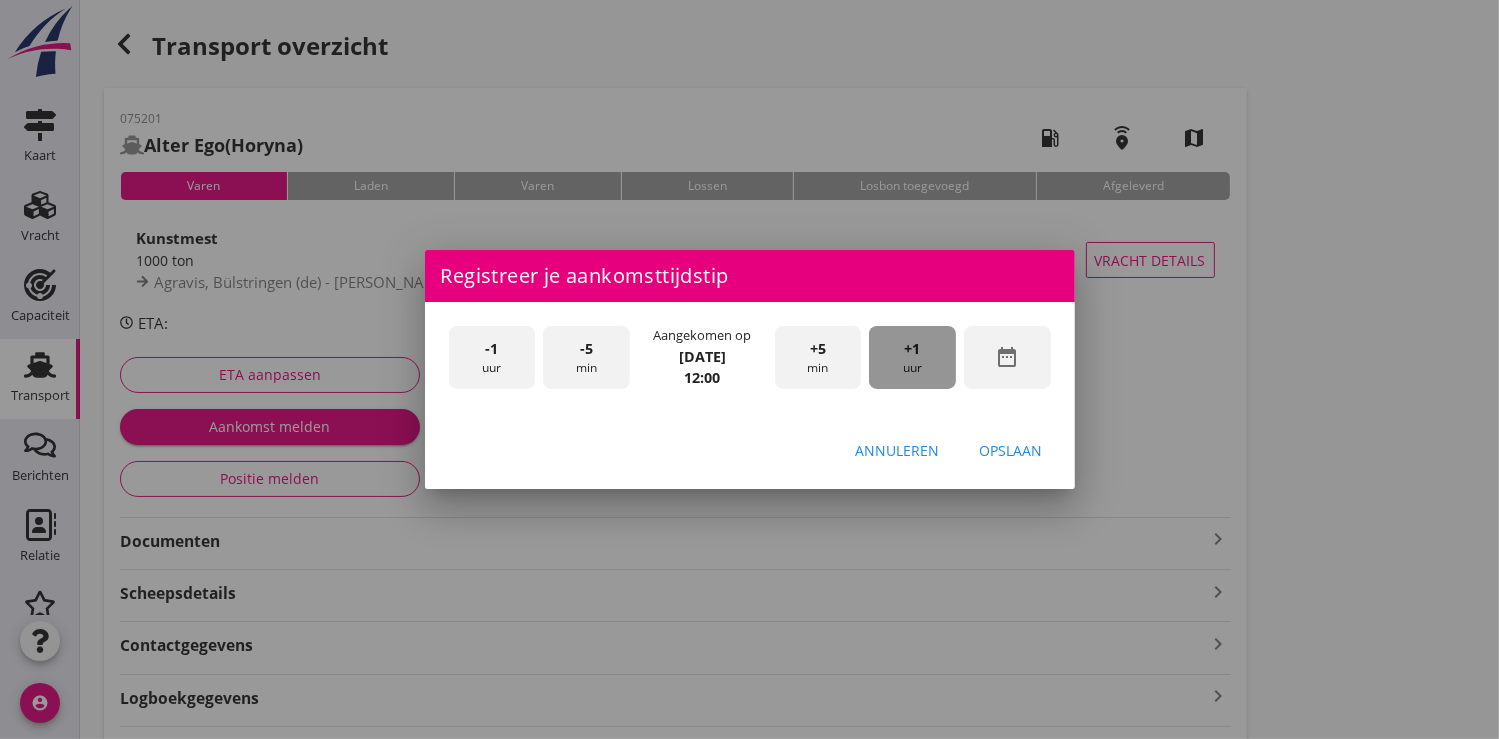 click on "+1" at bounding box center (913, 349) 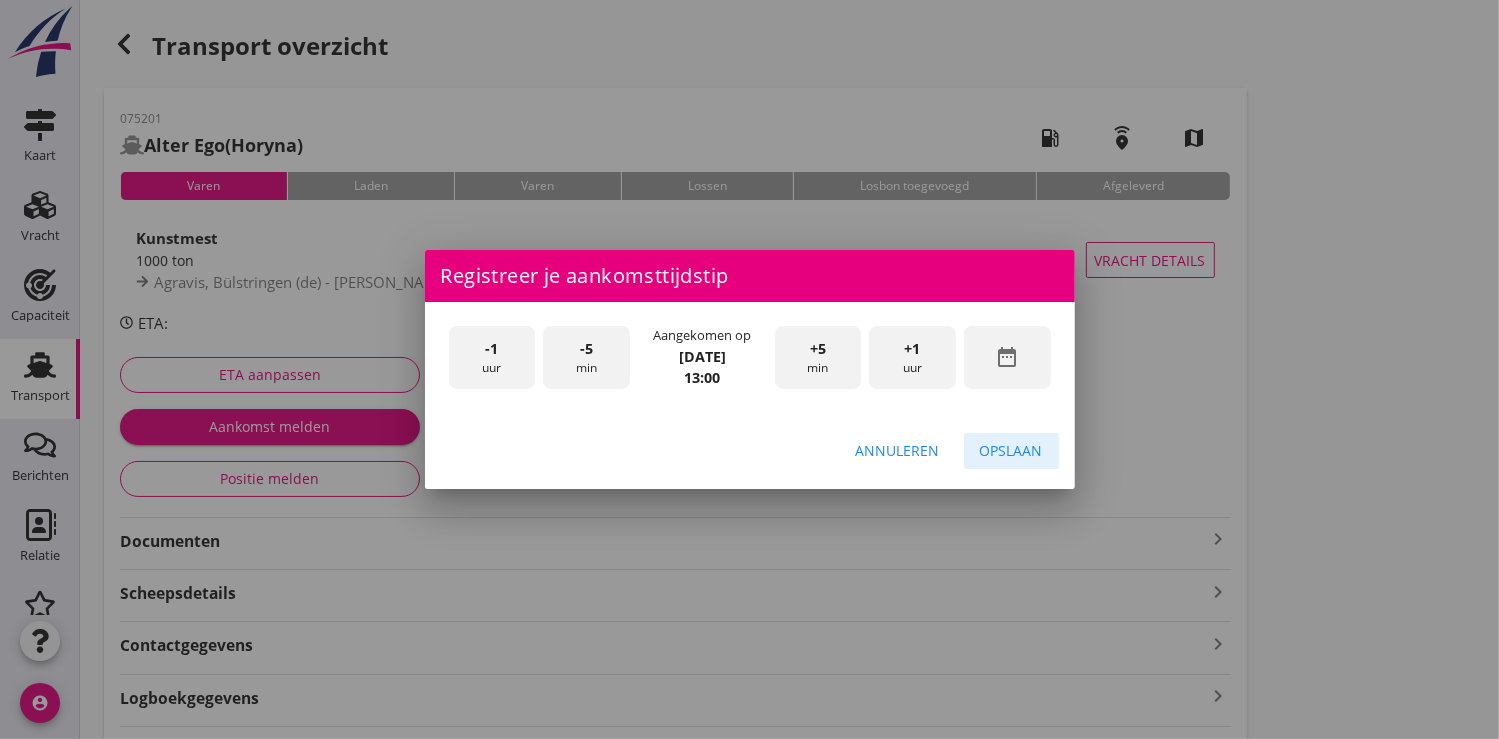 click on "Opslaan" at bounding box center (1011, 450) 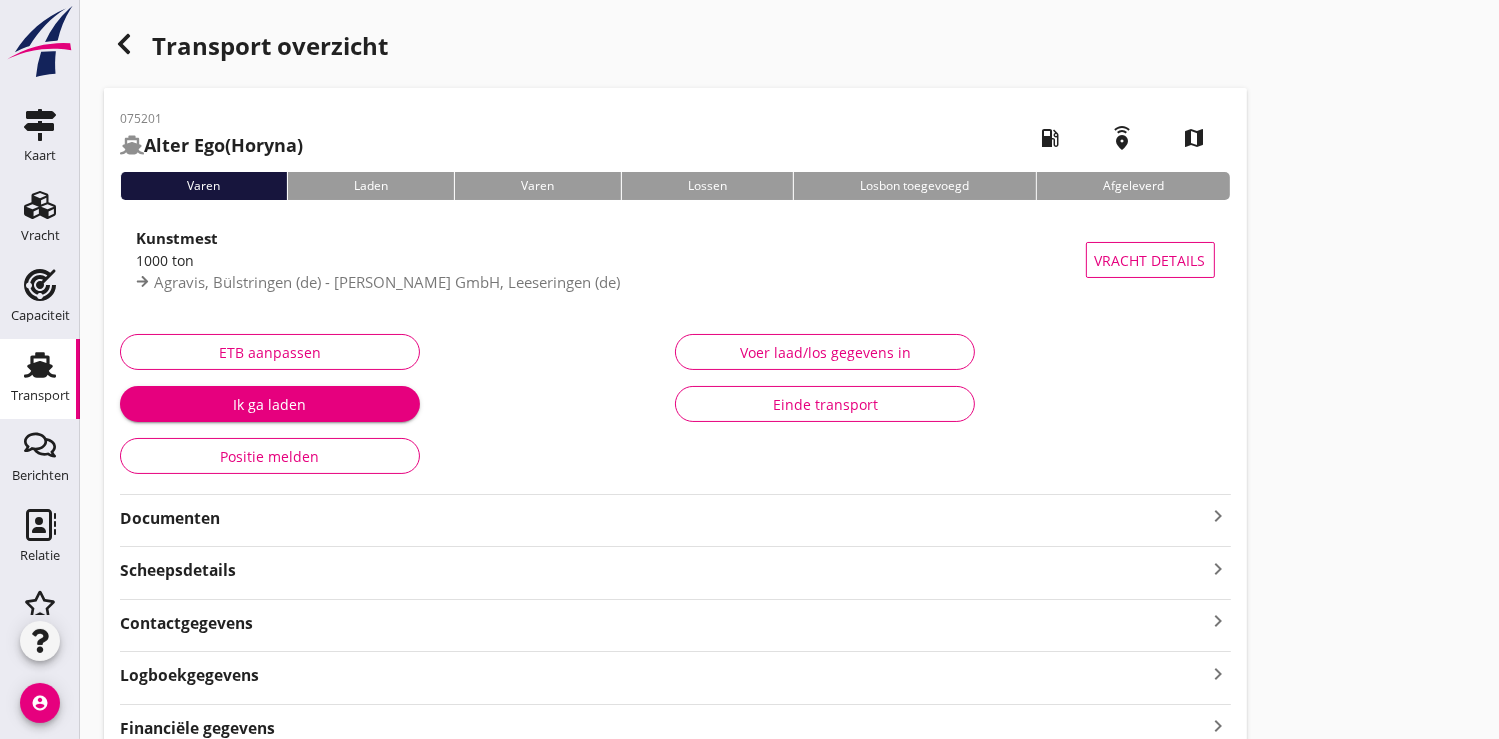 click on "Ik ga laden" at bounding box center [270, 404] 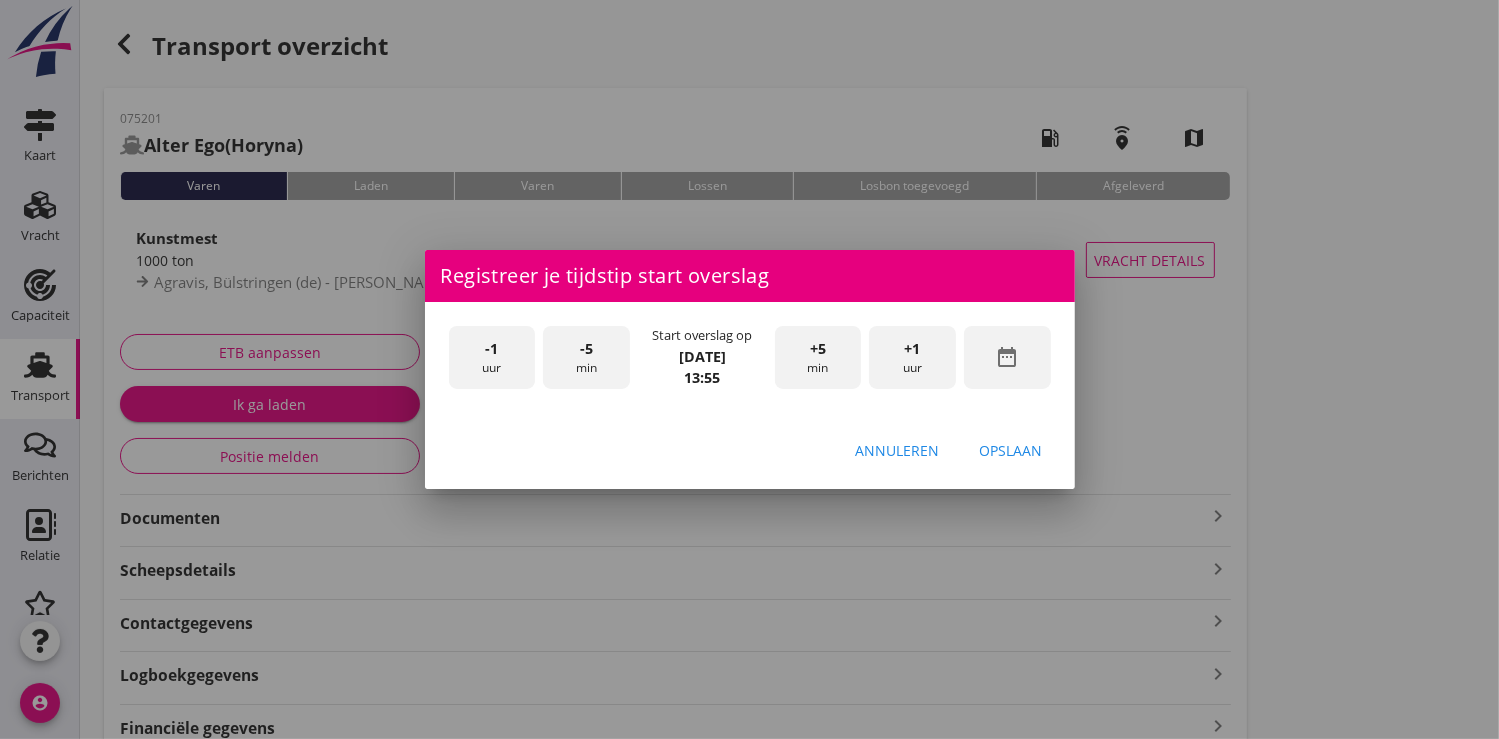 click on "-1  uur" at bounding box center (492, 357) 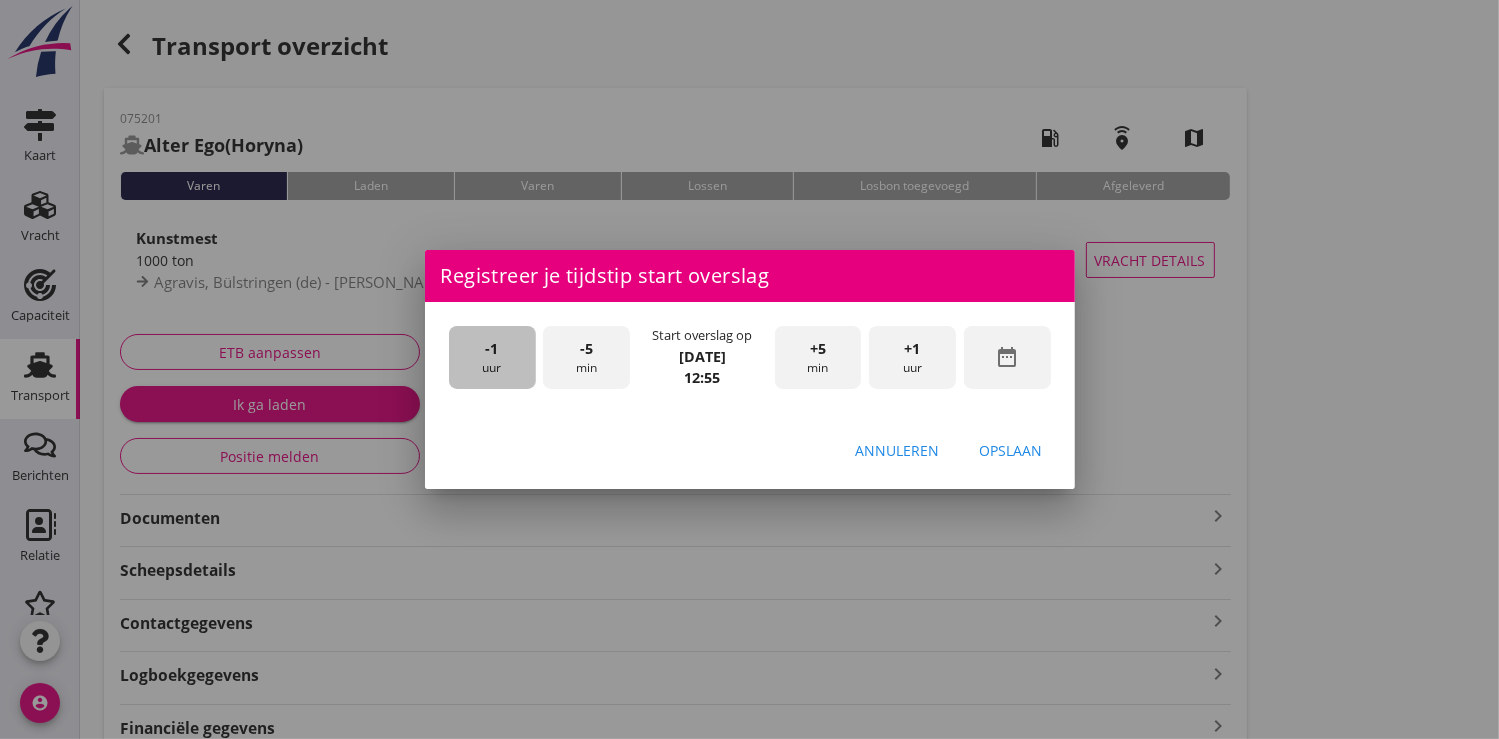 click on "-1  uur" at bounding box center (492, 357) 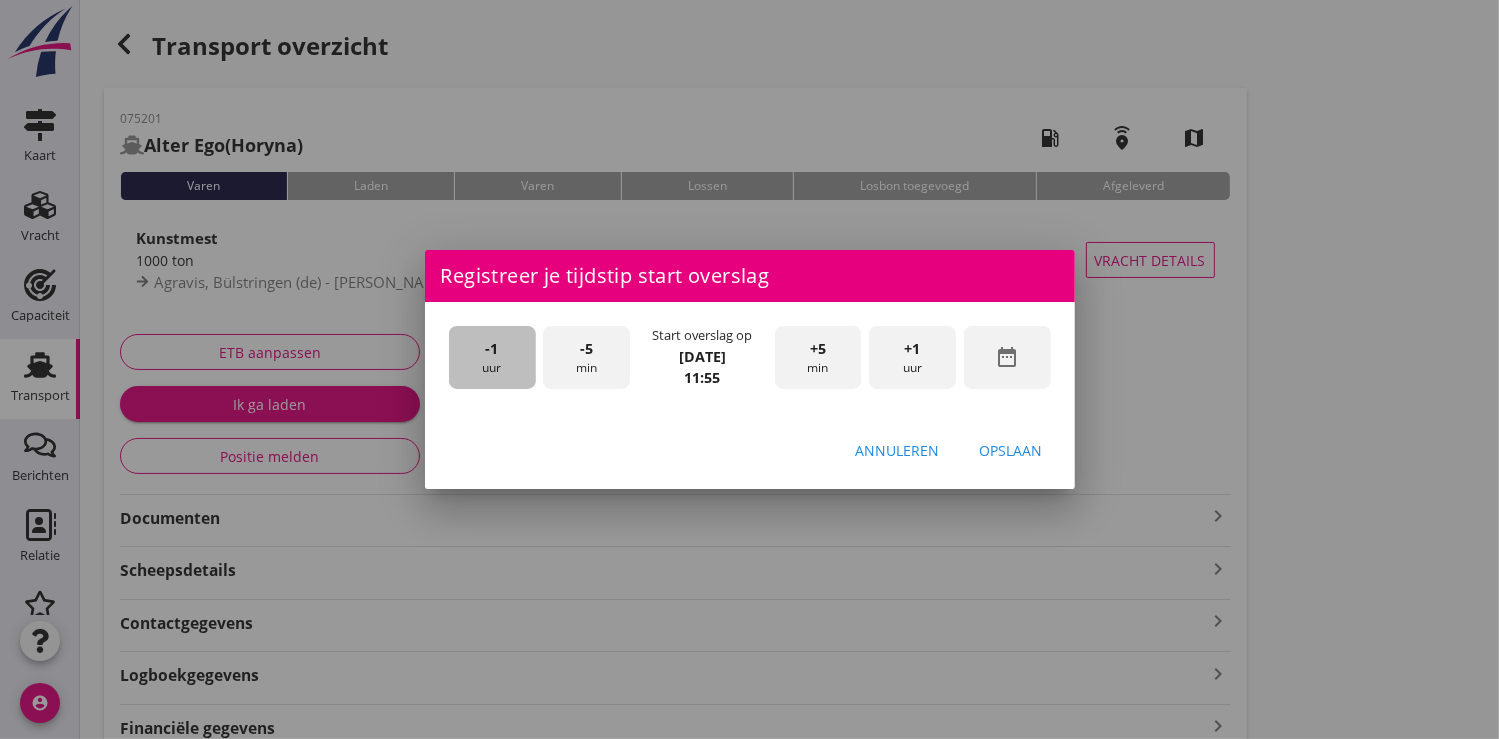 click on "-1  uur" at bounding box center [492, 357] 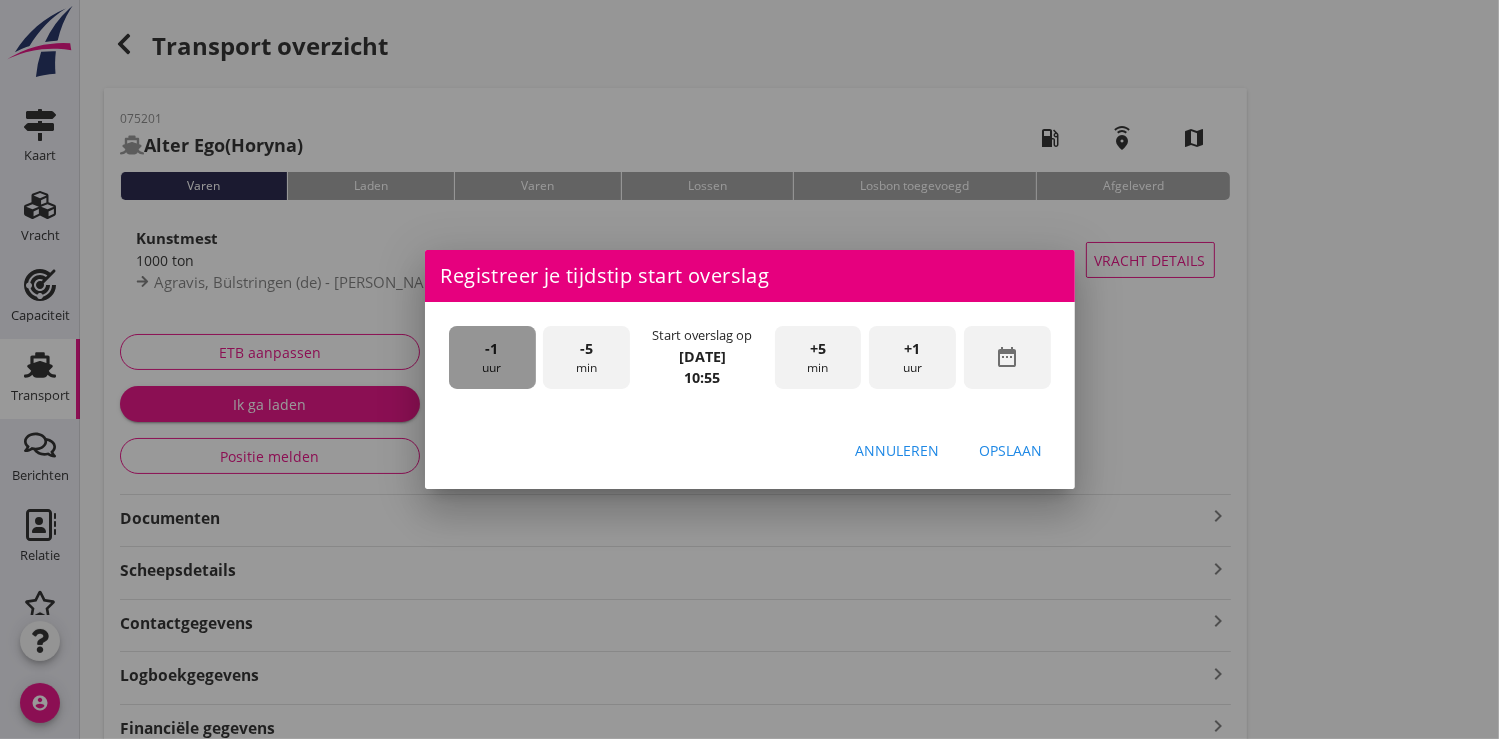 click on "-1  uur" at bounding box center [492, 357] 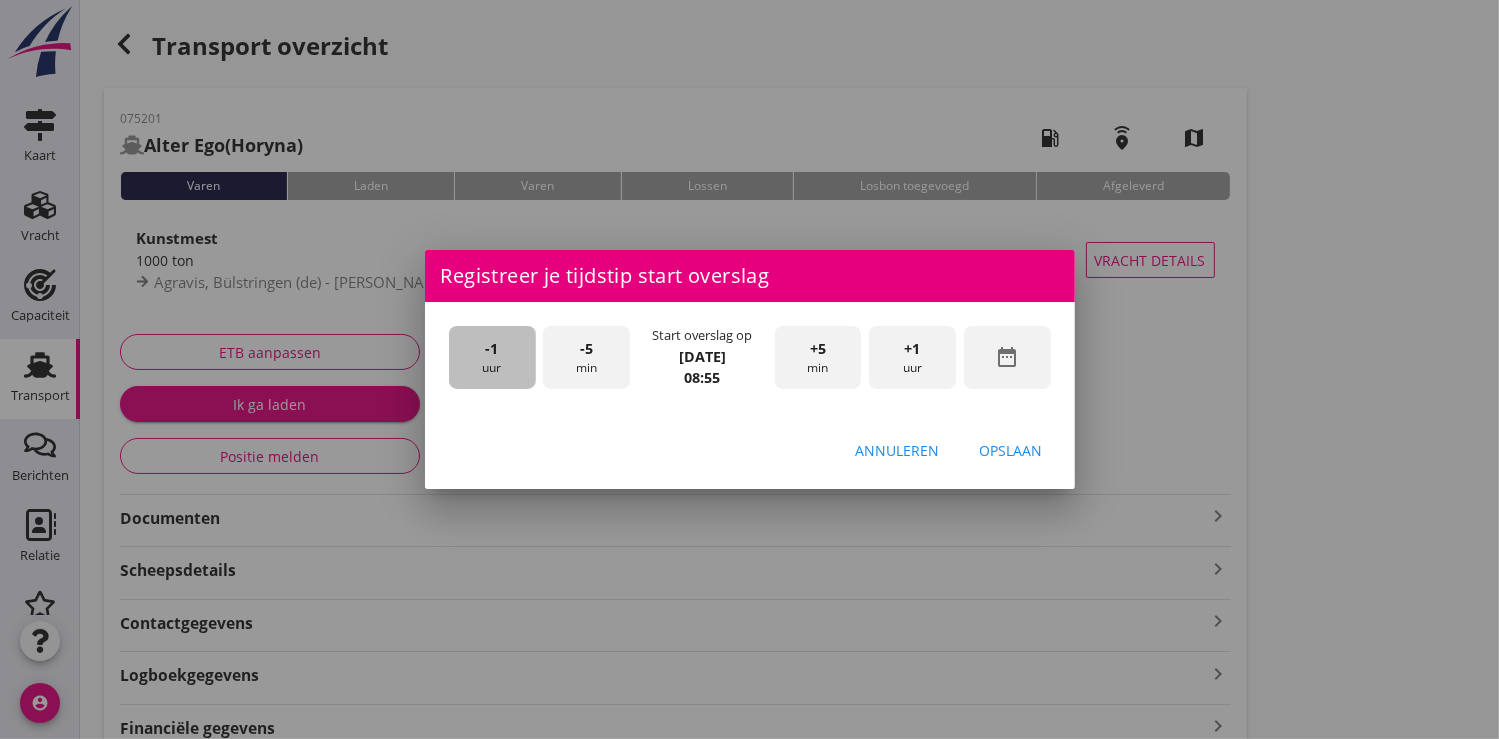 click on "-1  uur" at bounding box center [492, 357] 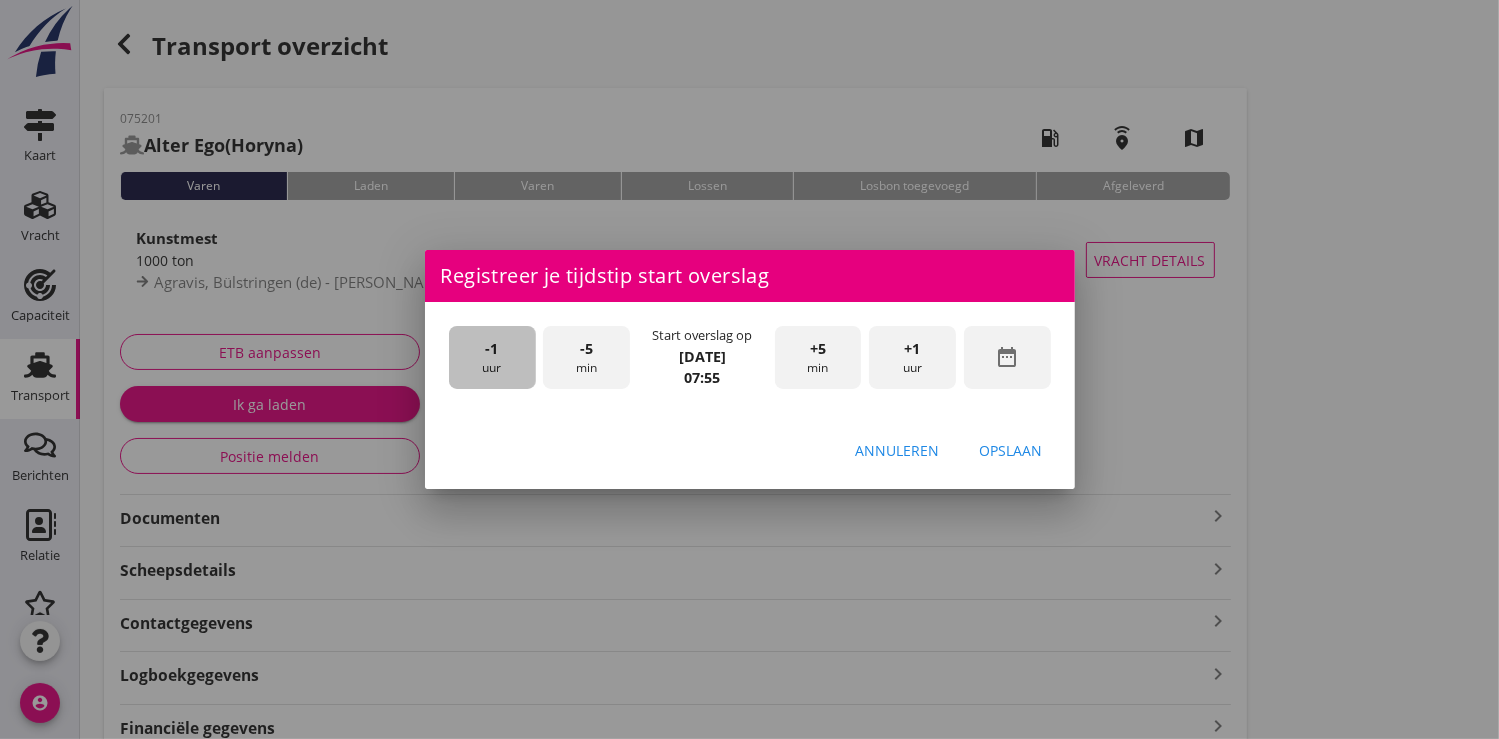 click on "-1  uur" at bounding box center [492, 357] 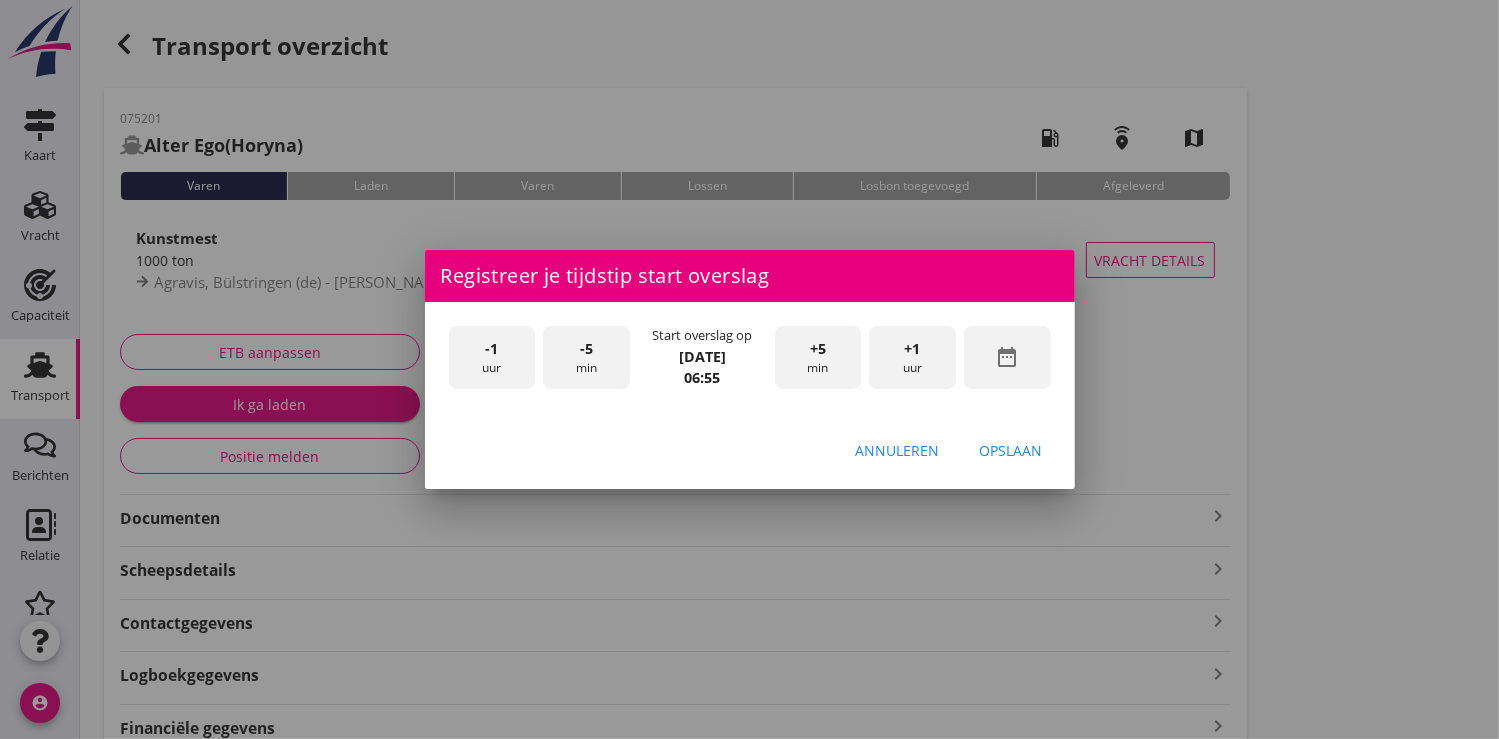 click on "-5  min" at bounding box center [586, 357] 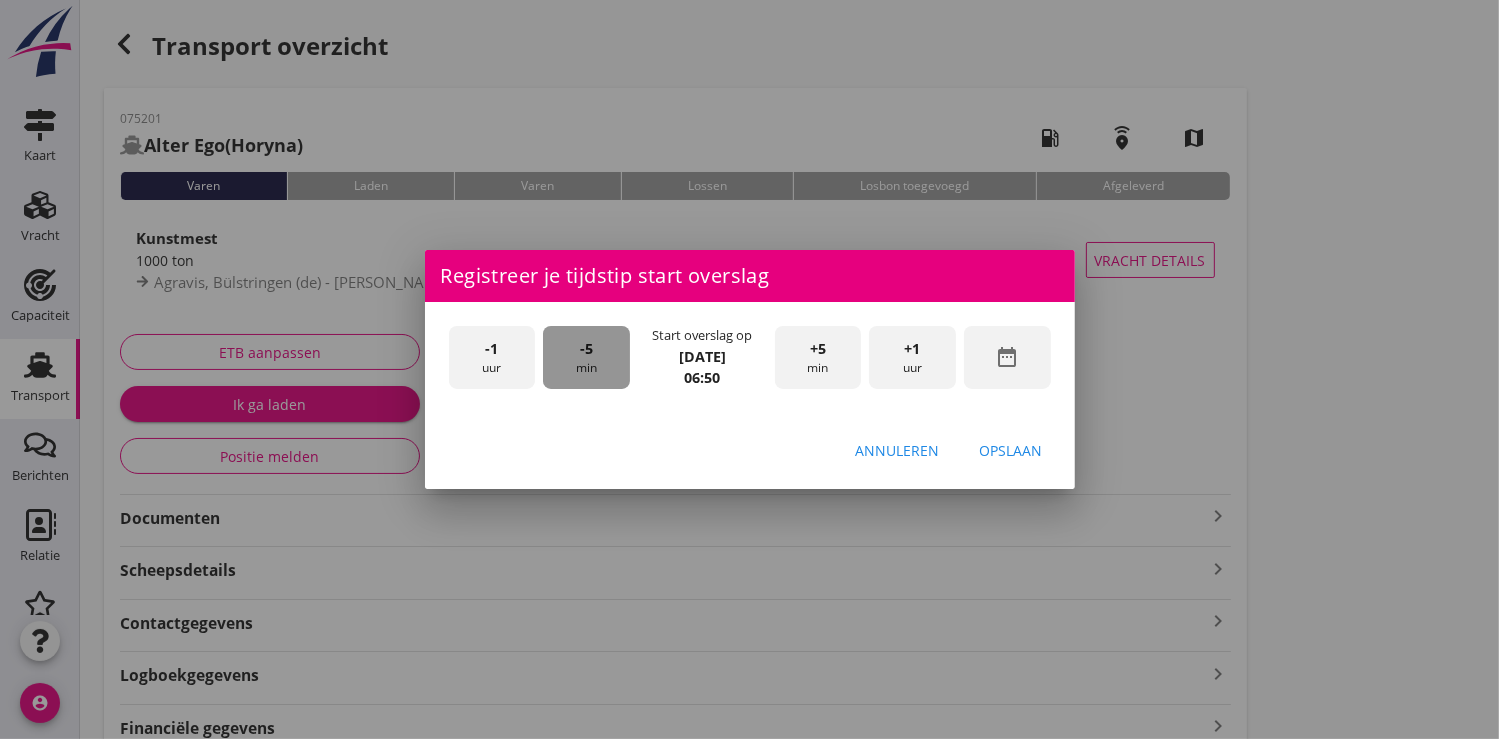 click on "-5  min" at bounding box center [586, 357] 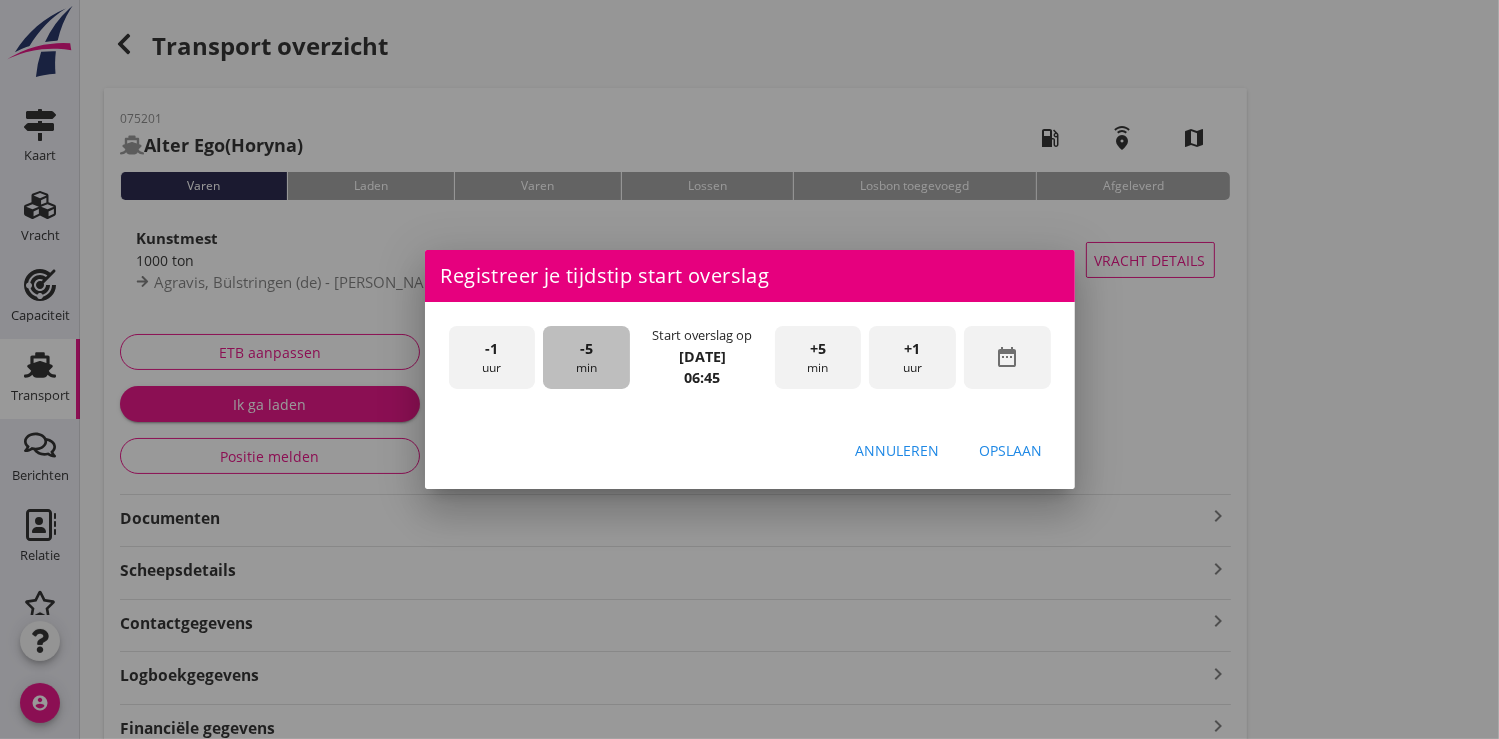 click on "-5  min" at bounding box center [586, 357] 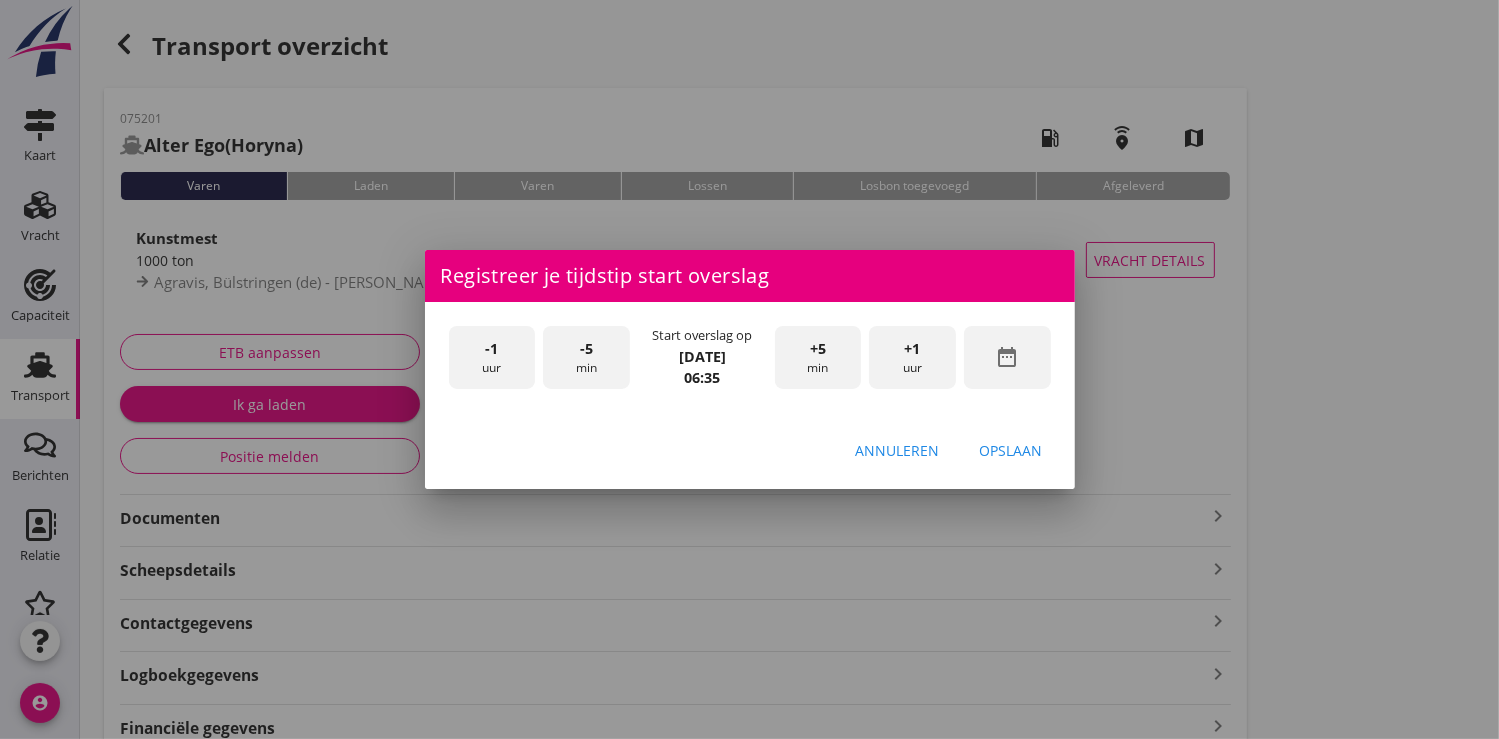 click on "-5  min" at bounding box center [586, 357] 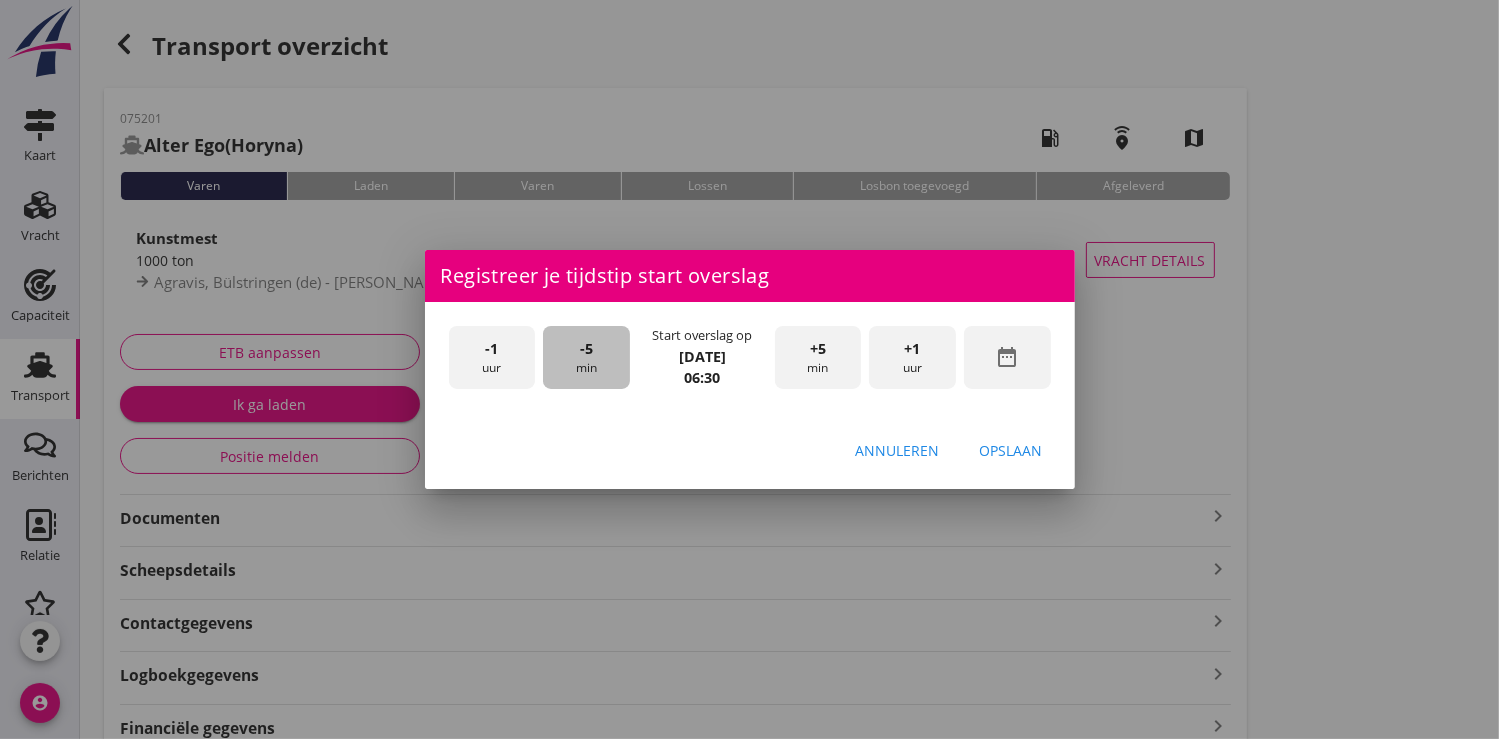 click on "-5  min" at bounding box center (586, 357) 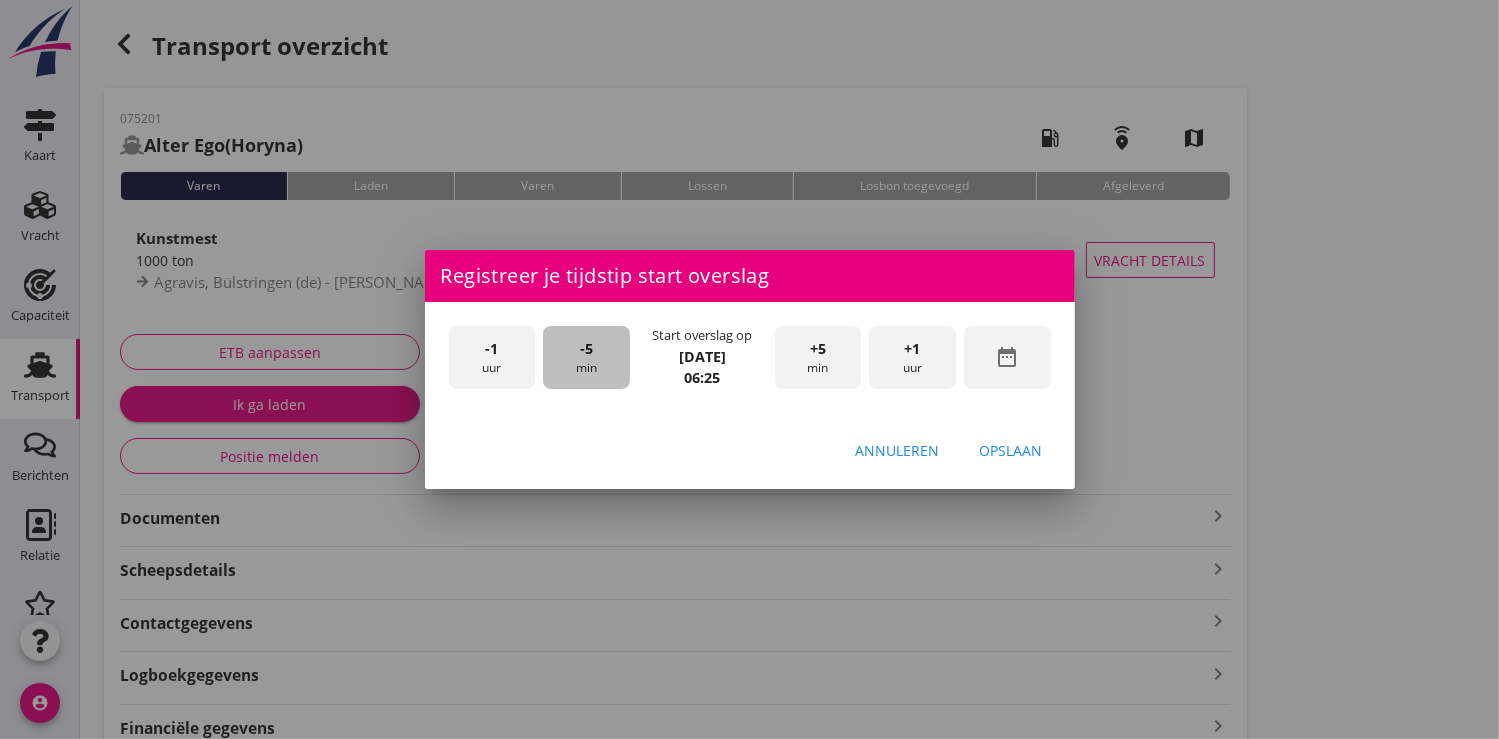 click on "-5  min" at bounding box center (586, 357) 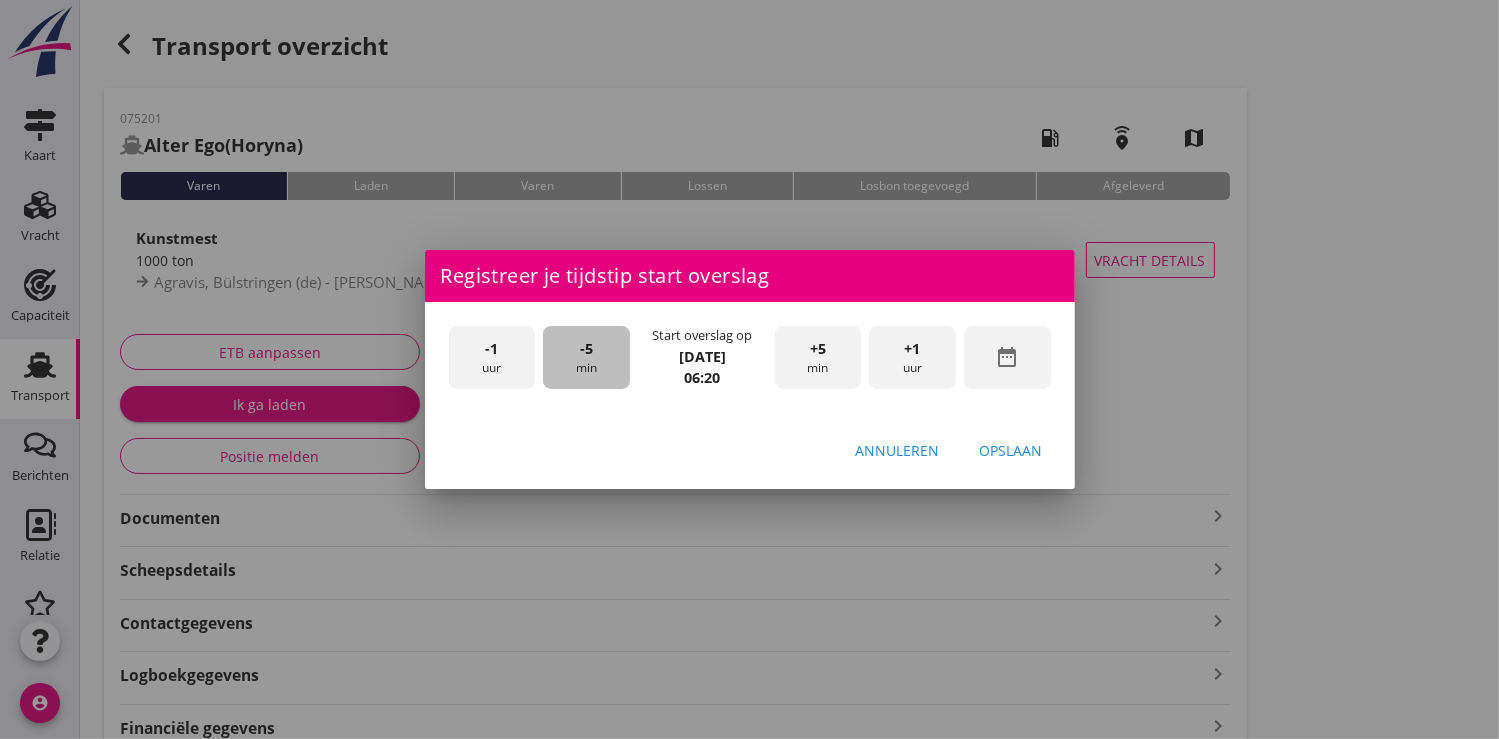 click on "-5  min" at bounding box center (586, 357) 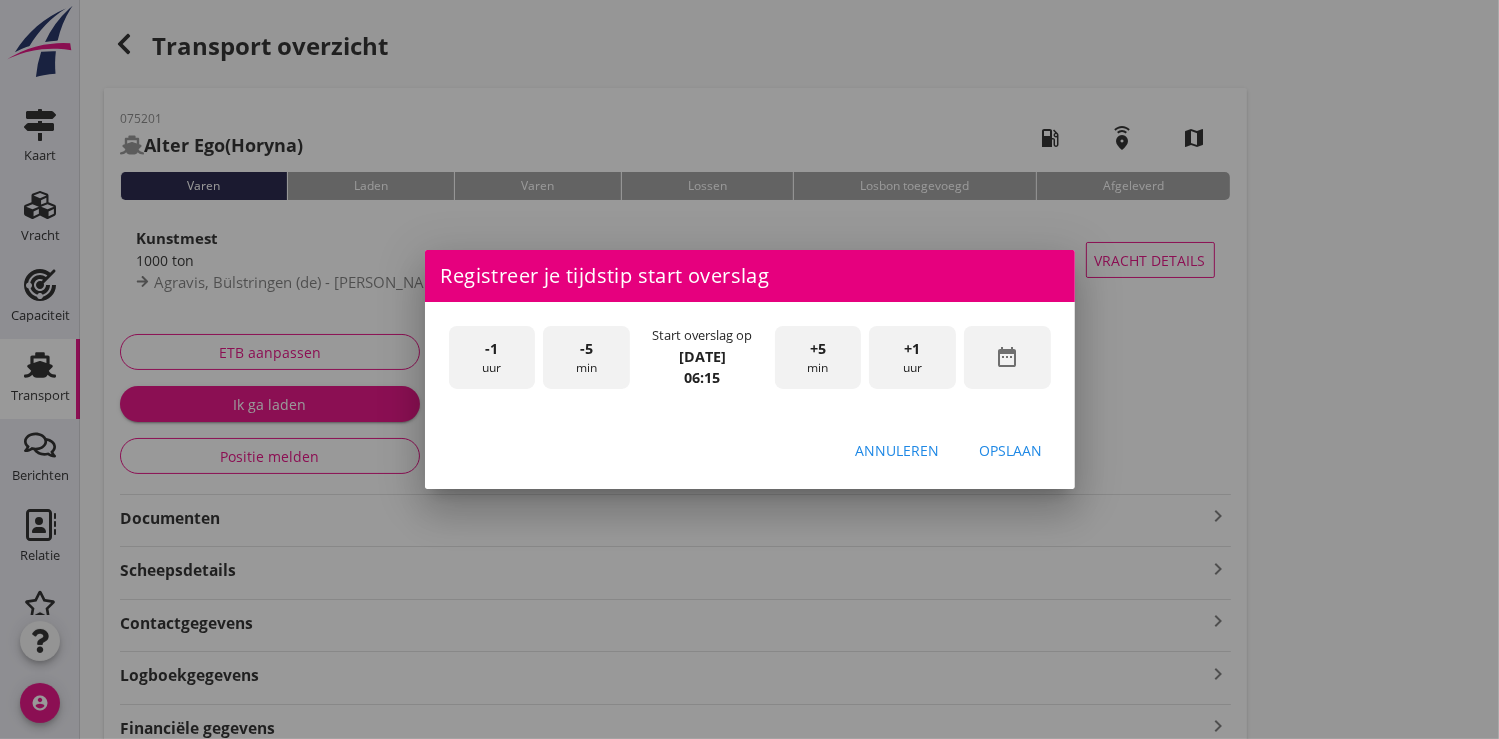 click on "-5  min" at bounding box center [586, 357] 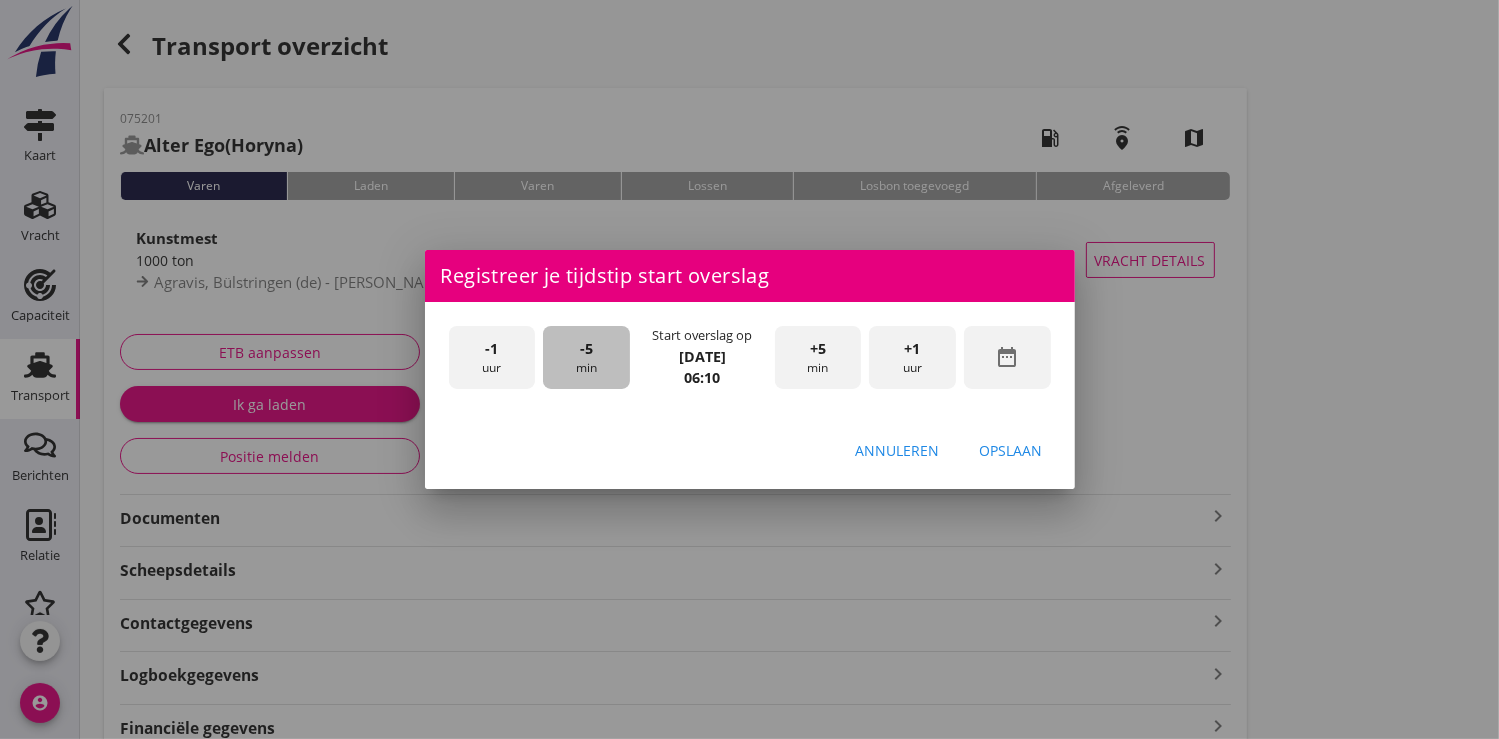 click on "-5  min" at bounding box center [586, 357] 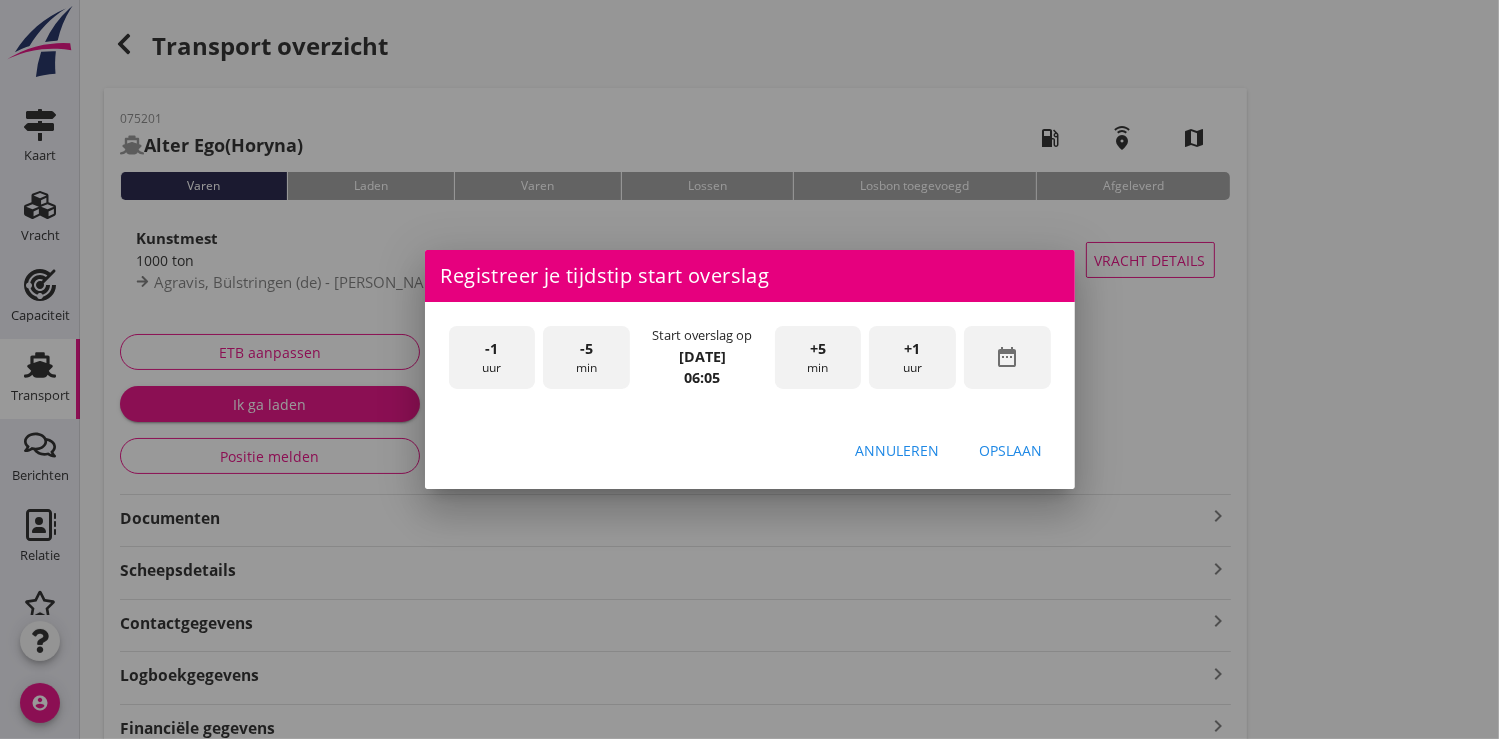 click on "-5  min" at bounding box center [586, 357] 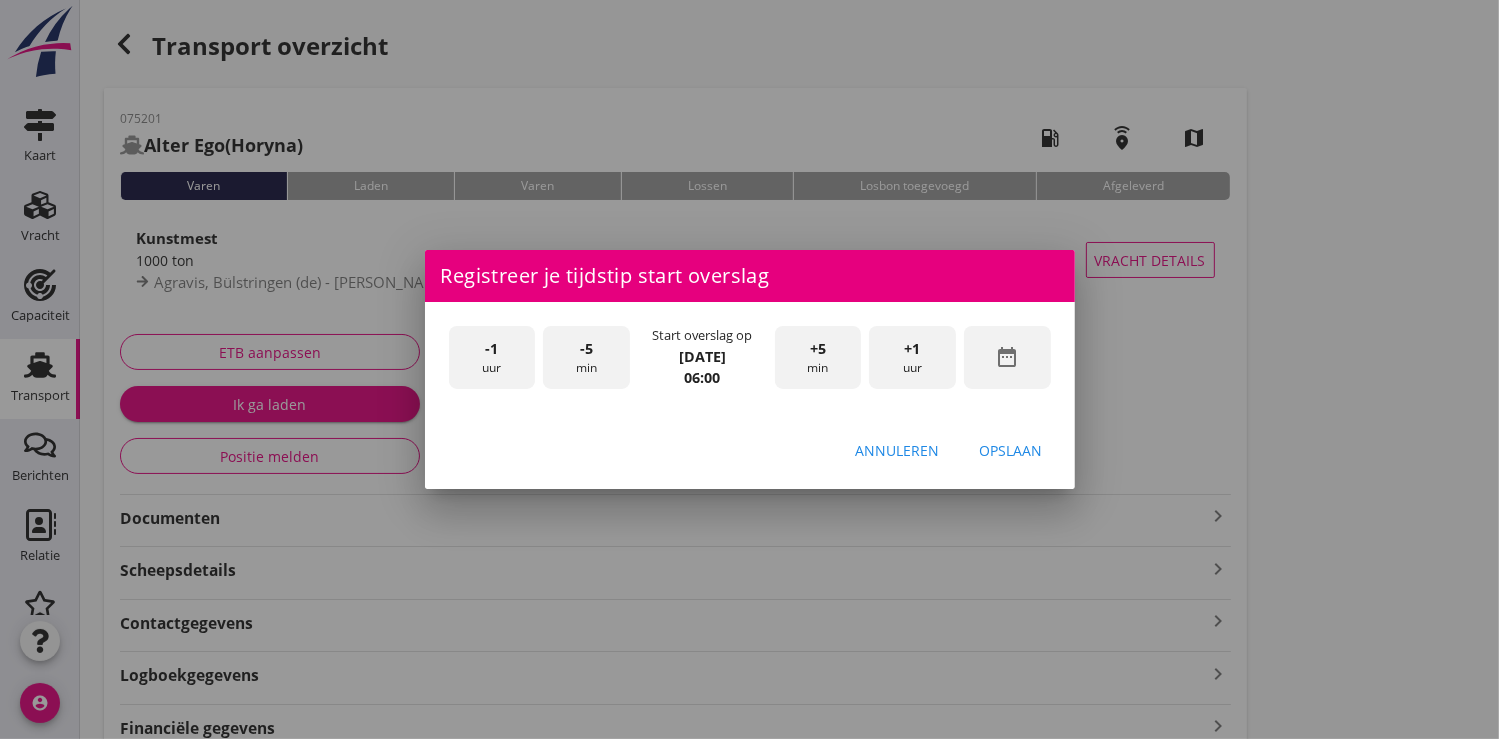 click on "Opslaan" at bounding box center (1011, 450) 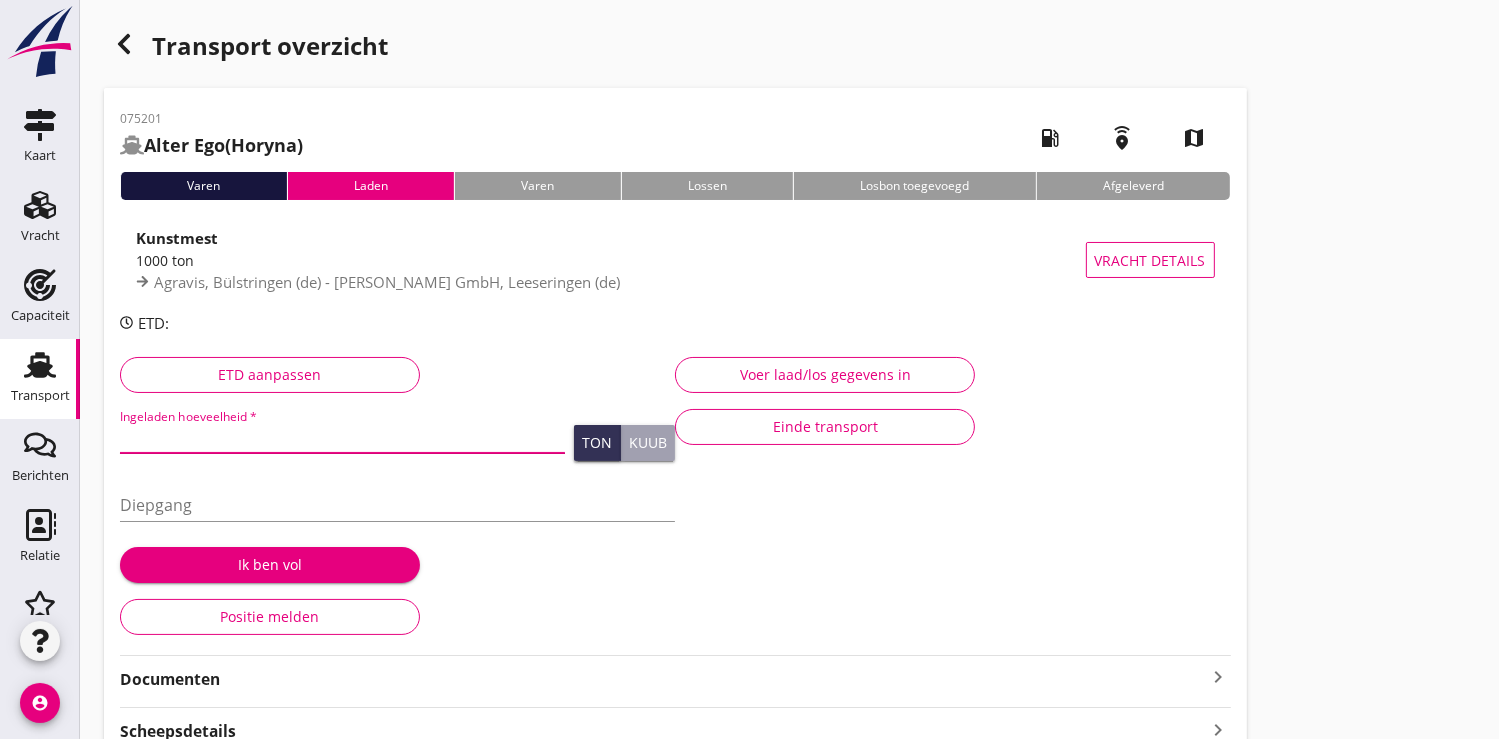 click at bounding box center [342, 437] 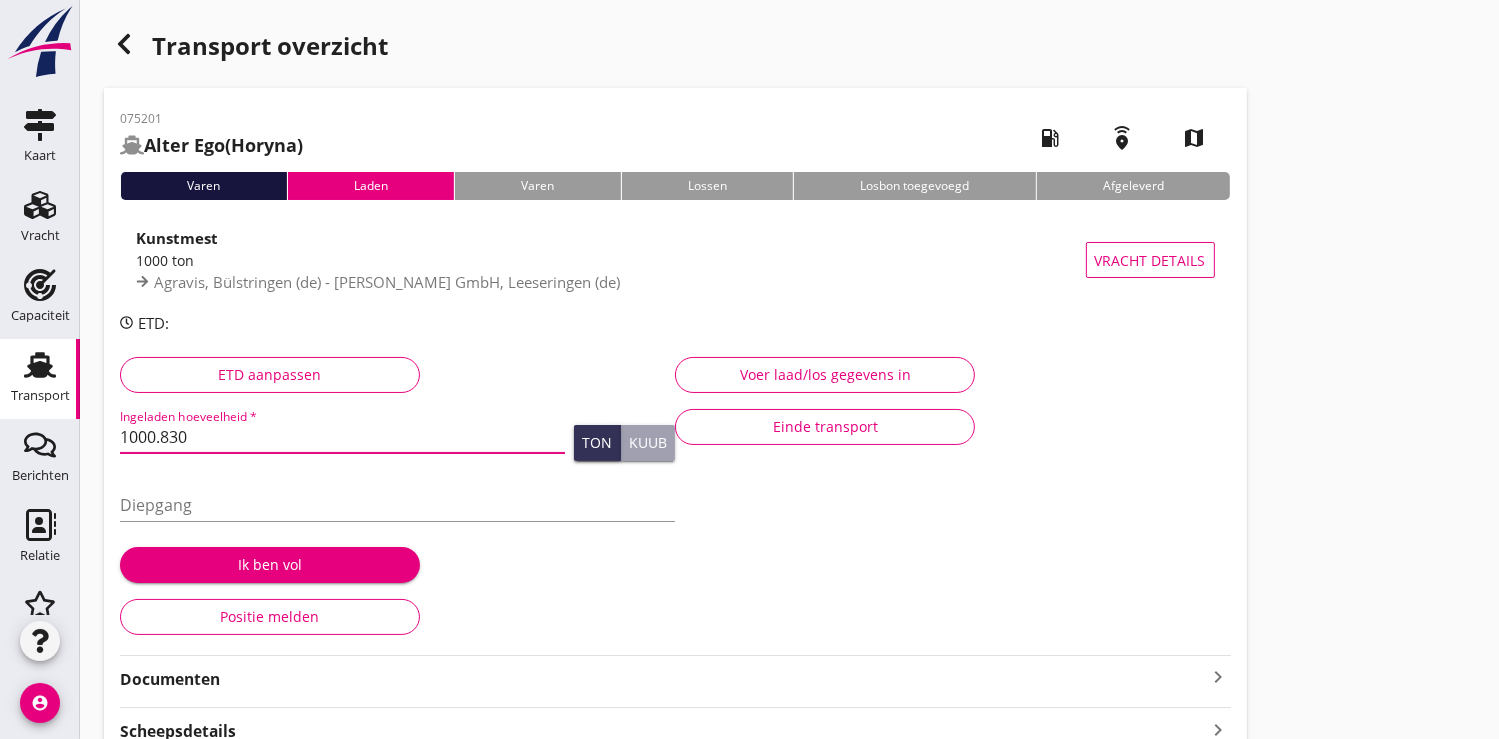 type on "1000.830" 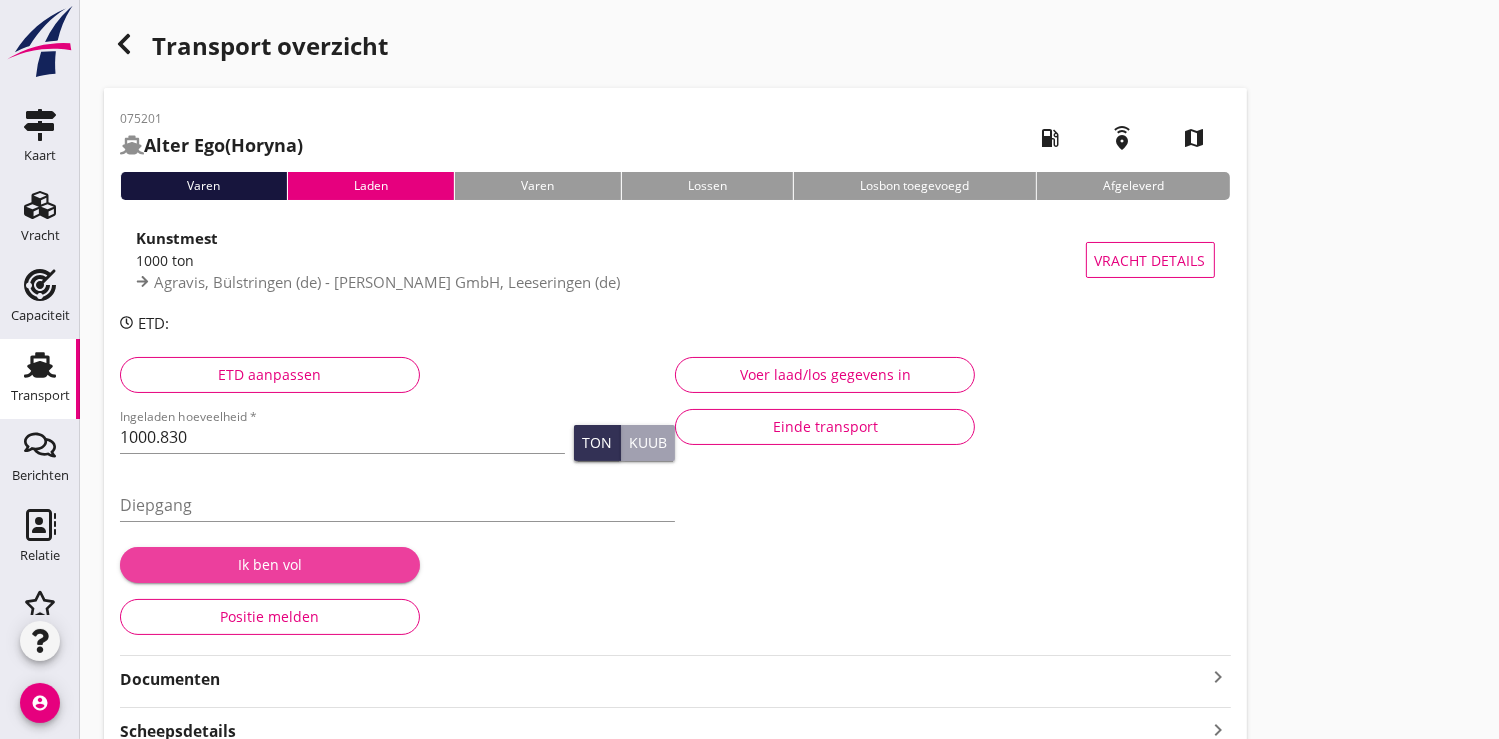 click on "Ik ben vol" at bounding box center [270, 564] 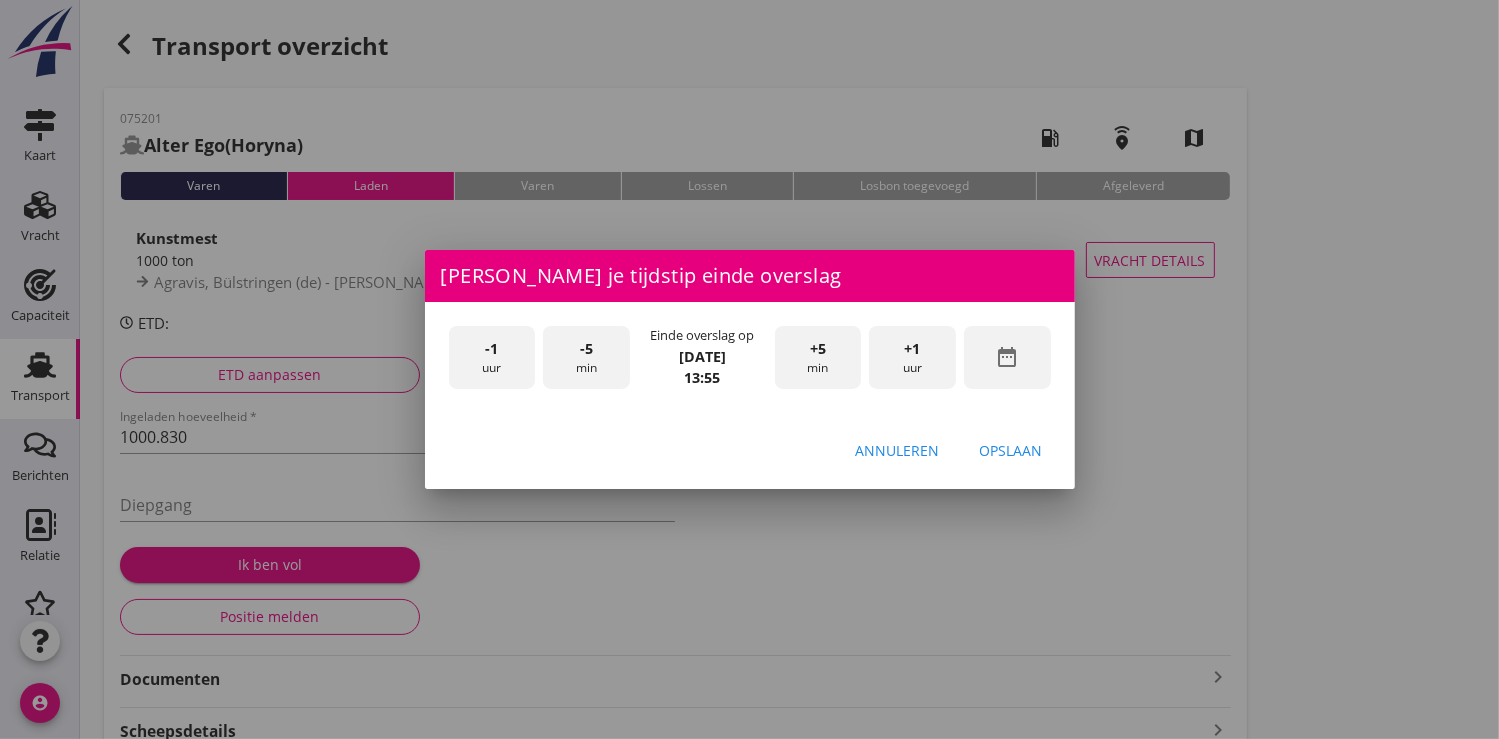 click on "-1  uur" at bounding box center [492, 357] 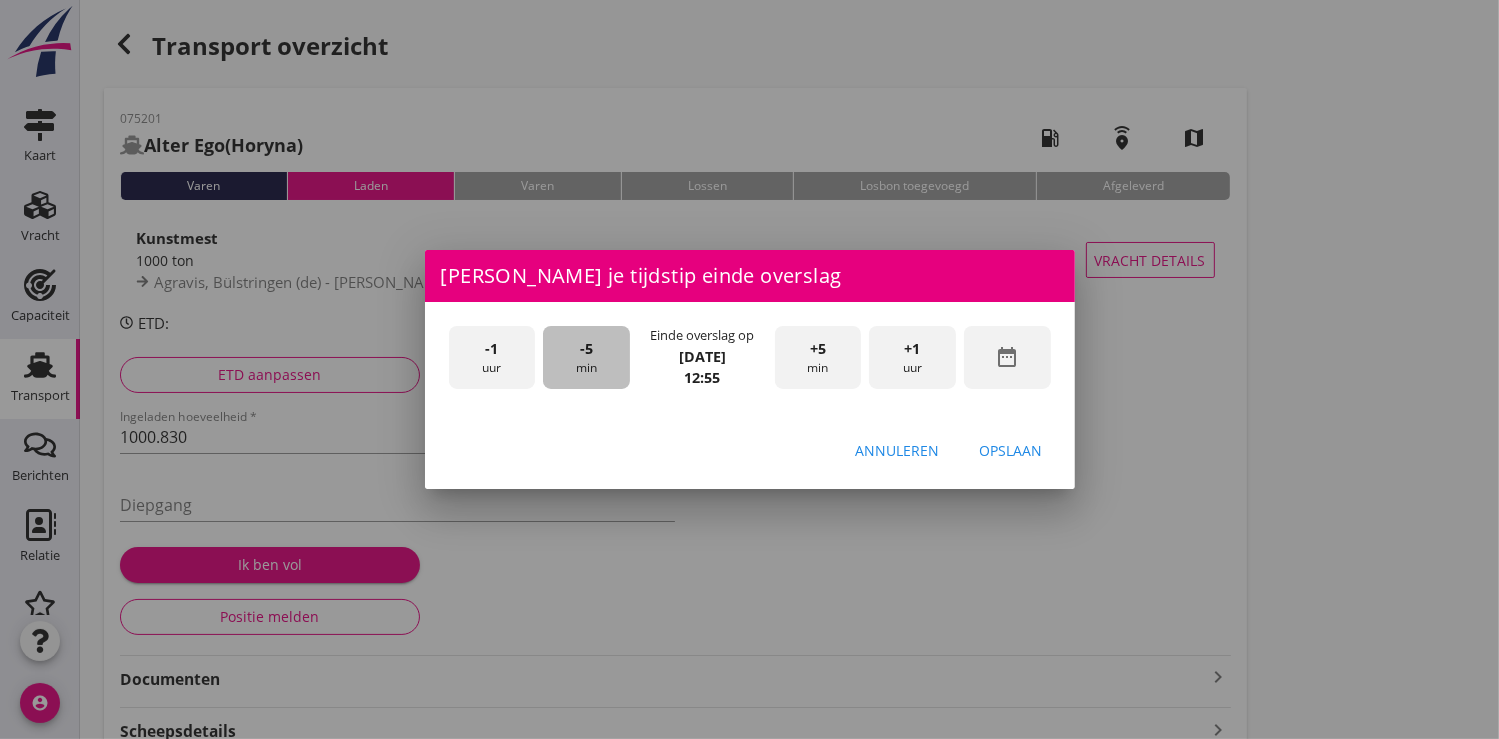 click on "-5  min" at bounding box center [586, 357] 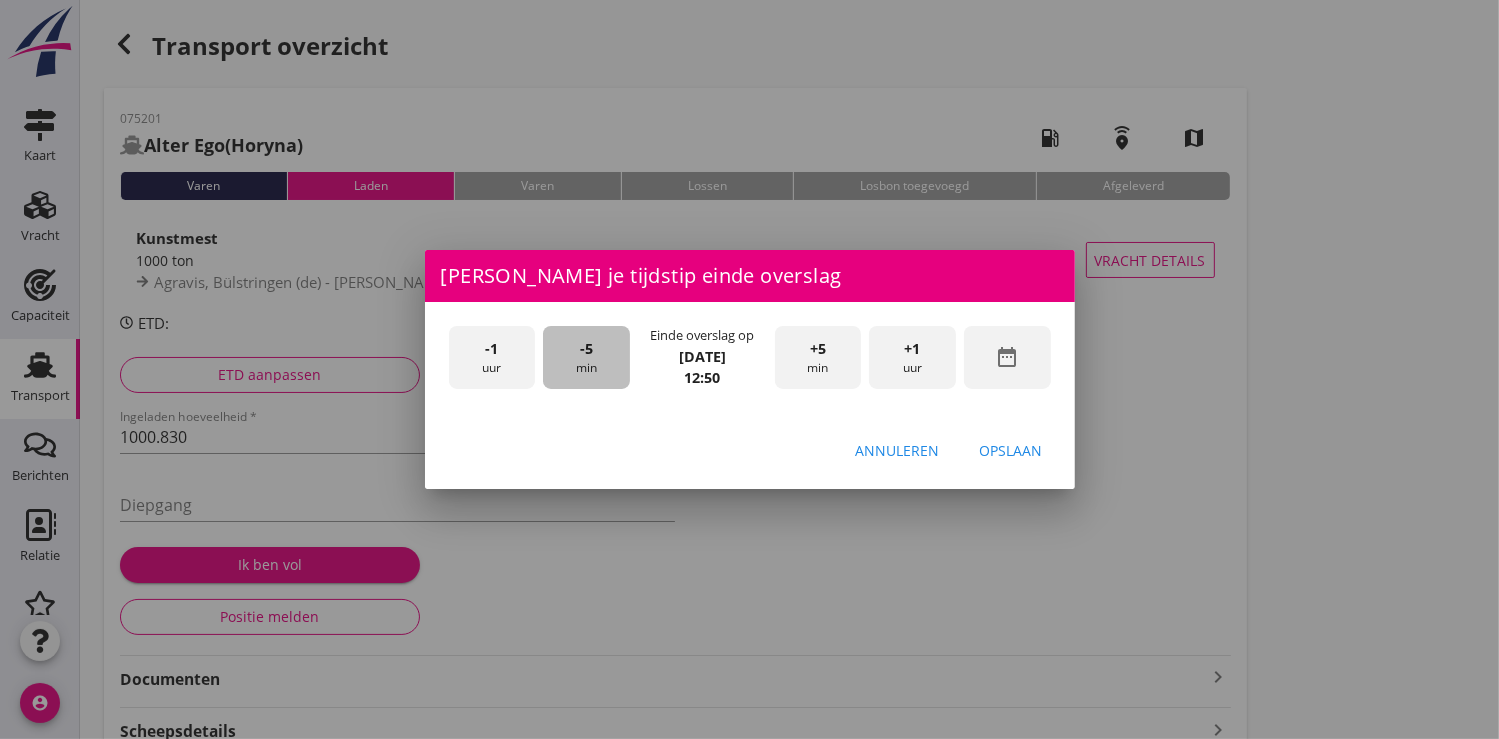 click on "-5  min" at bounding box center (586, 357) 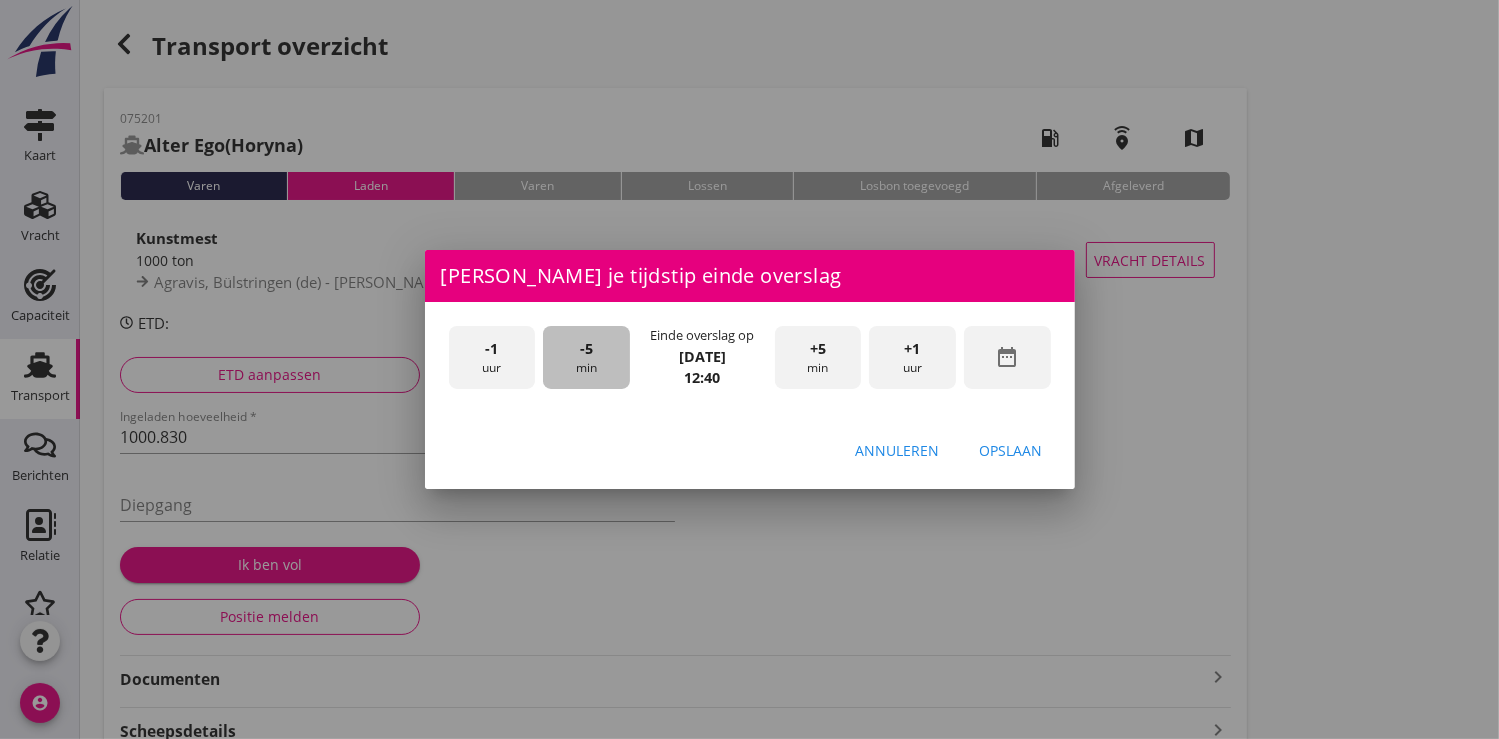 click on "-5  min" at bounding box center (586, 357) 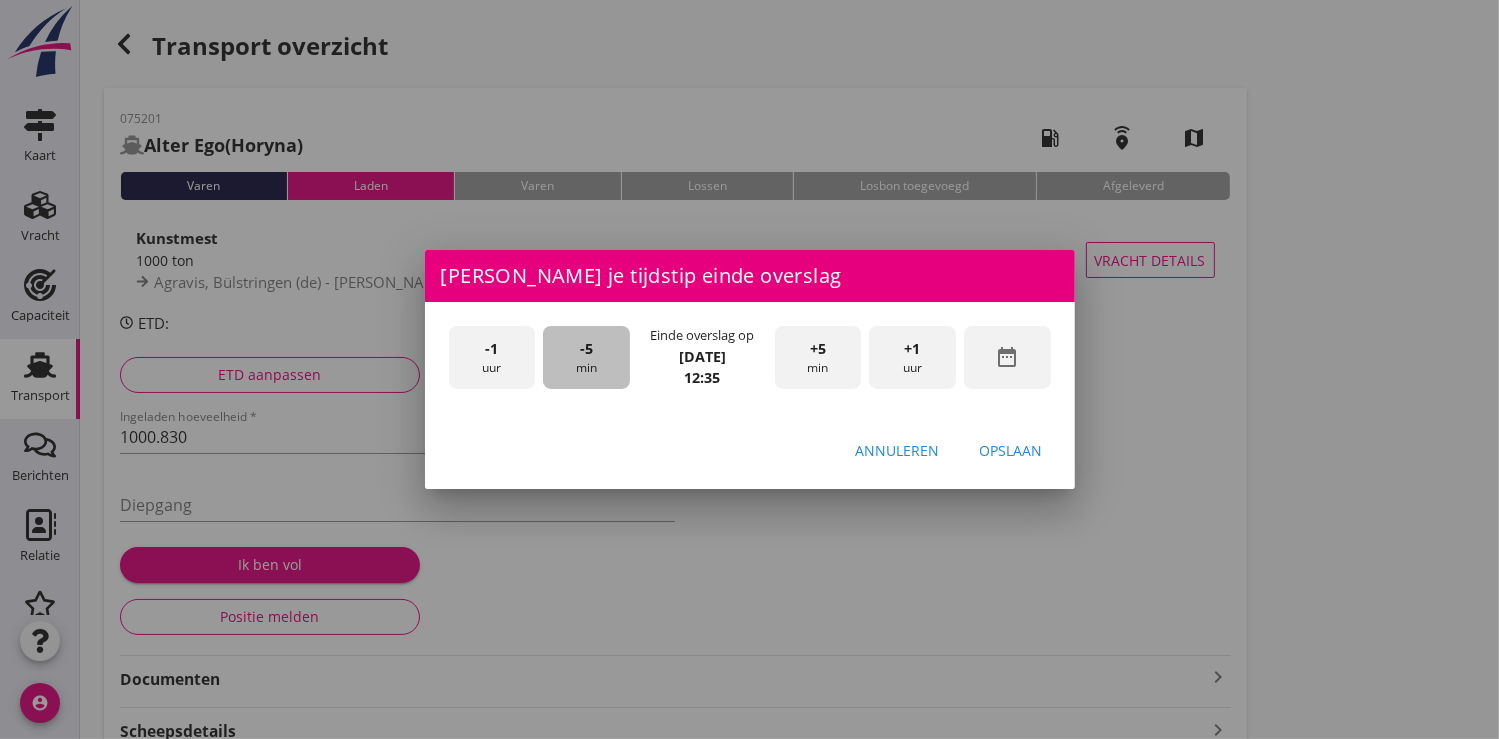 click on "-5  min" at bounding box center (586, 357) 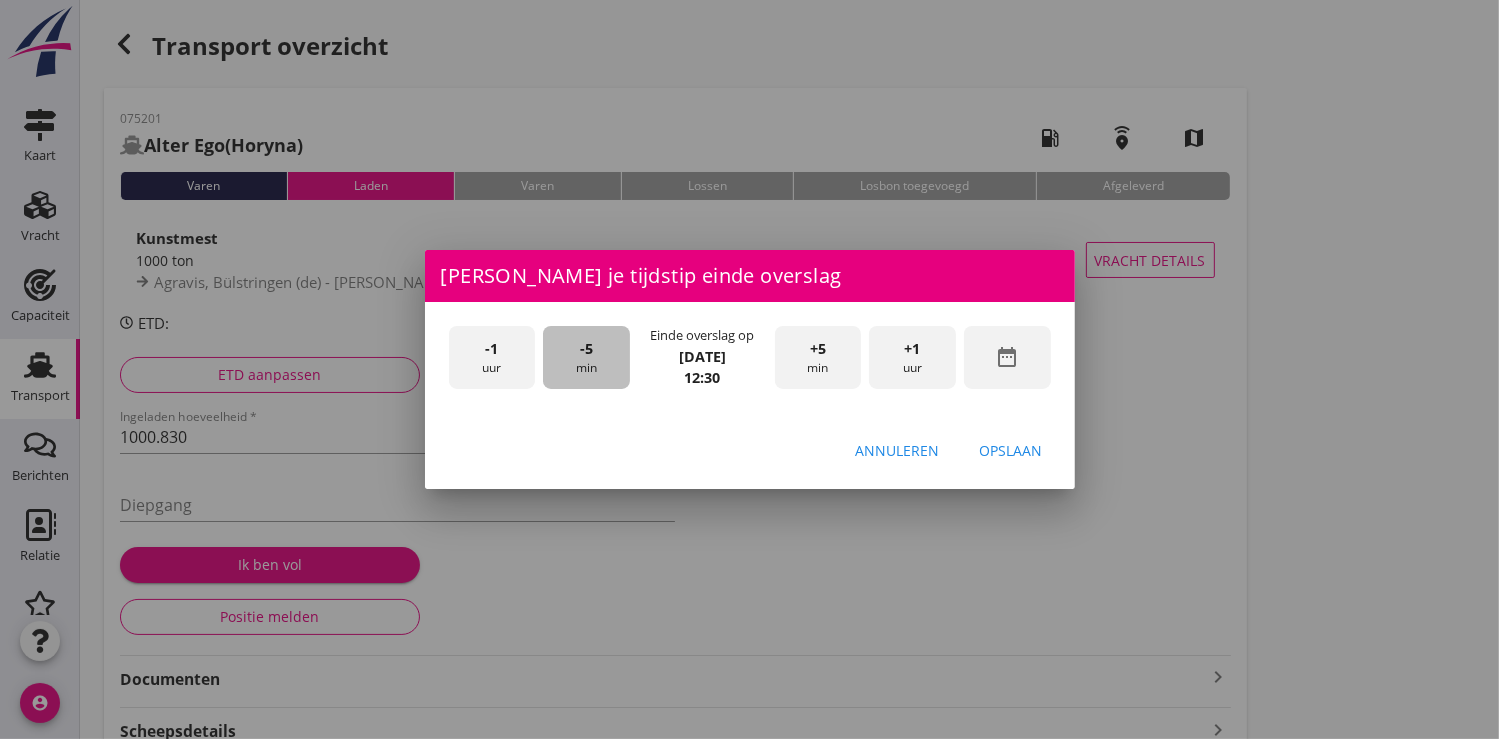 click on "-5  min" at bounding box center (586, 357) 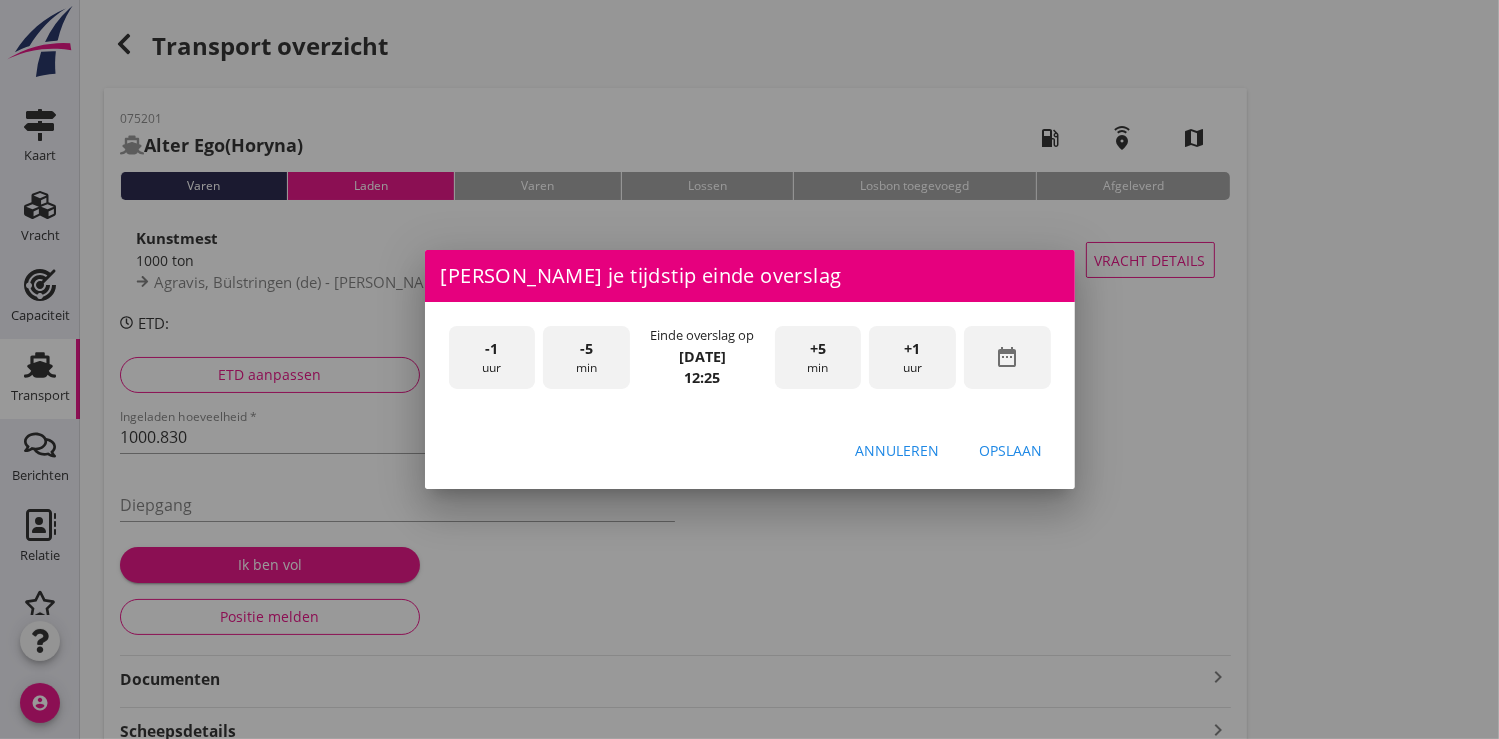 click on "+5  min" at bounding box center [818, 357] 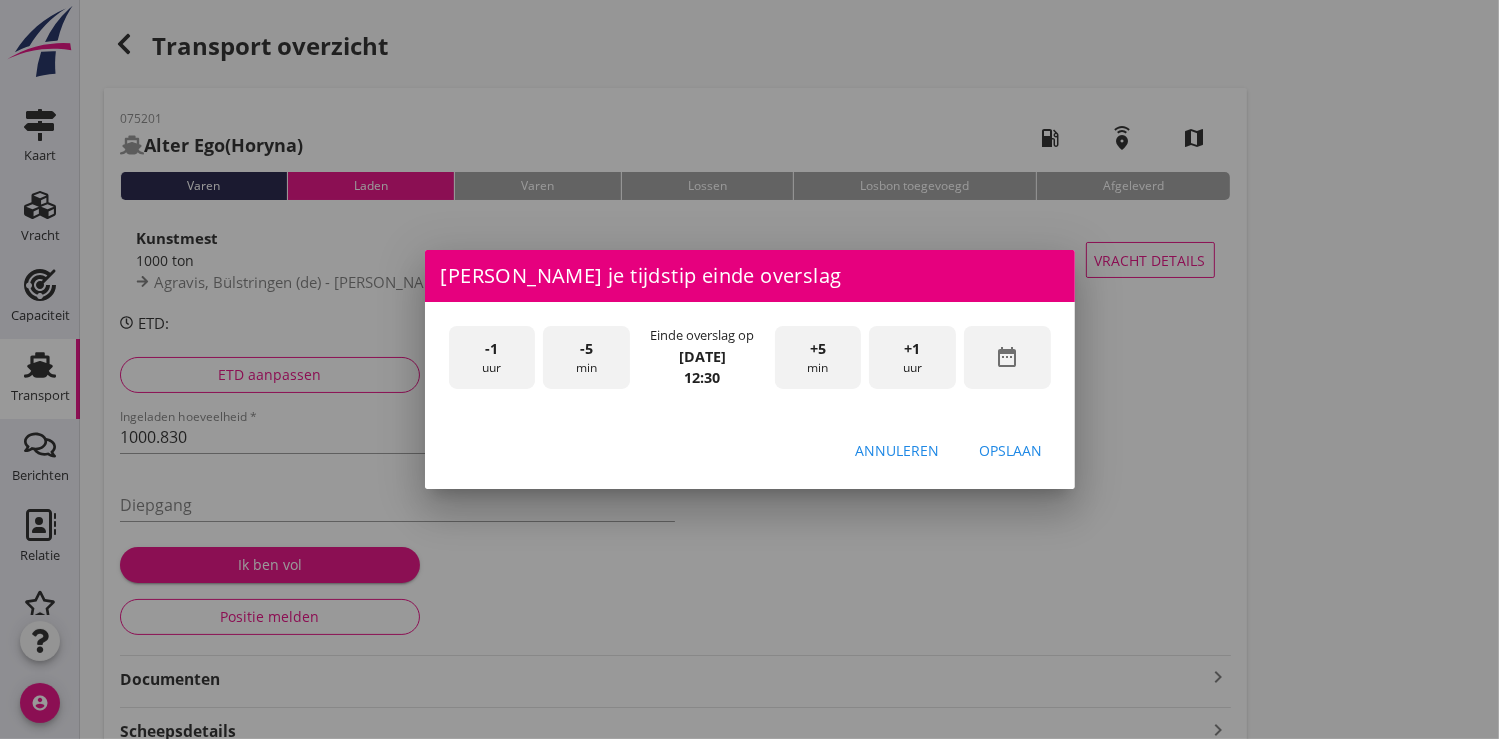 click on "Opslaan" at bounding box center (1011, 450) 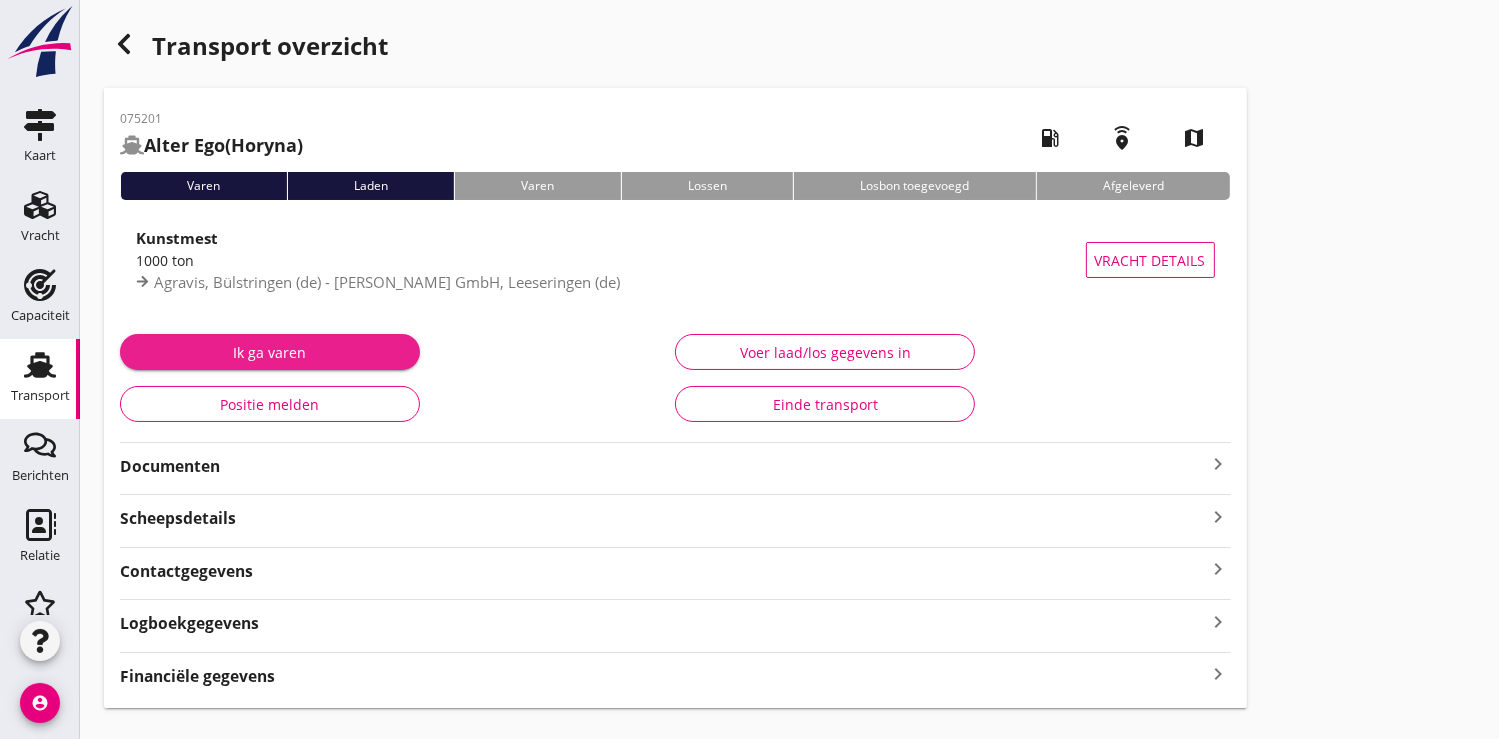 click on "Ik ga varen" at bounding box center [270, 352] 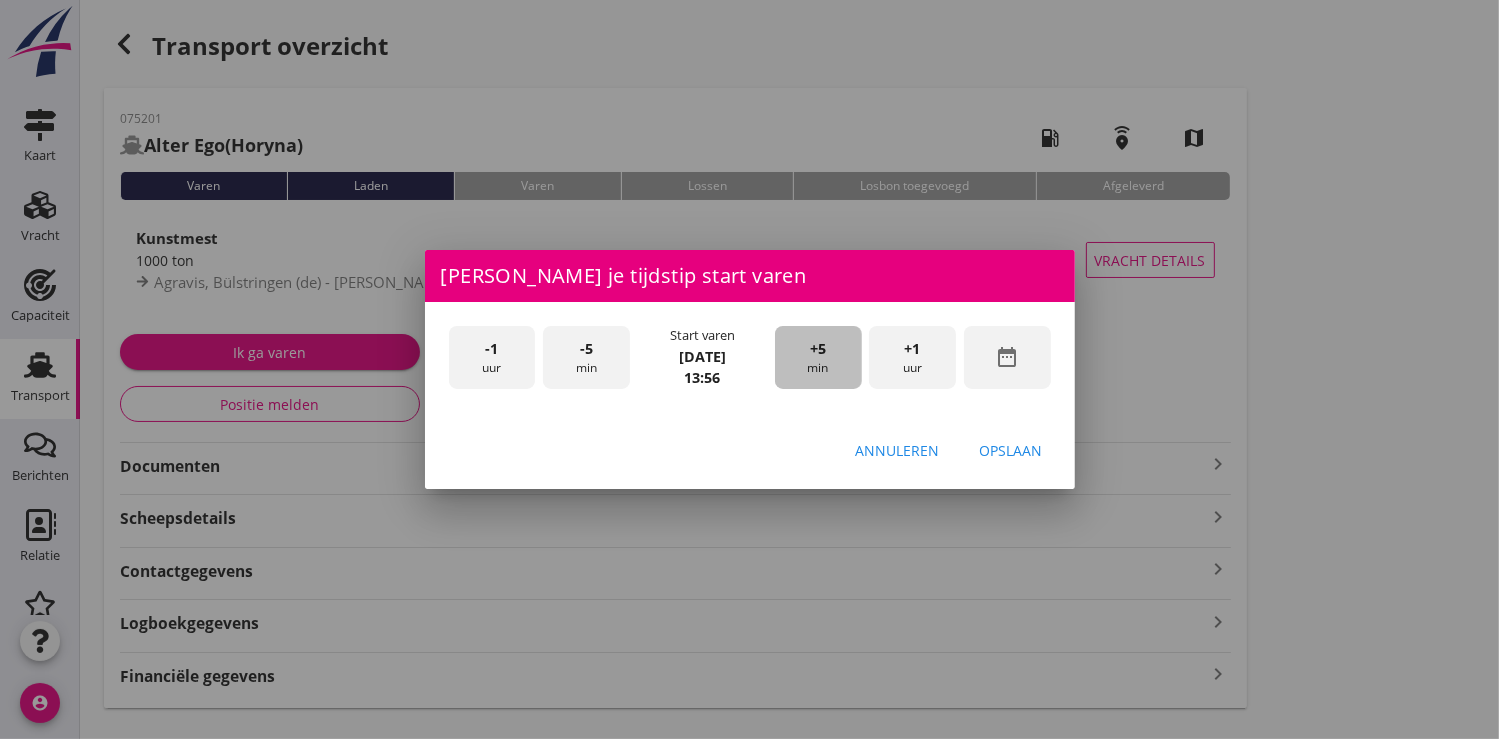 click on "+5" at bounding box center [818, 349] 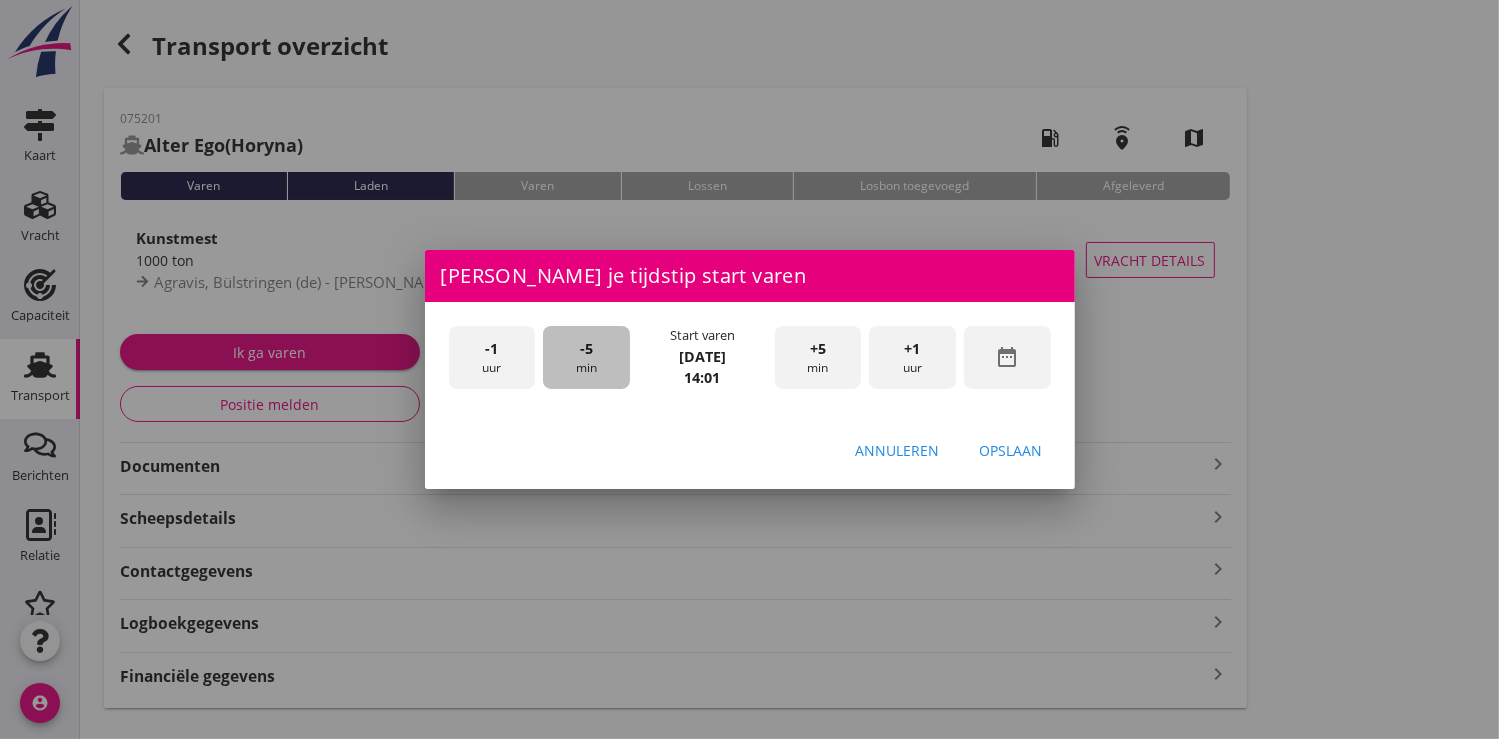 click on "-5  min" at bounding box center (586, 357) 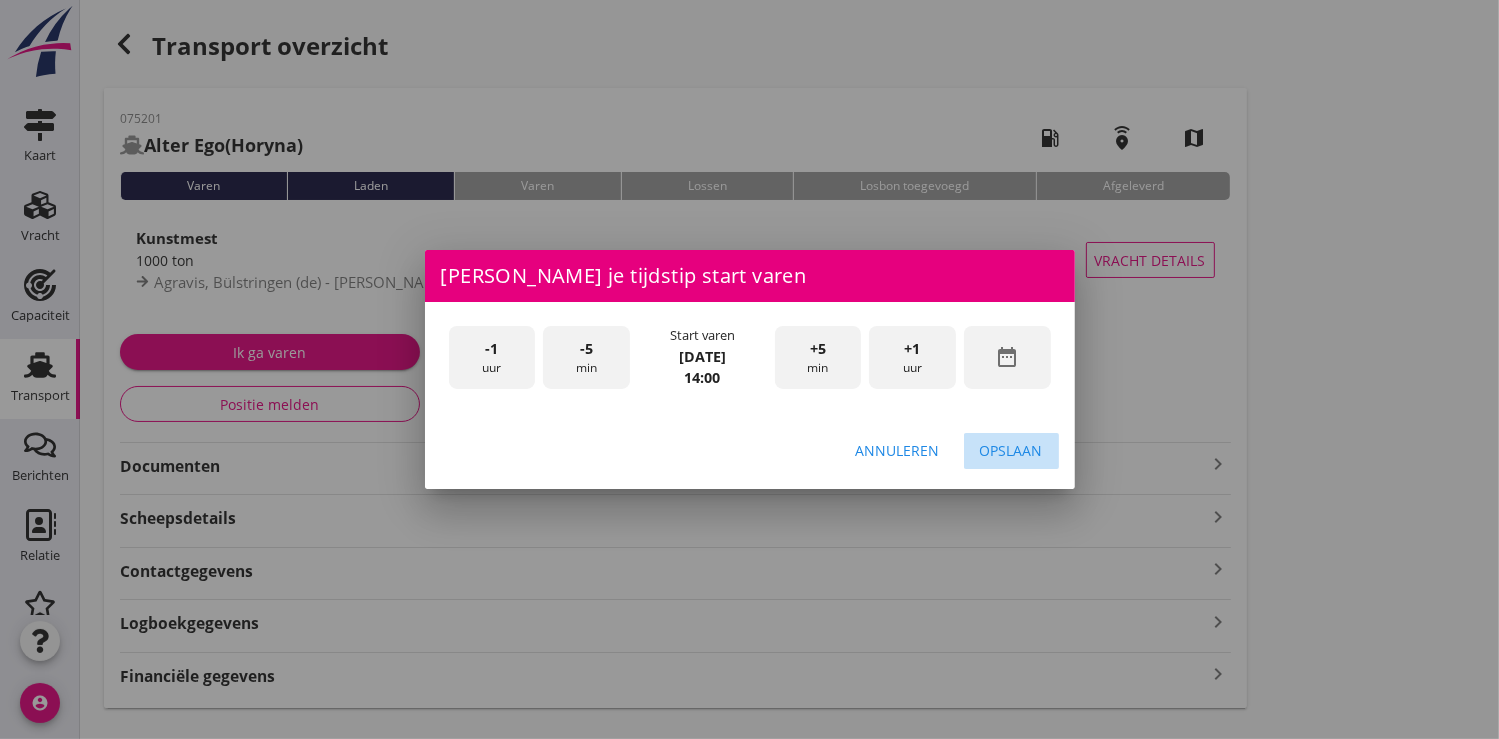 click on "Opslaan" at bounding box center (1011, 450) 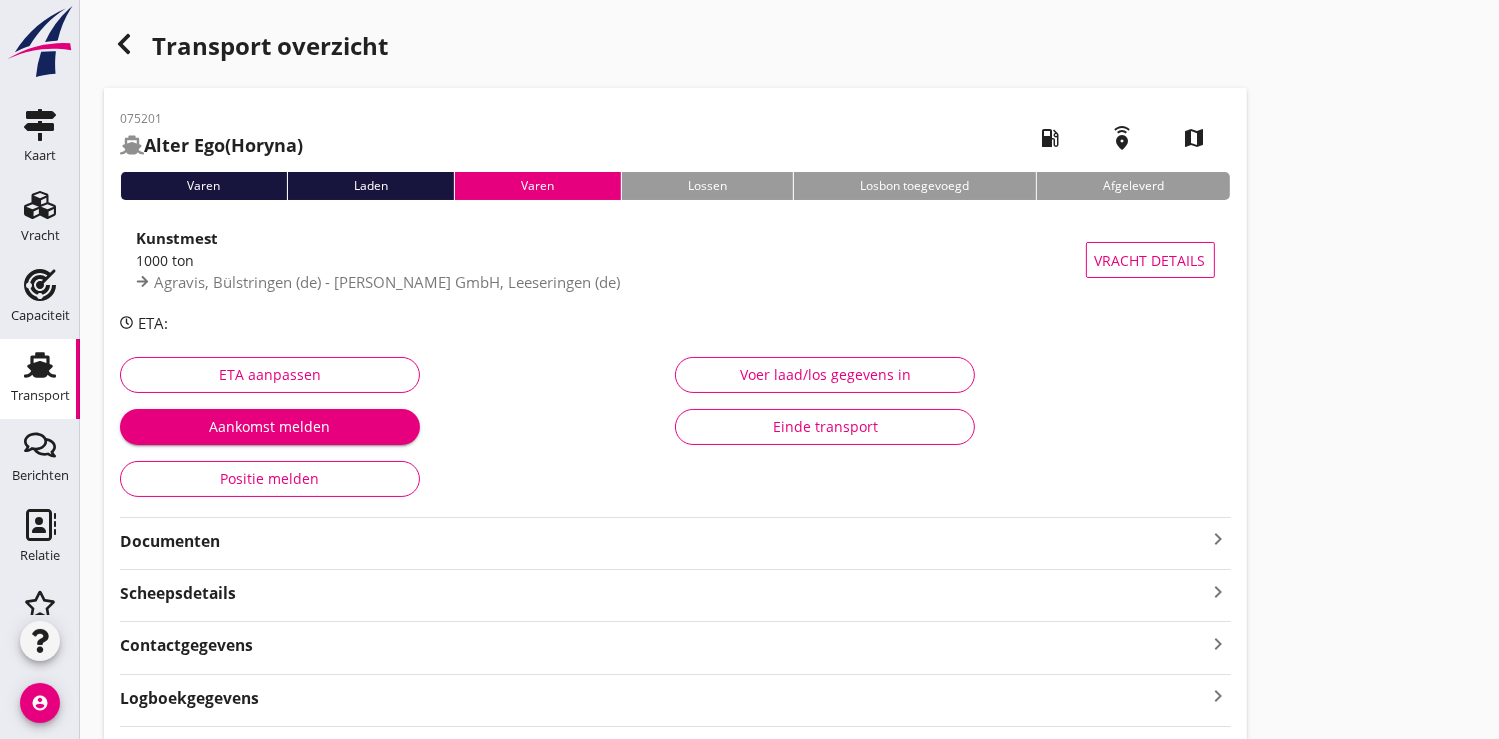 click on "Documenten" at bounding box center [663, 541] 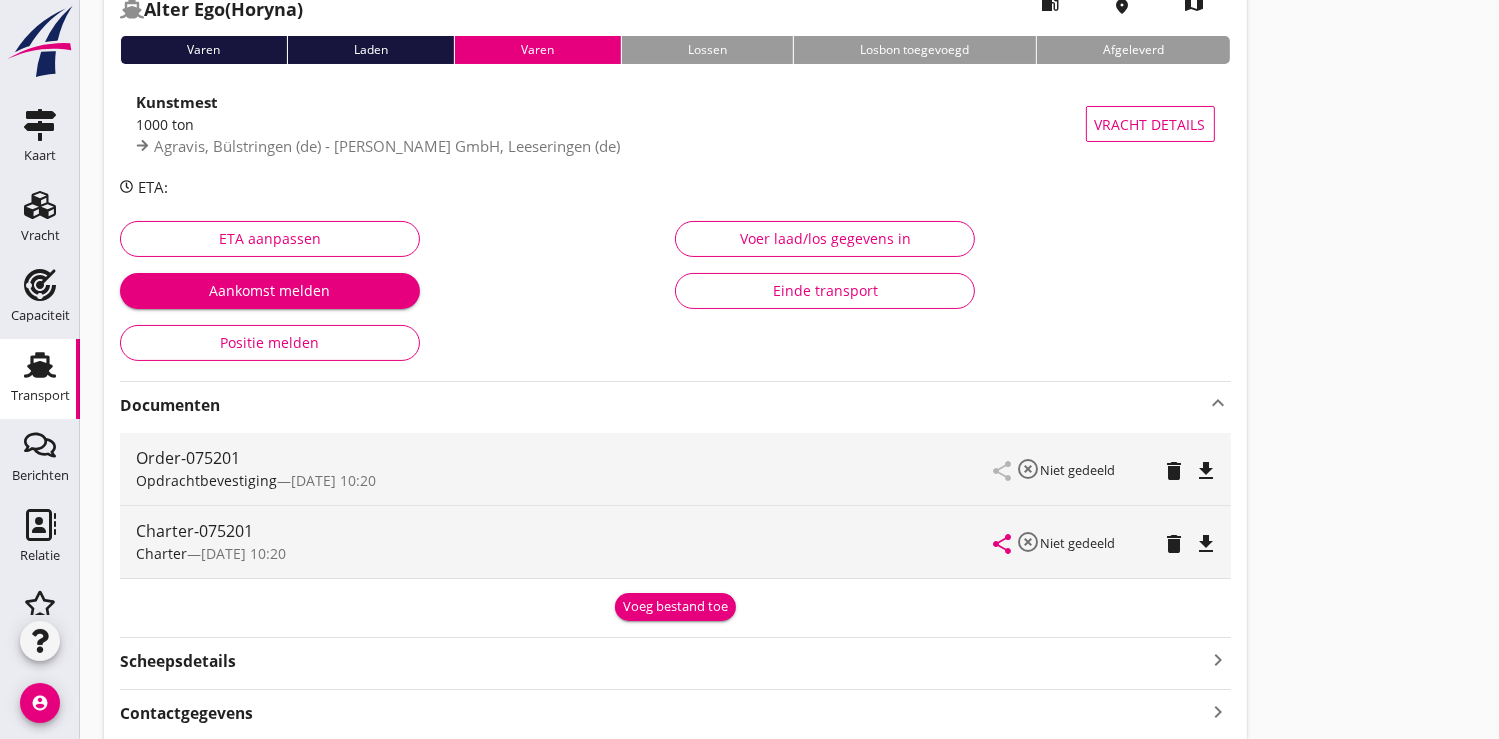 scroll, scrollTop: 318, scrollLeft: 0, axis: vertical 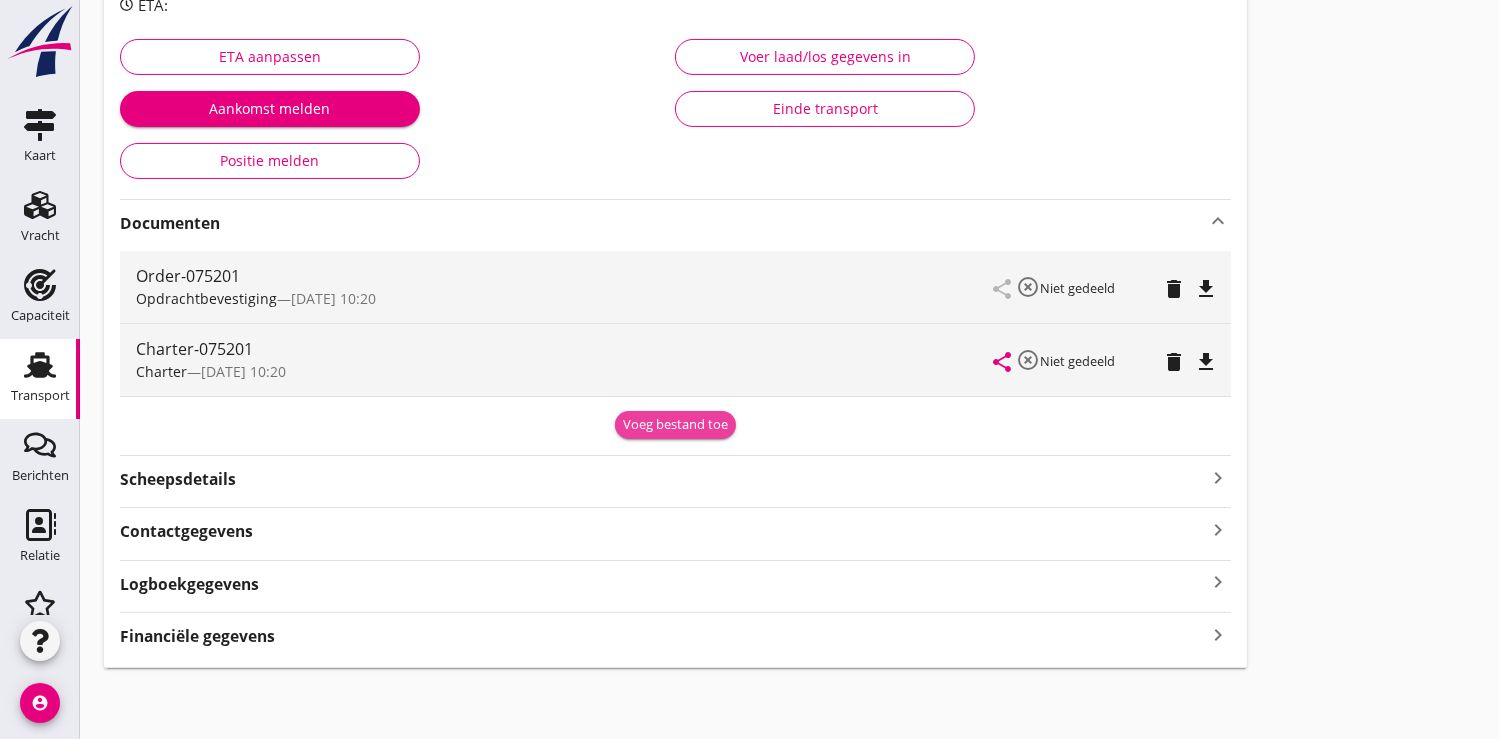 click on "Voeg bestand toe" at bounding box center [675, 425] 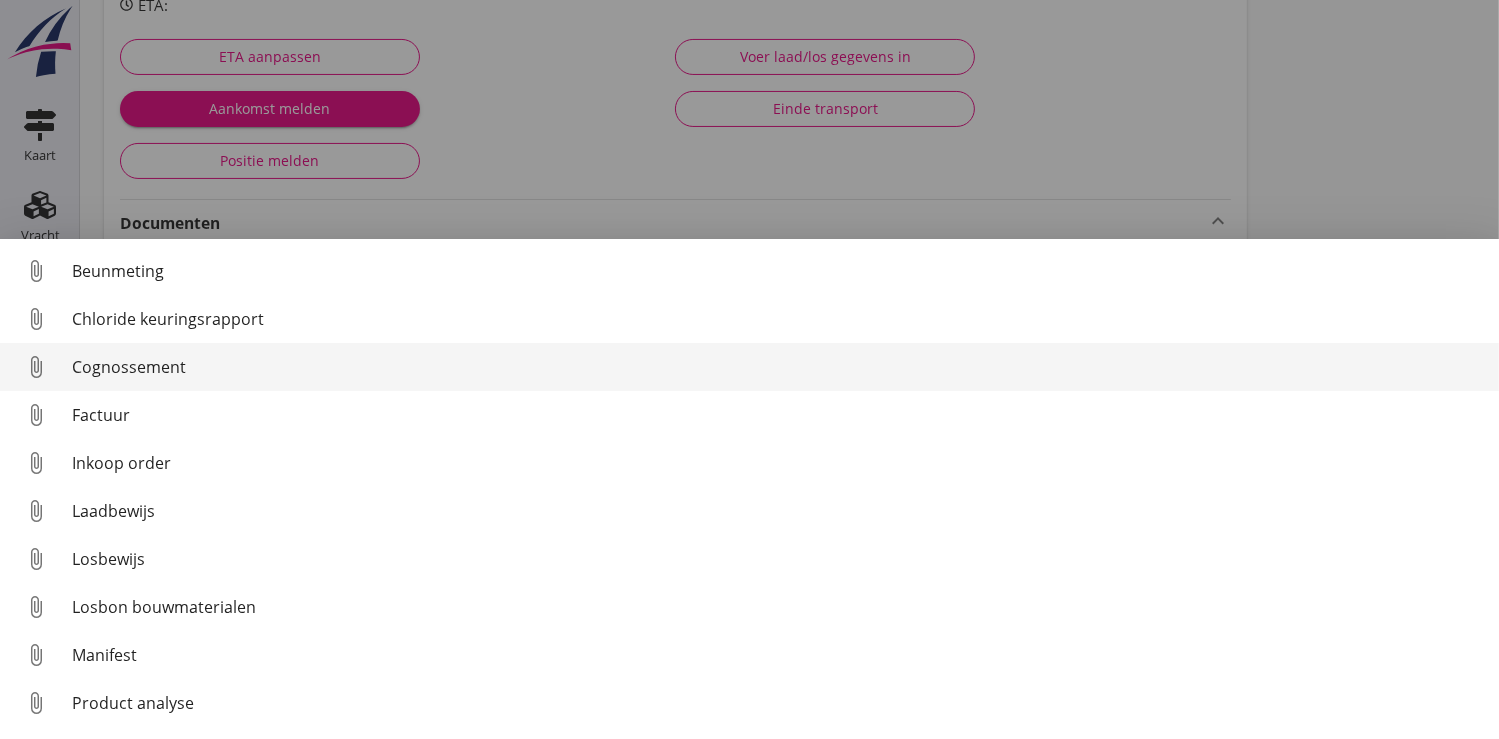 click on "Cognossement" at bounding box center [777, 367] 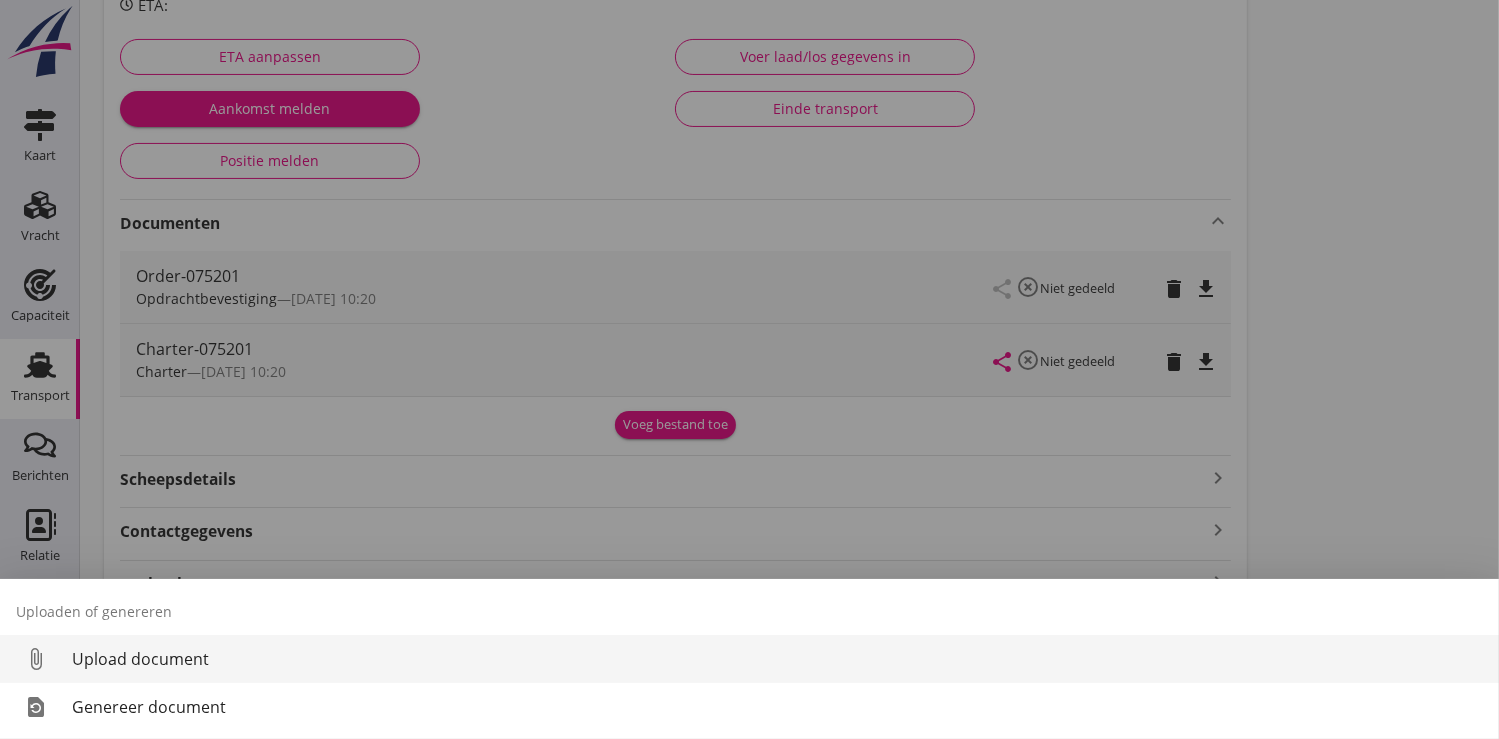 click on "Upload document" at bounding box center (777, 659) 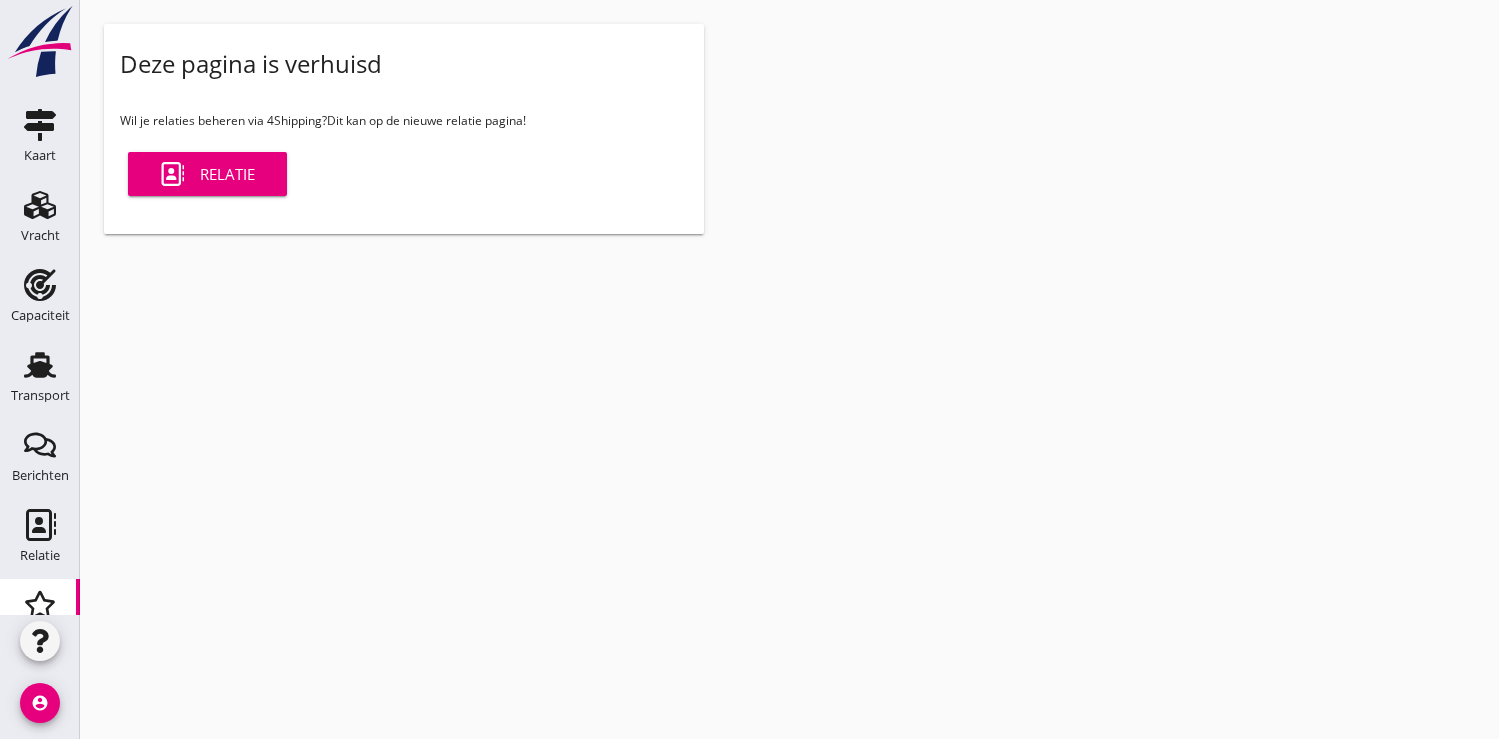scroll, scrollTop: 0, scrollLeft: 0, axis: both 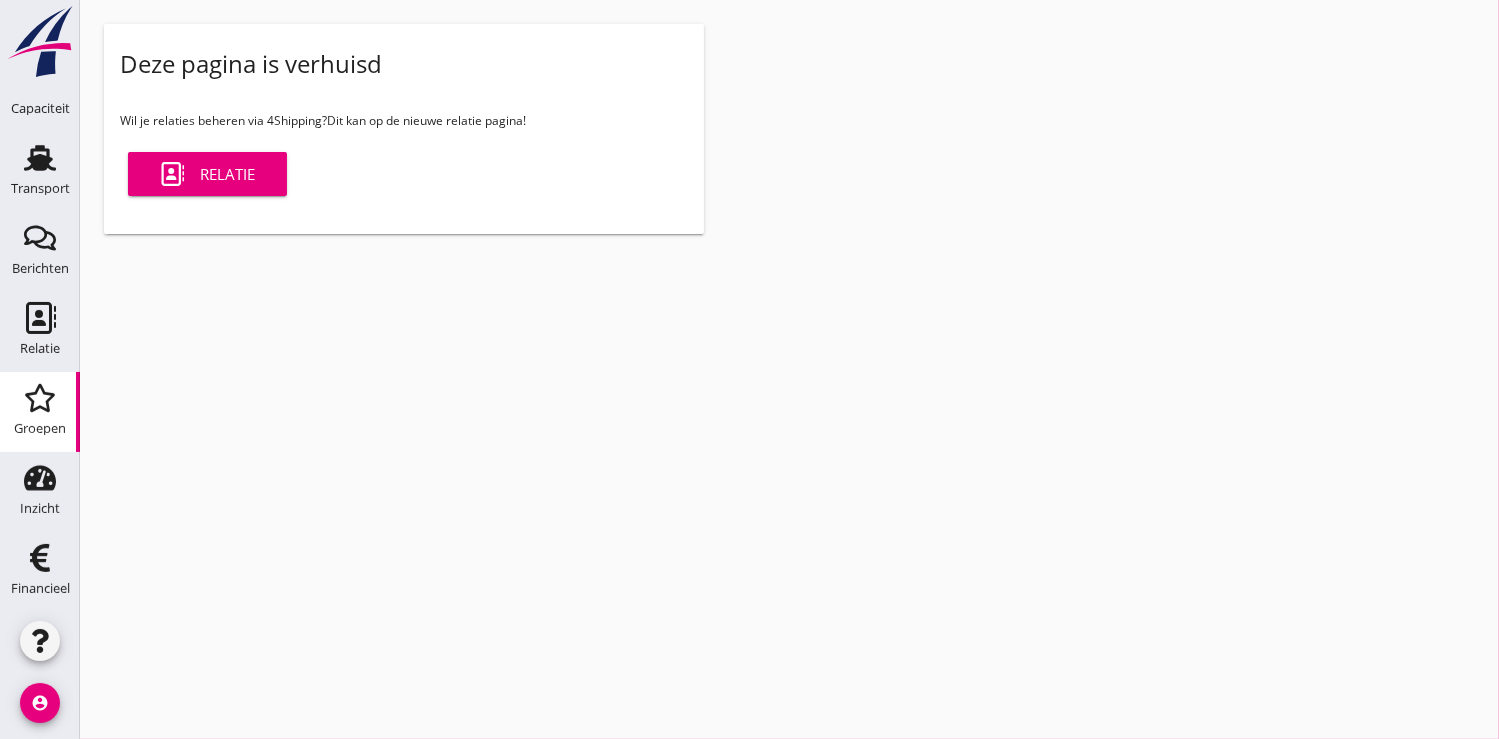 click on "Relatie" at bounding box center (207, 174) 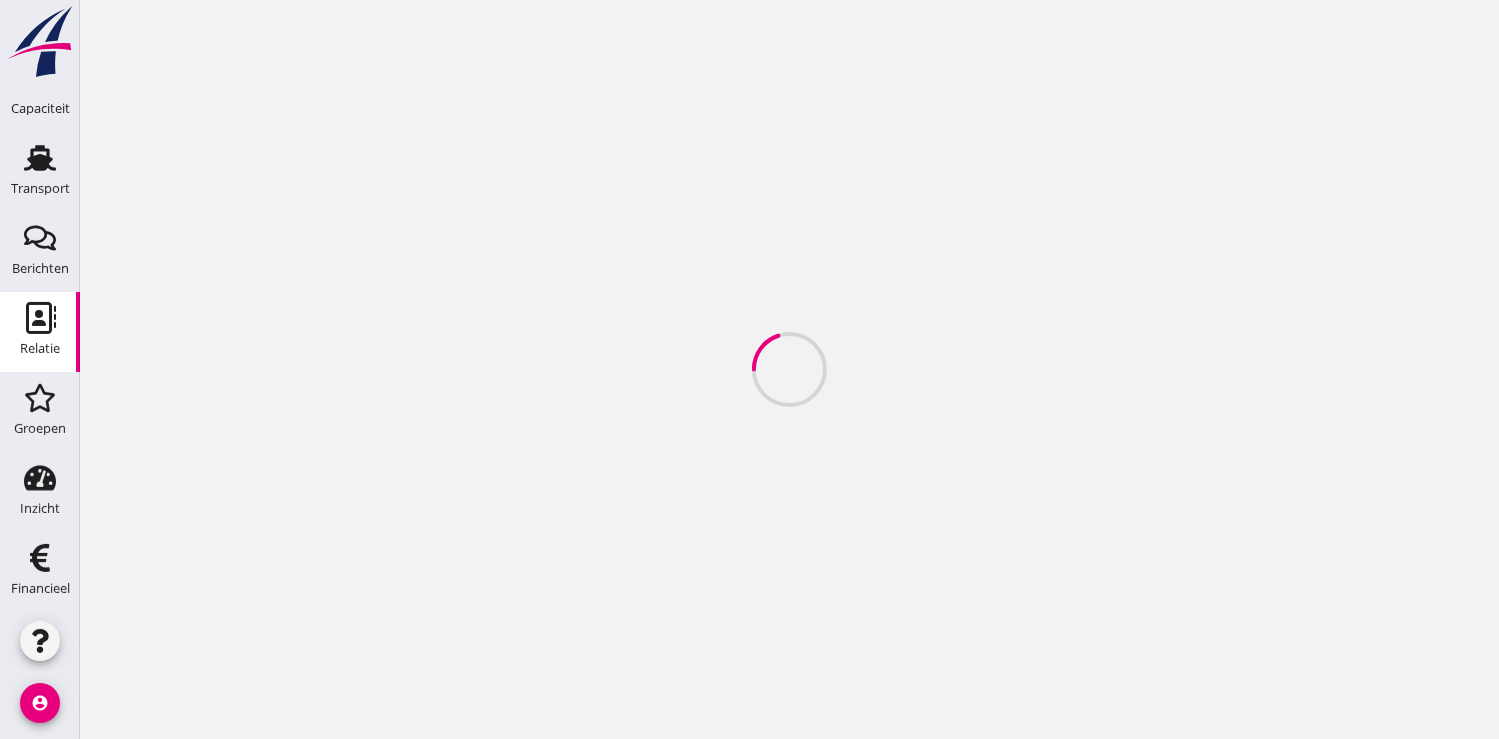 scroll, scrollTop: 0, scrollLeft: 0, axis: both 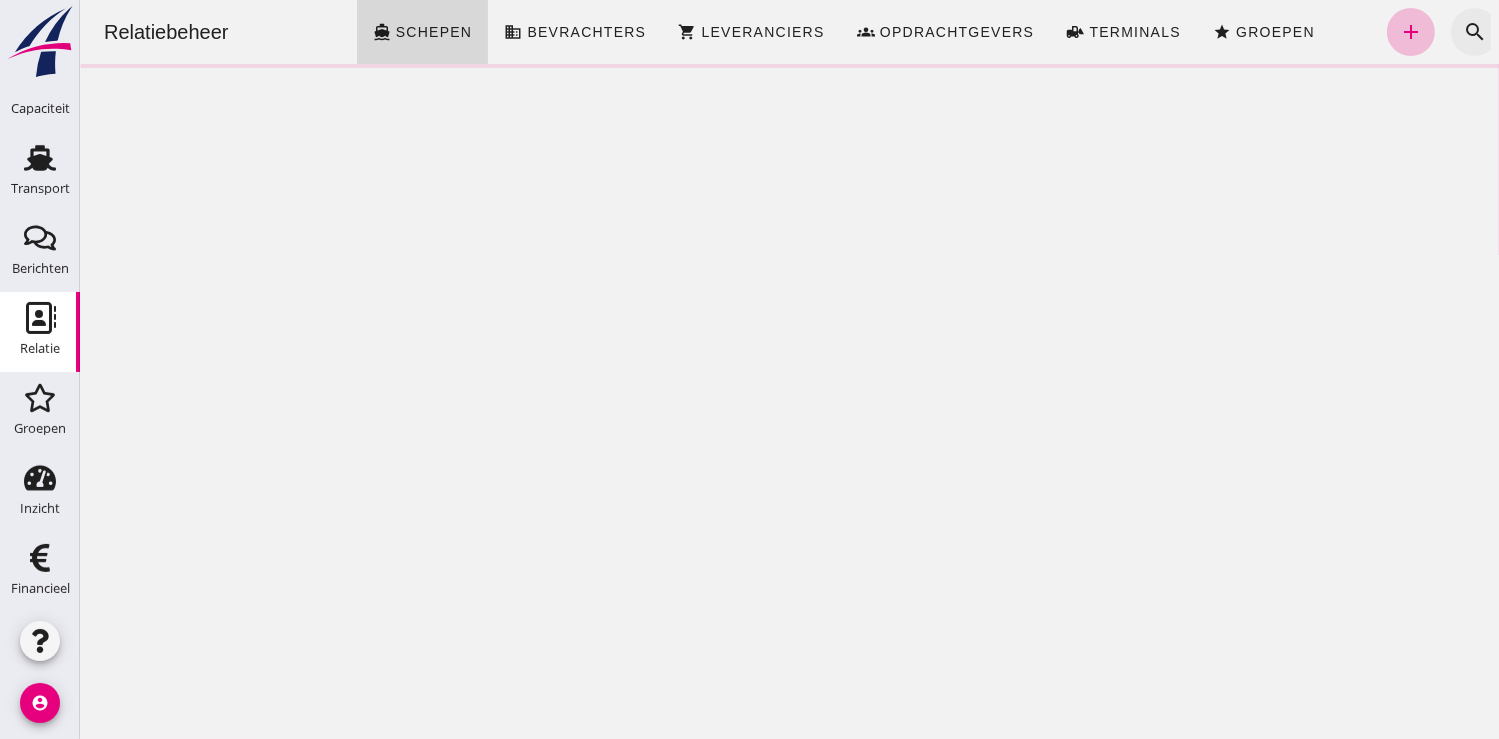 click on "search" at bounding box center (1474, 32) 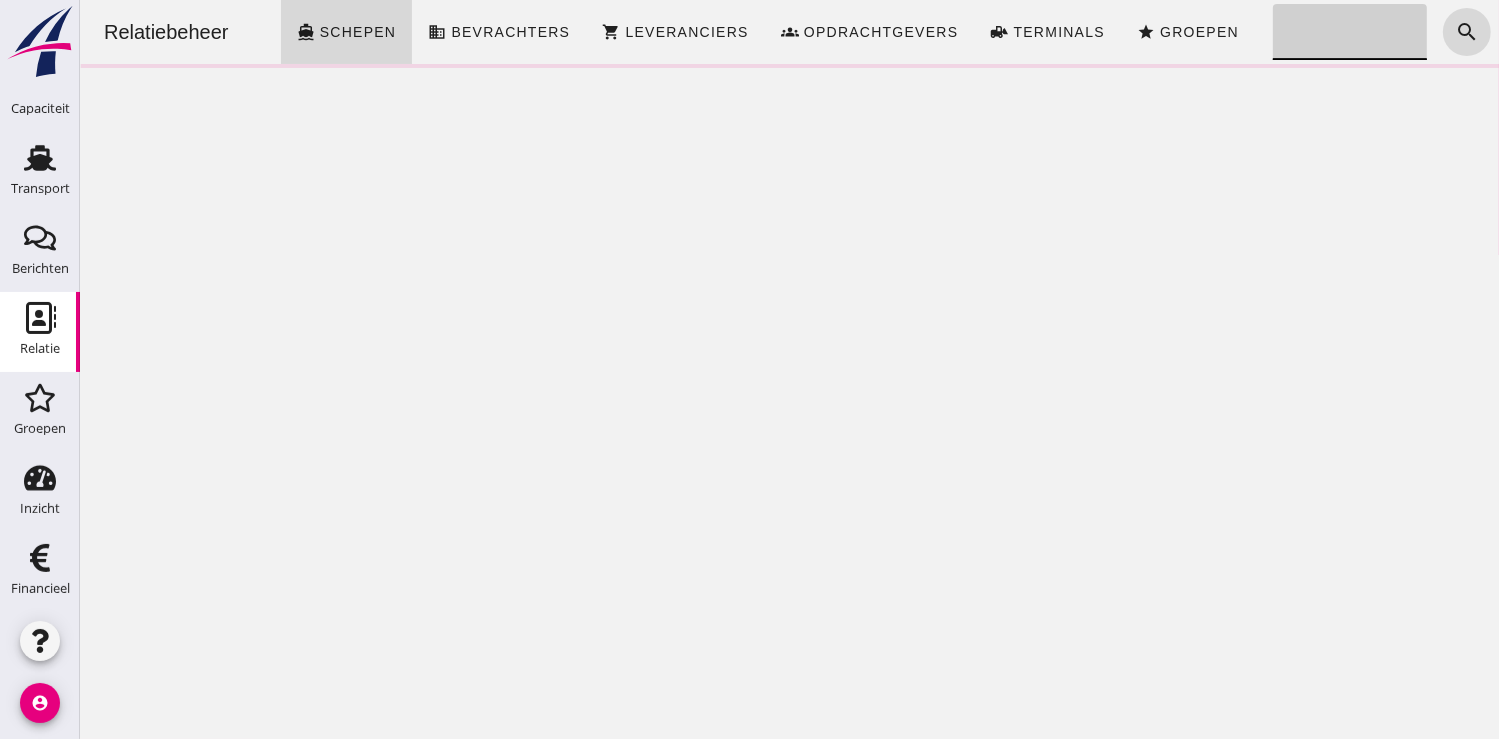 click on "Zoeken..." 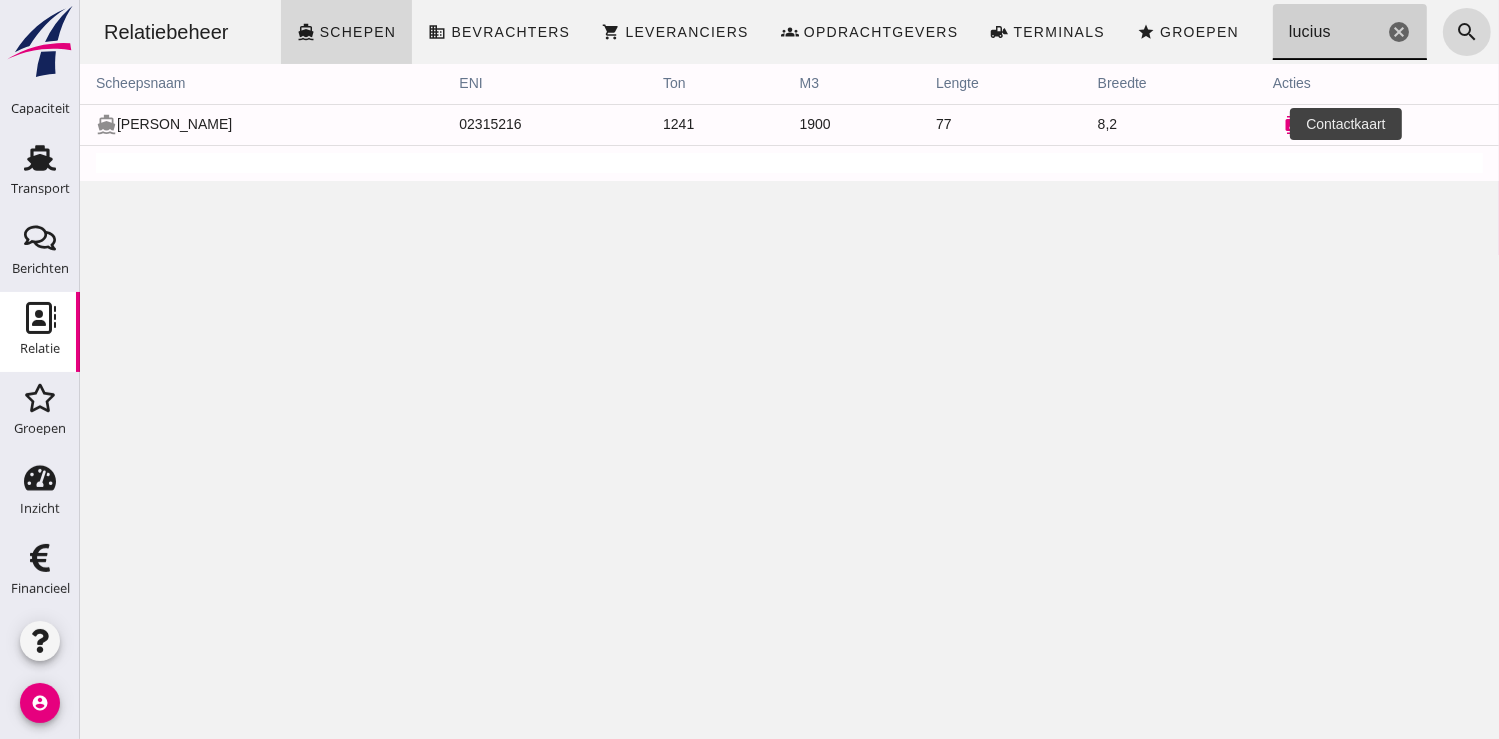 type on "lucius" 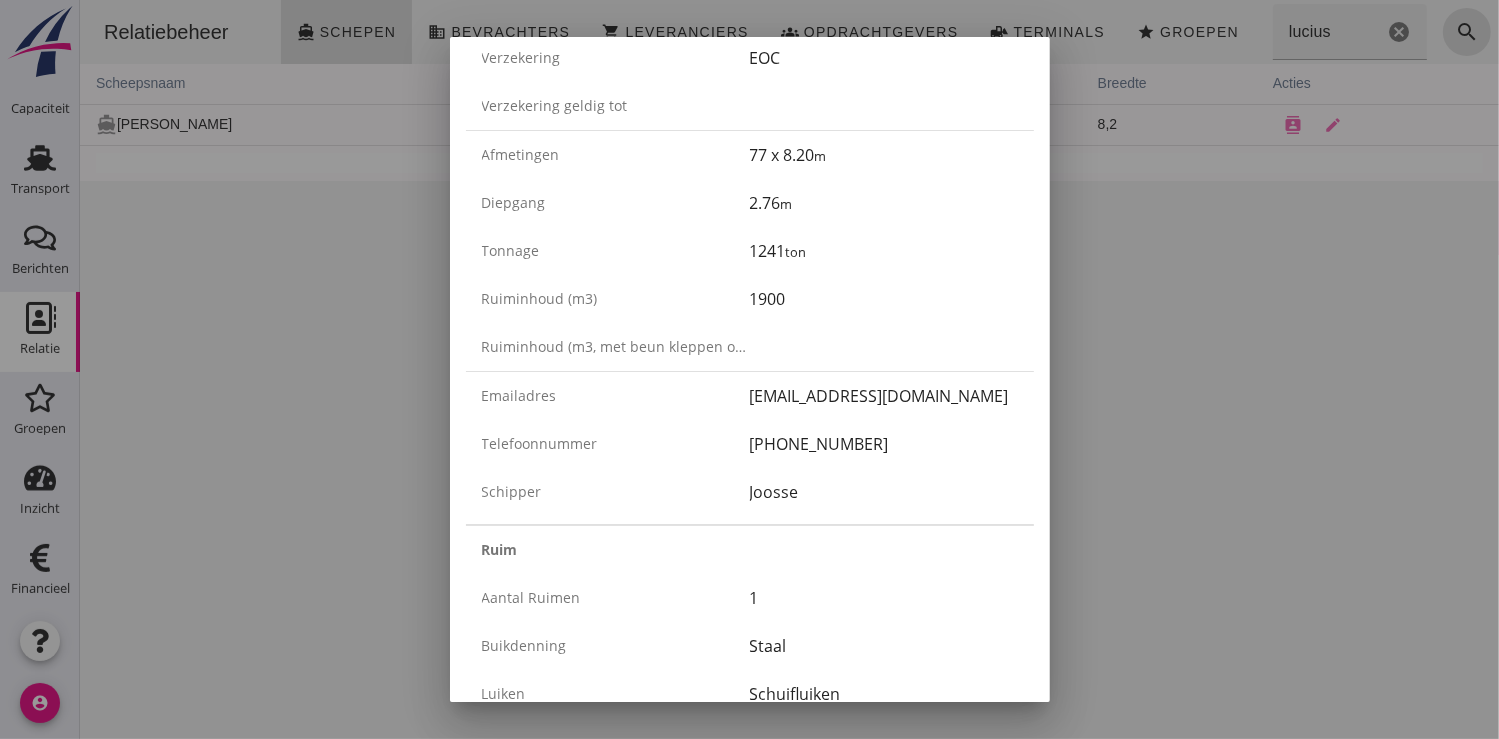 scroll, scrollTop: 333, scrollLeft: 0, axis: vertical 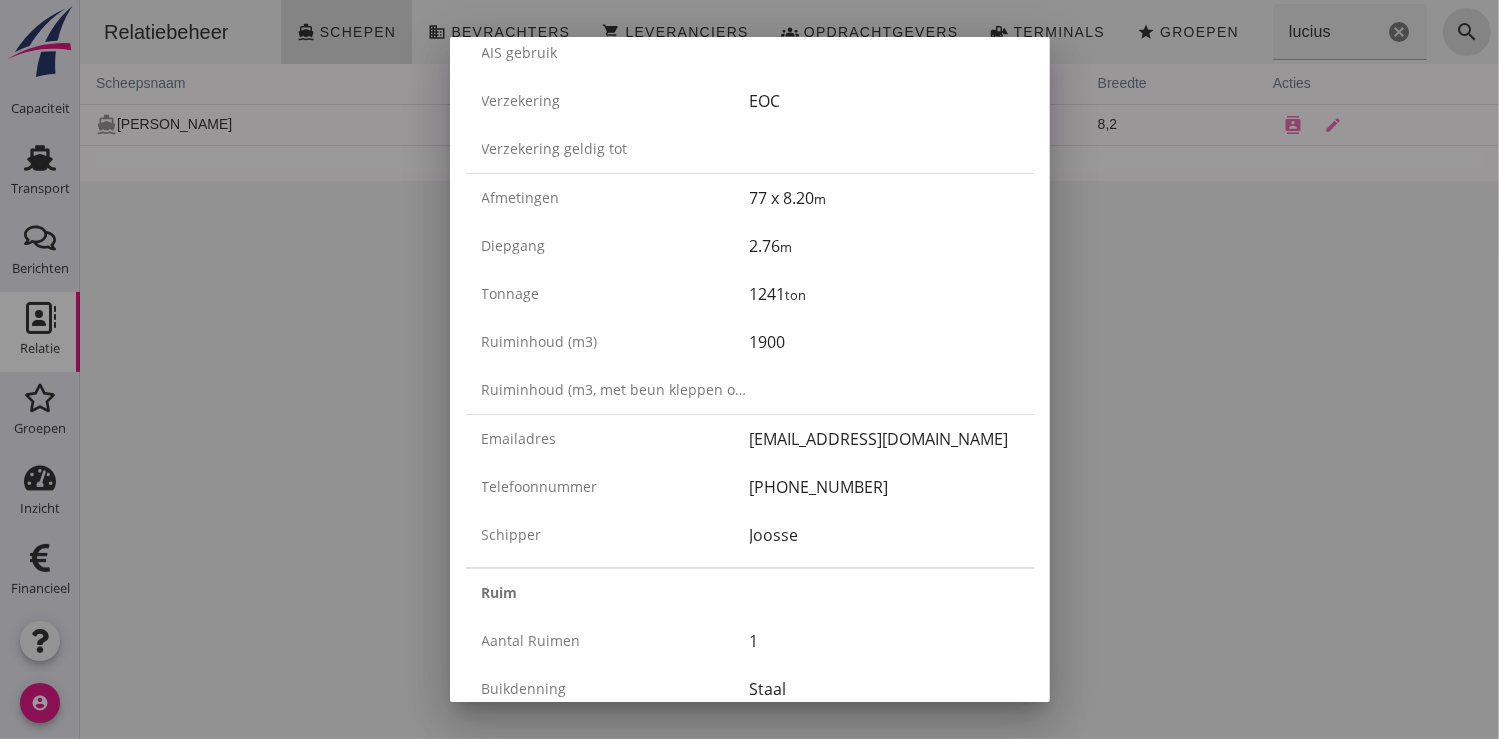 click at bounding box center [749, 369] 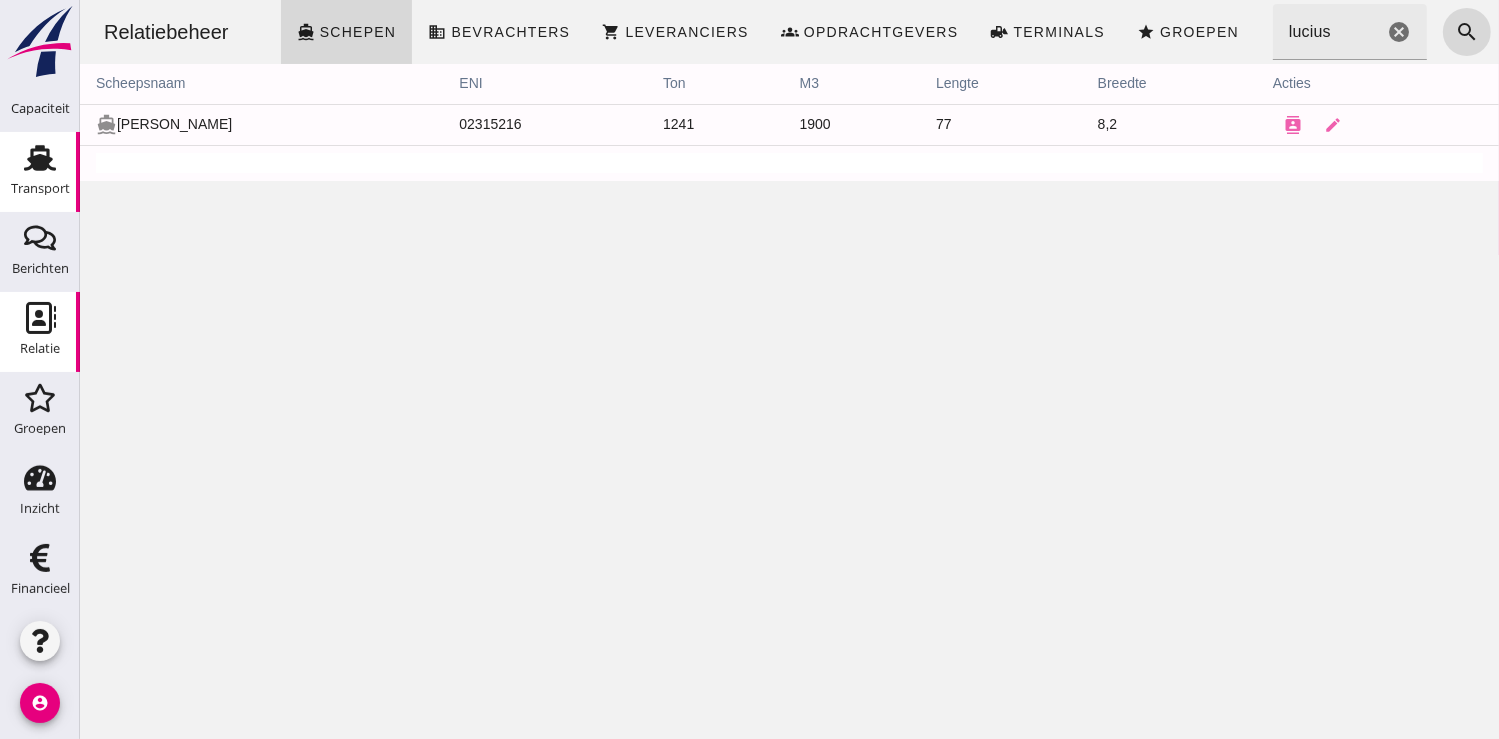 click on "Transport" 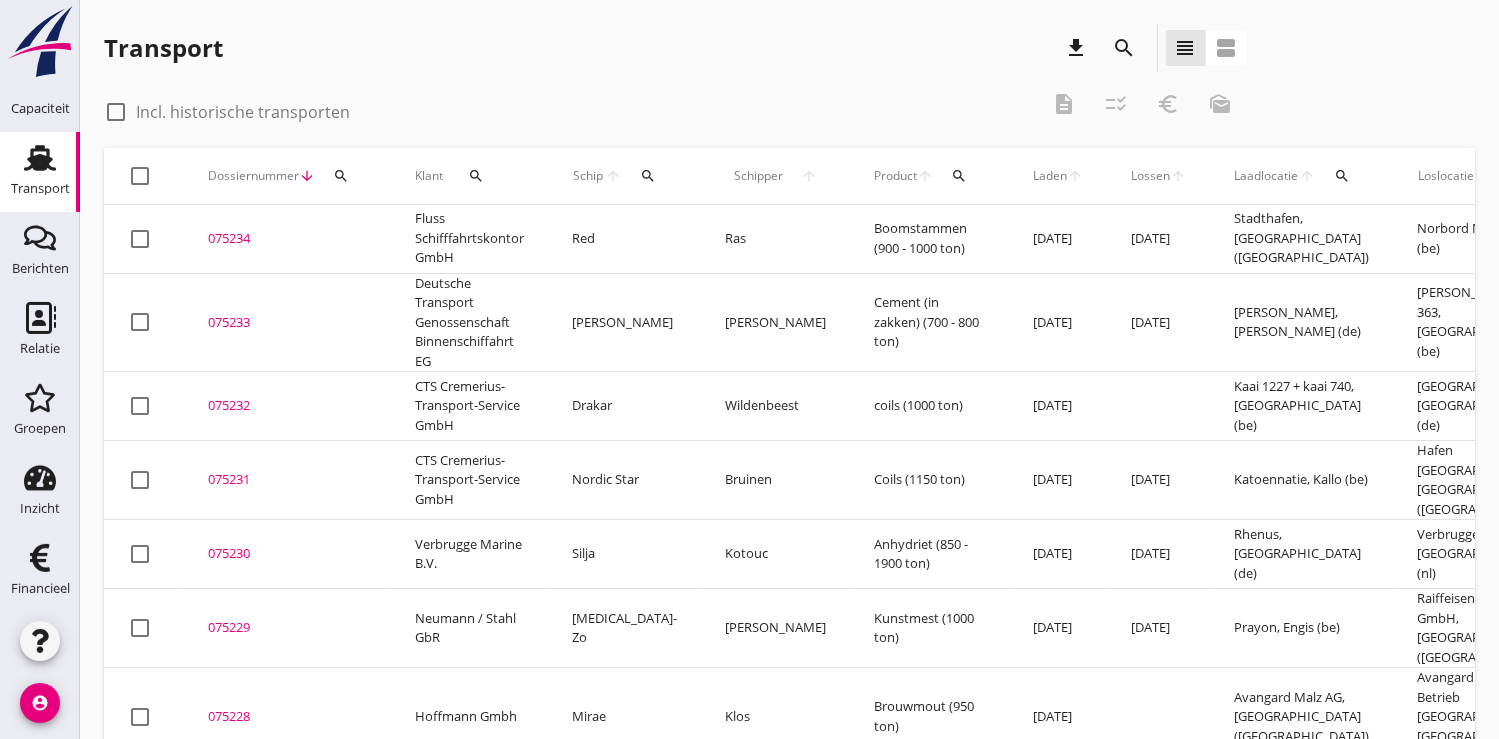 click on "search" at bounding box center [648, 176] 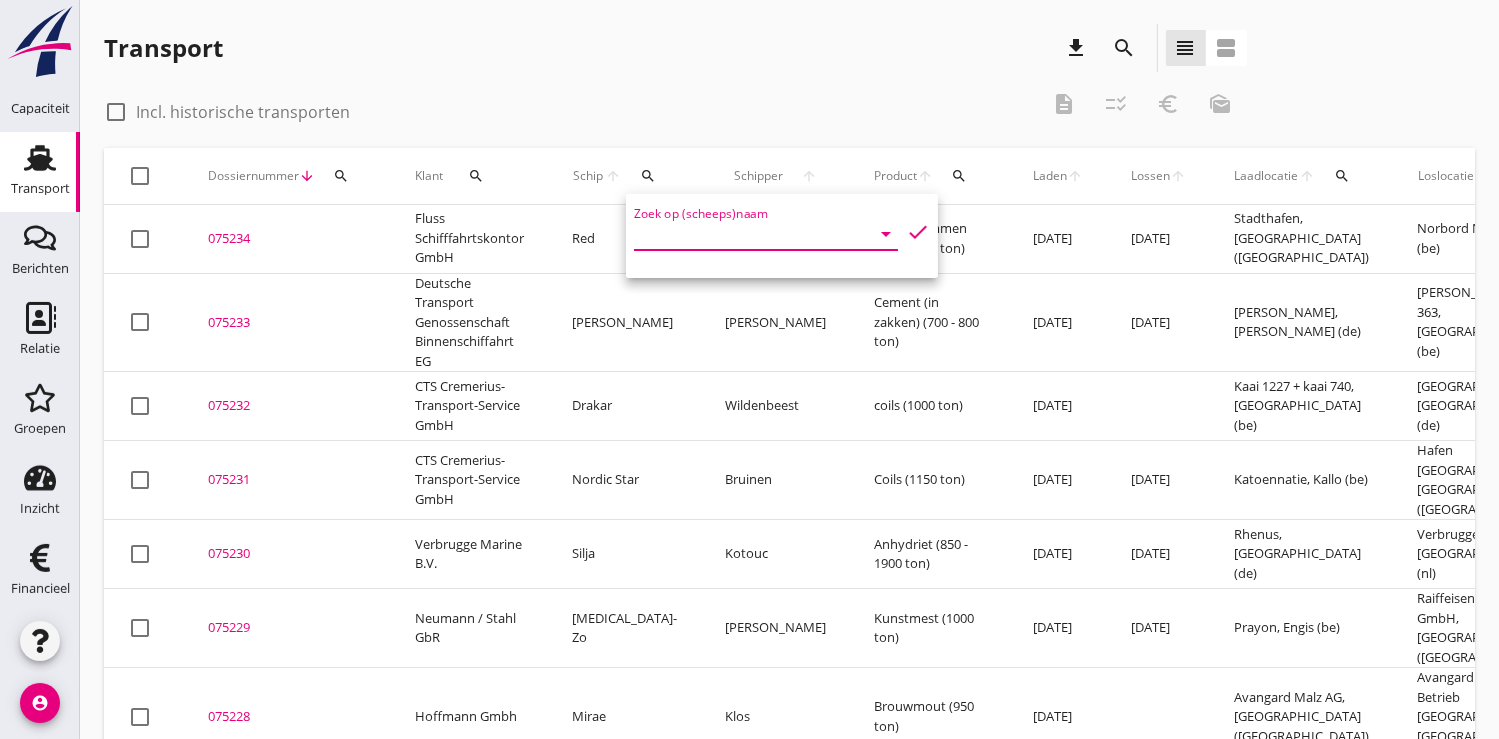 click at bounding box center (738, 234) 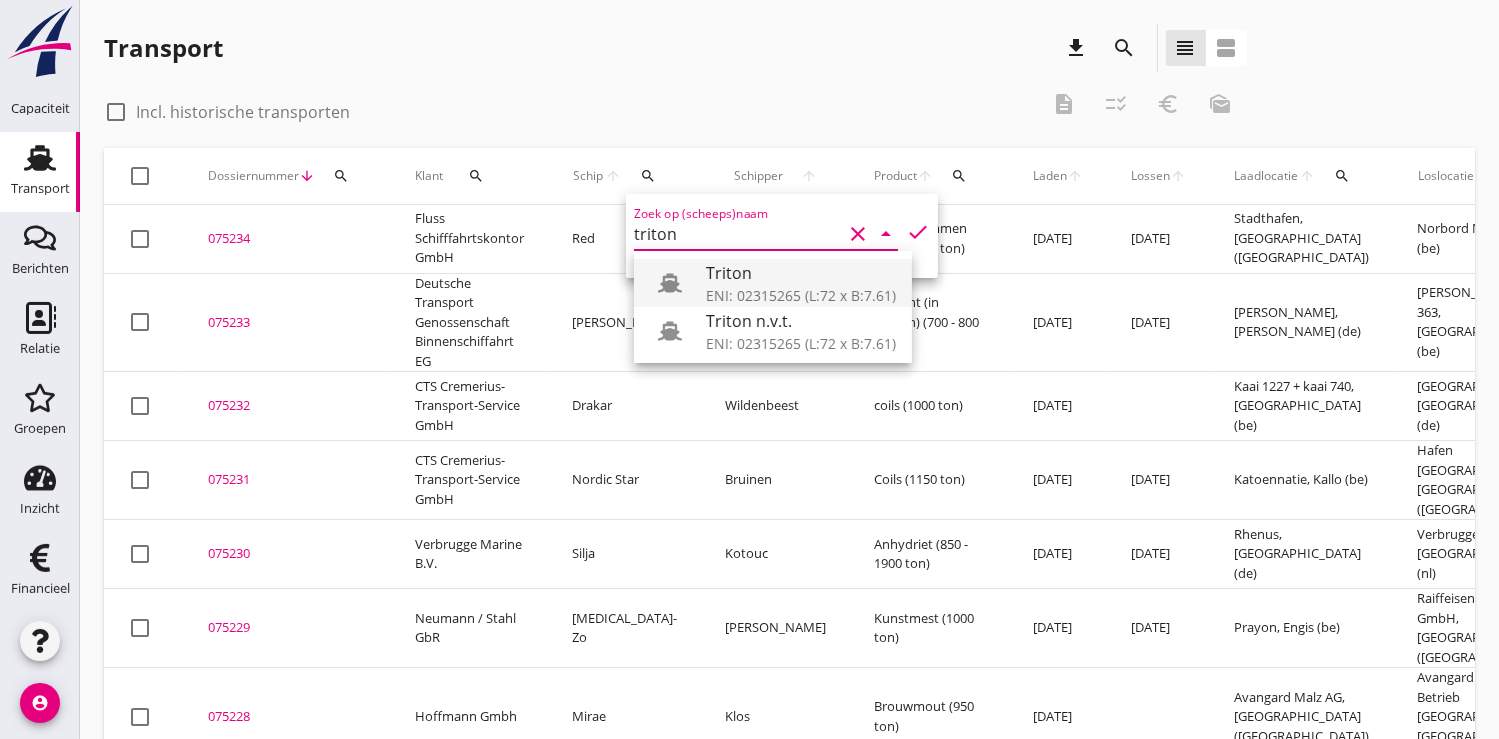 click on "ENI: 02315265 (L:72 x B:7.61)" at bounding box center [801, 295] 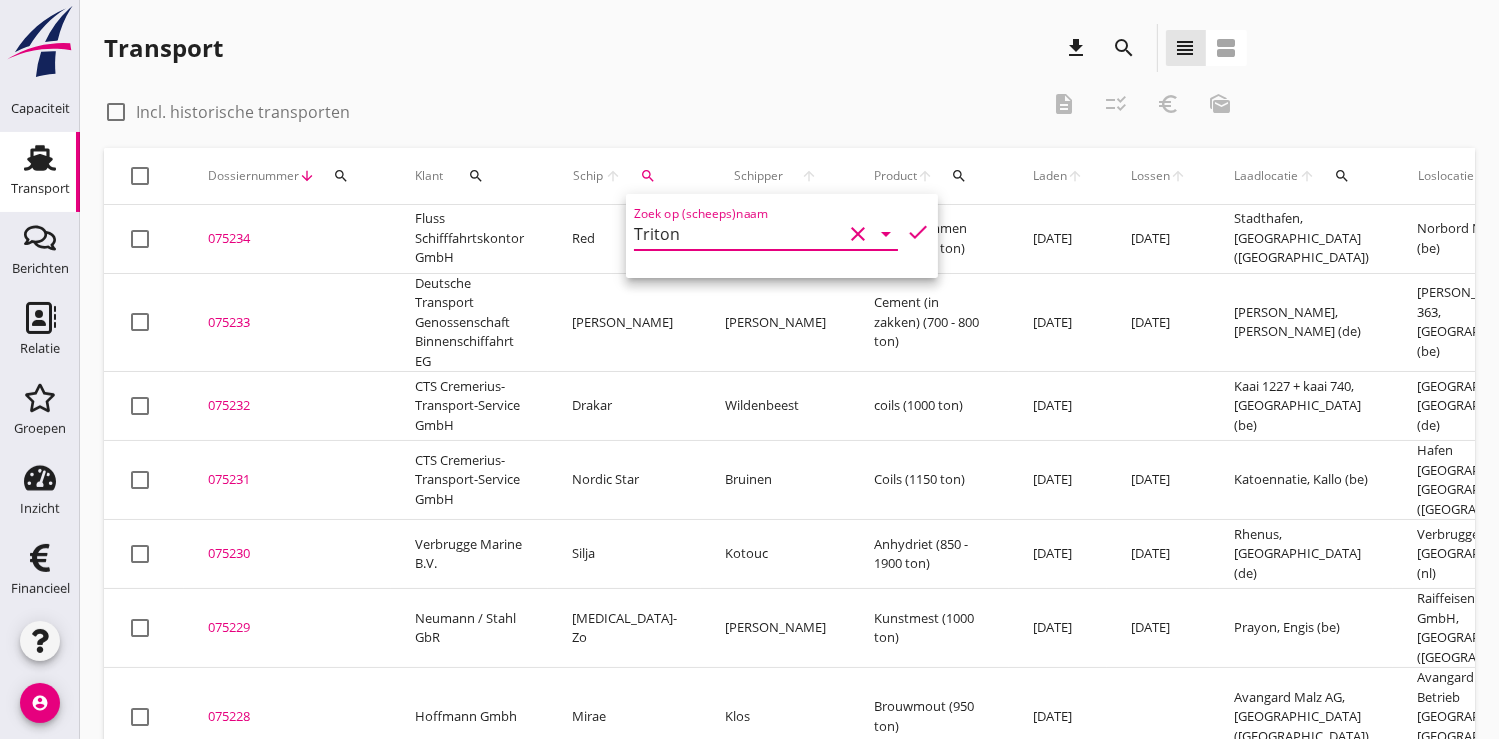 click on "check" at bounding box center (918, 232) 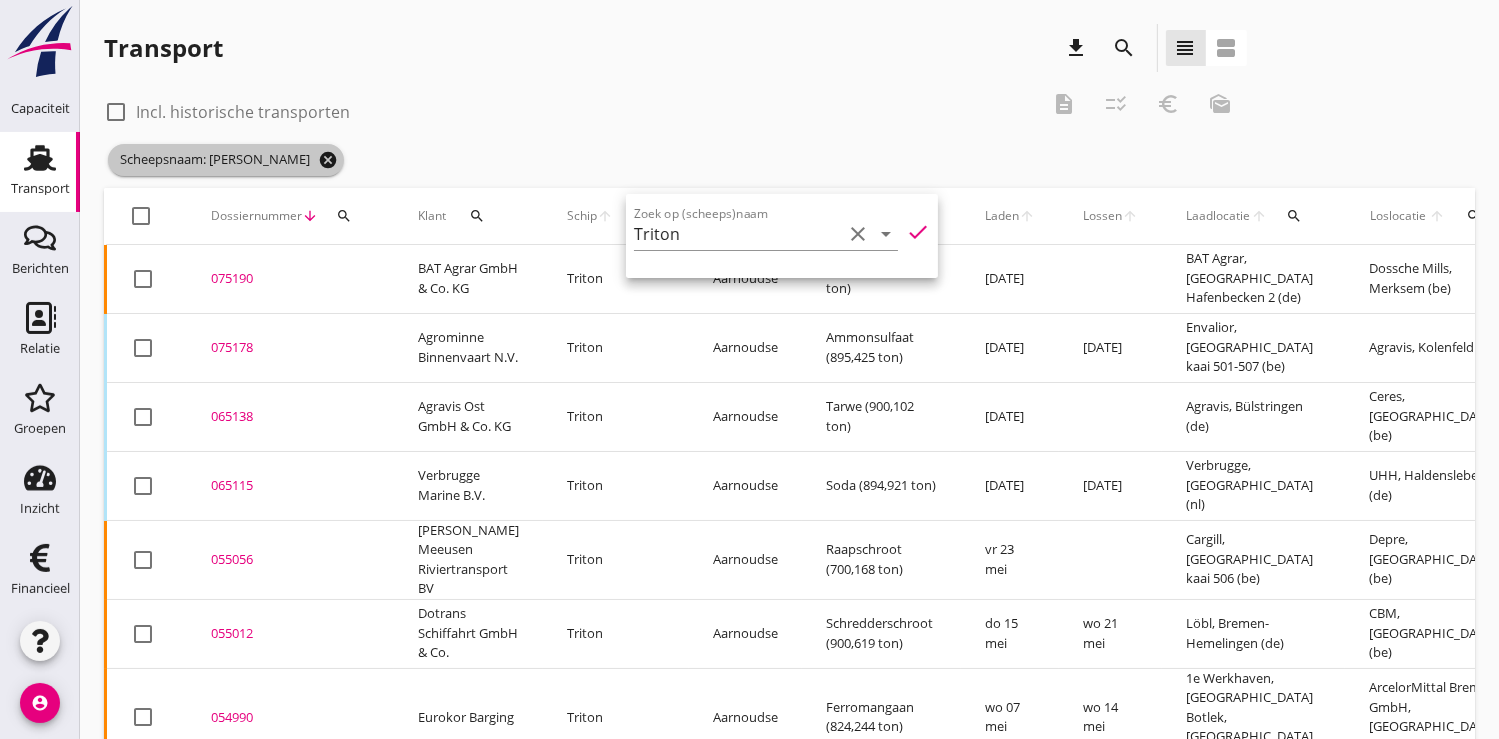 click on "cancel" at bounding box center [328, 160] 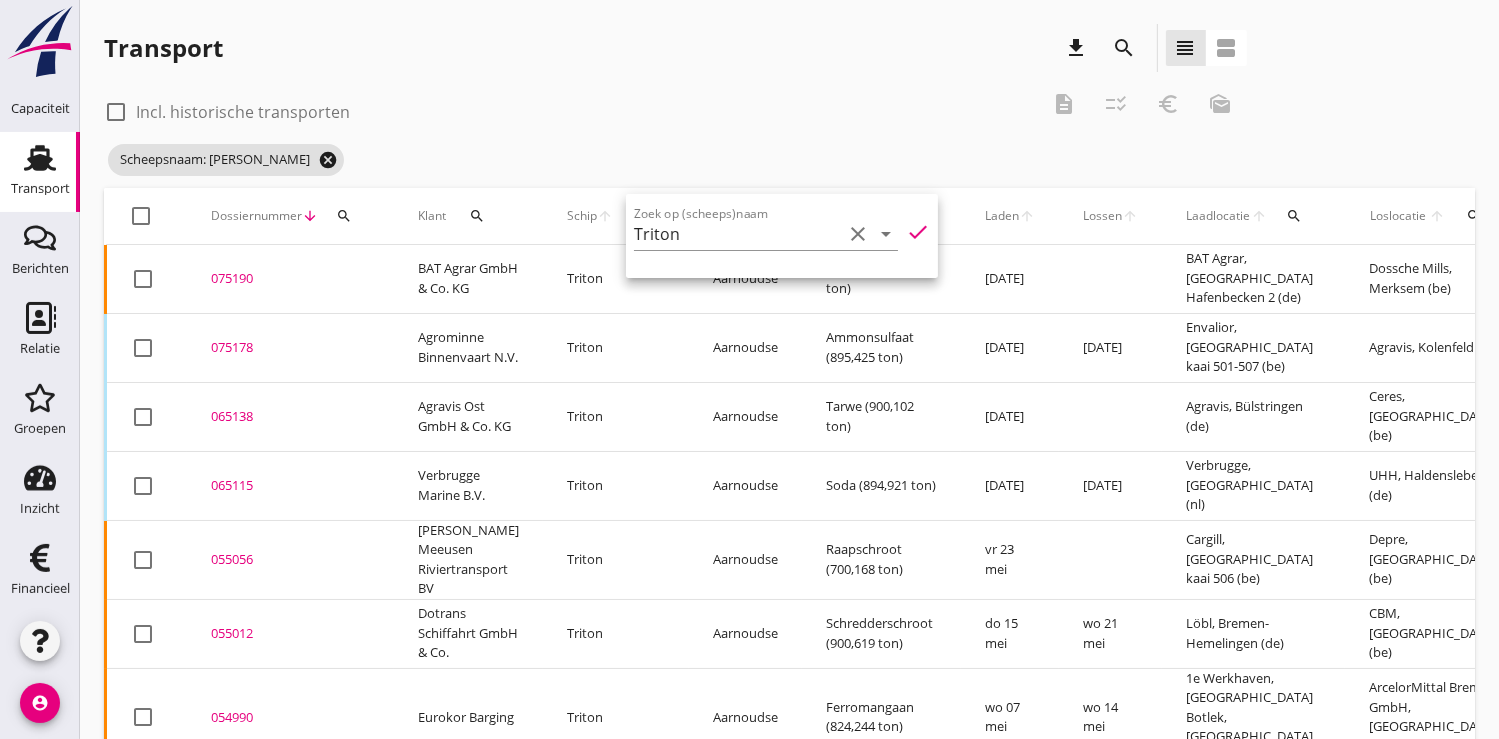 type 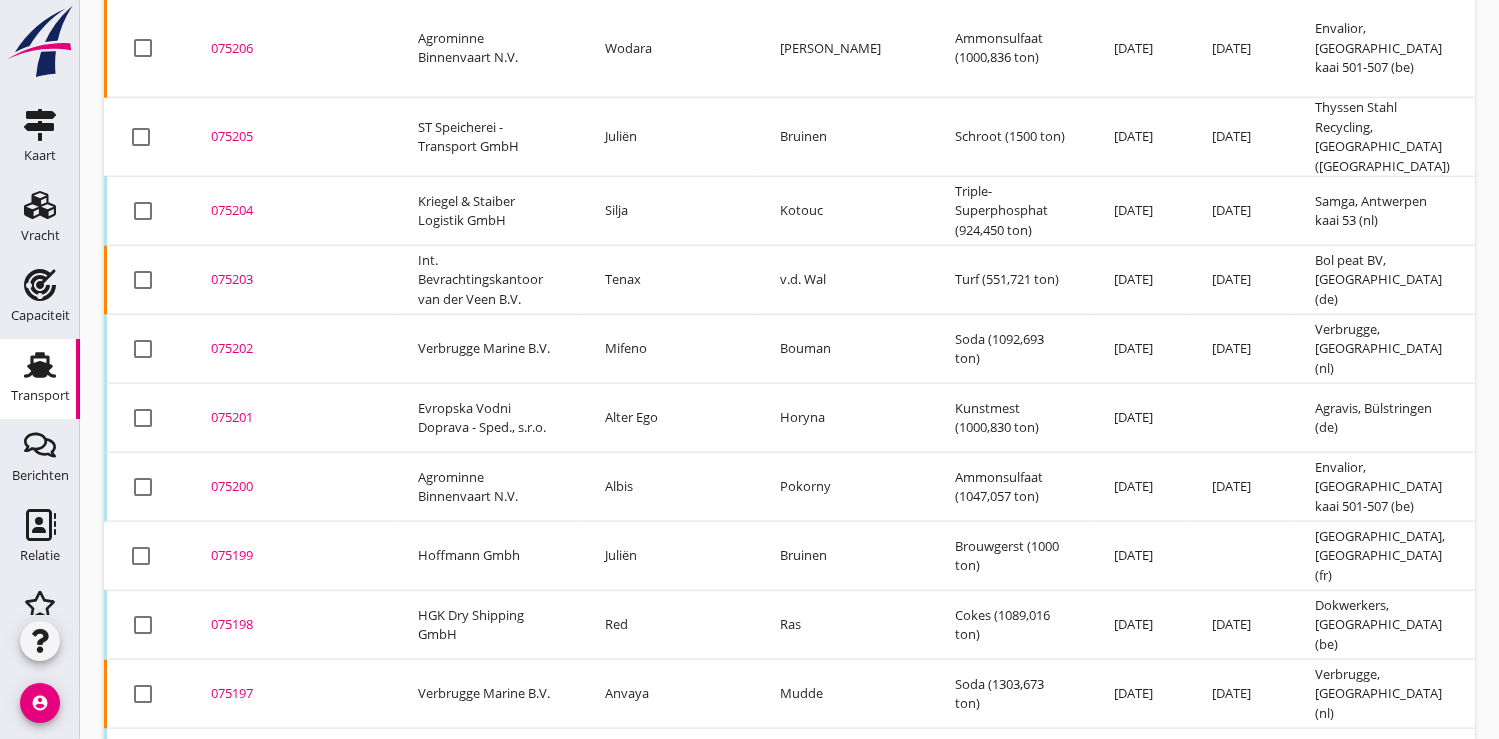 scroll, scrollTop: 2285, scrollLeft: 0, axis: vertical 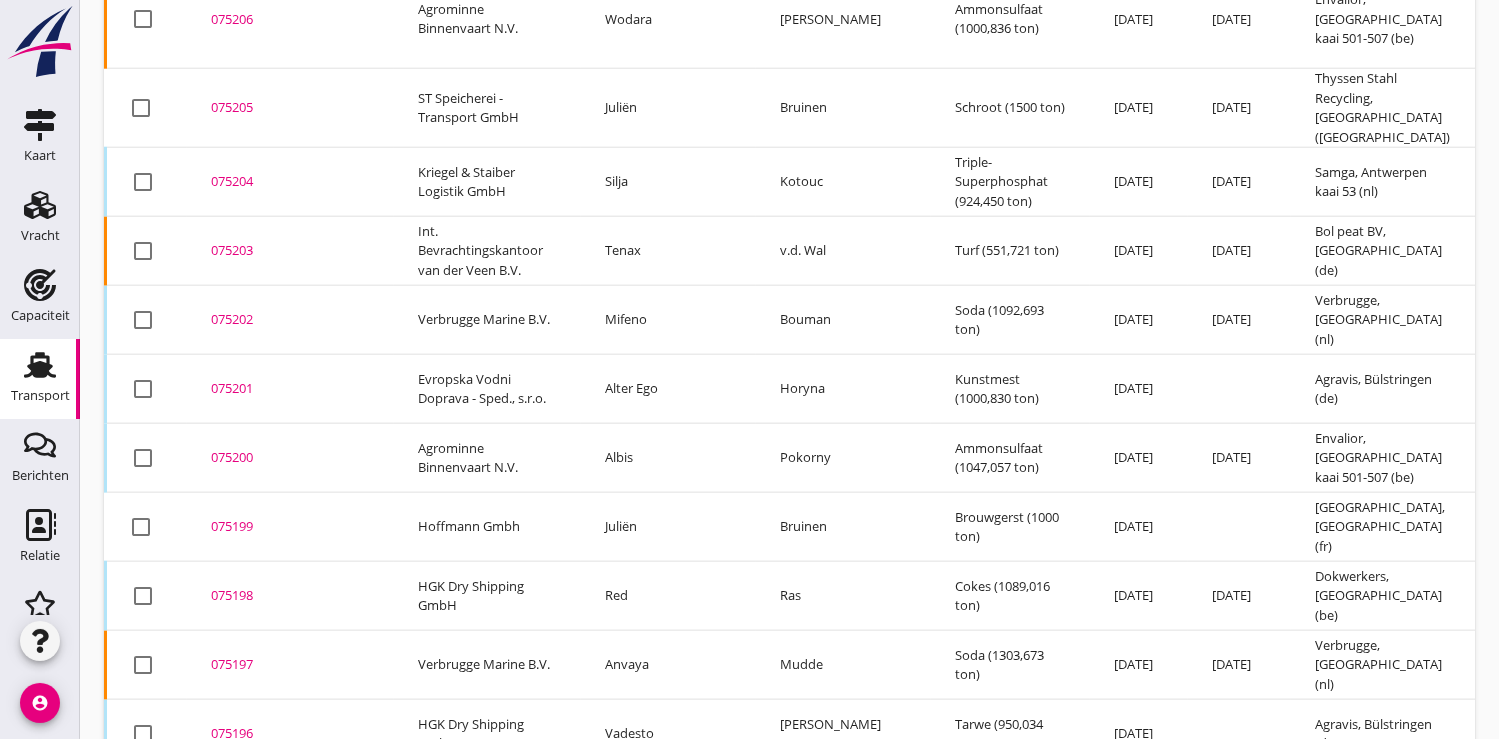 click on "075201" at bounding box center [290, 389] 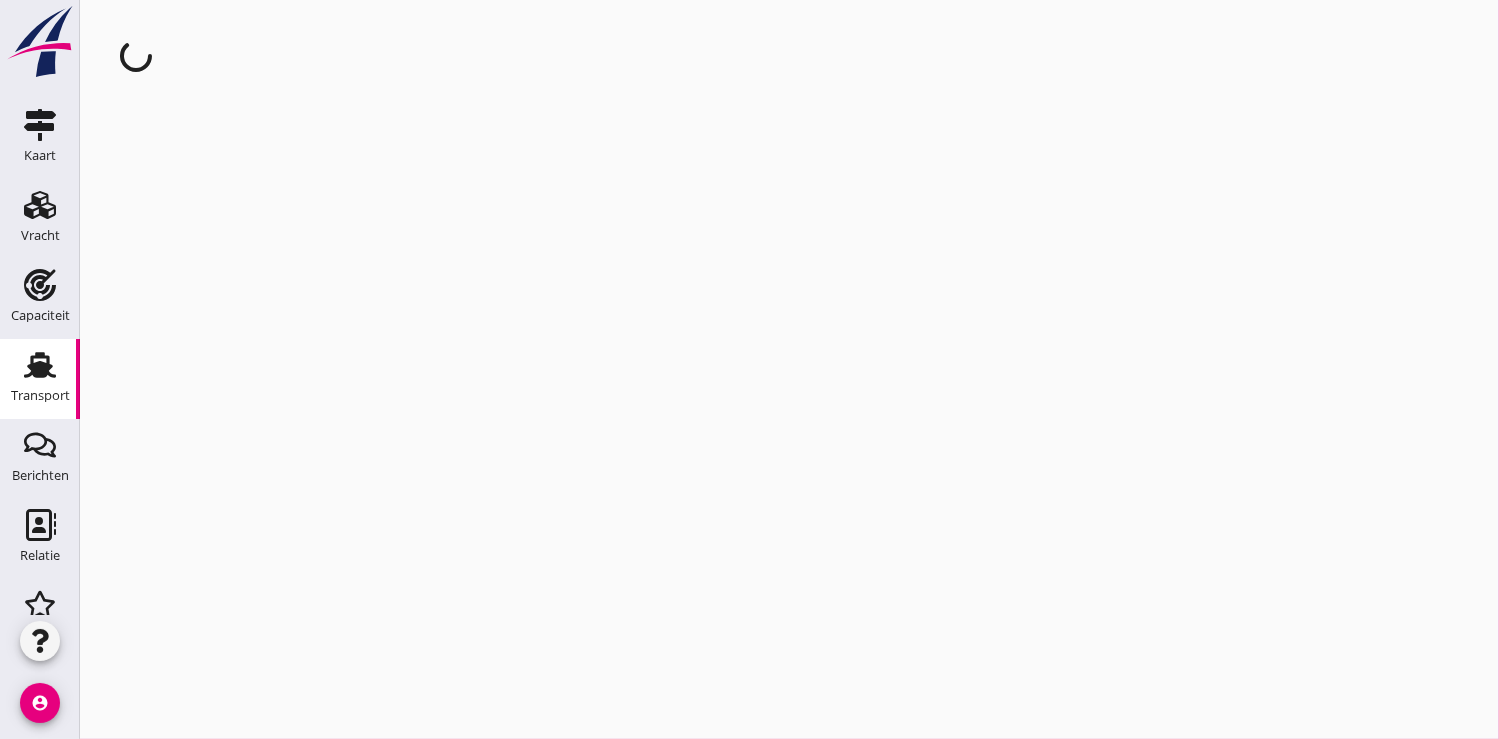 scroll, scrollTop: 0, scrollLeft: 0, axis: both 